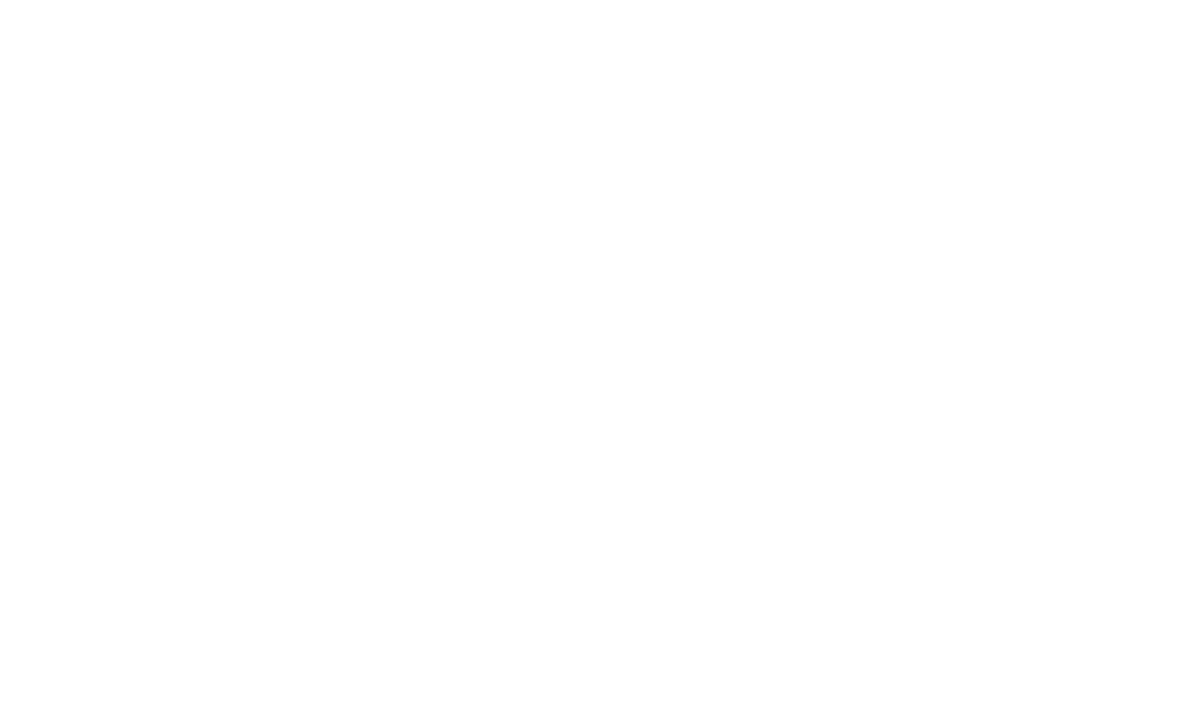 scroll, scrollTop: 0, scrollLeft: 0, axis: both 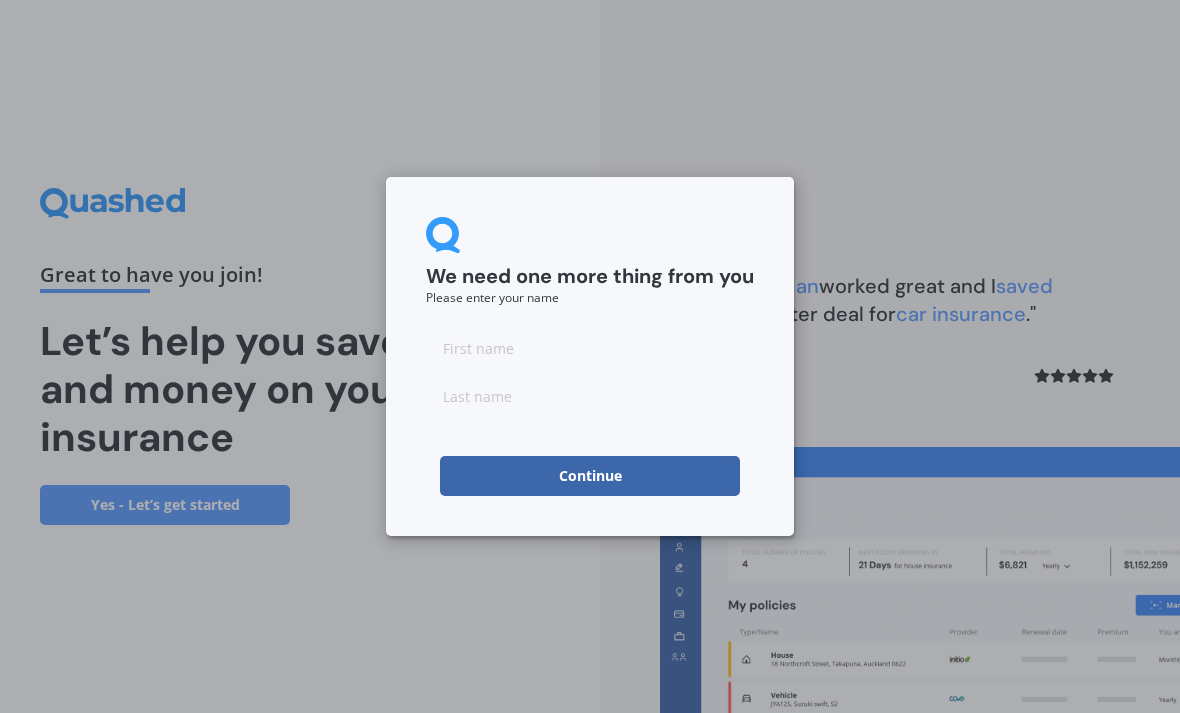 click at bounding box center [590, 348] 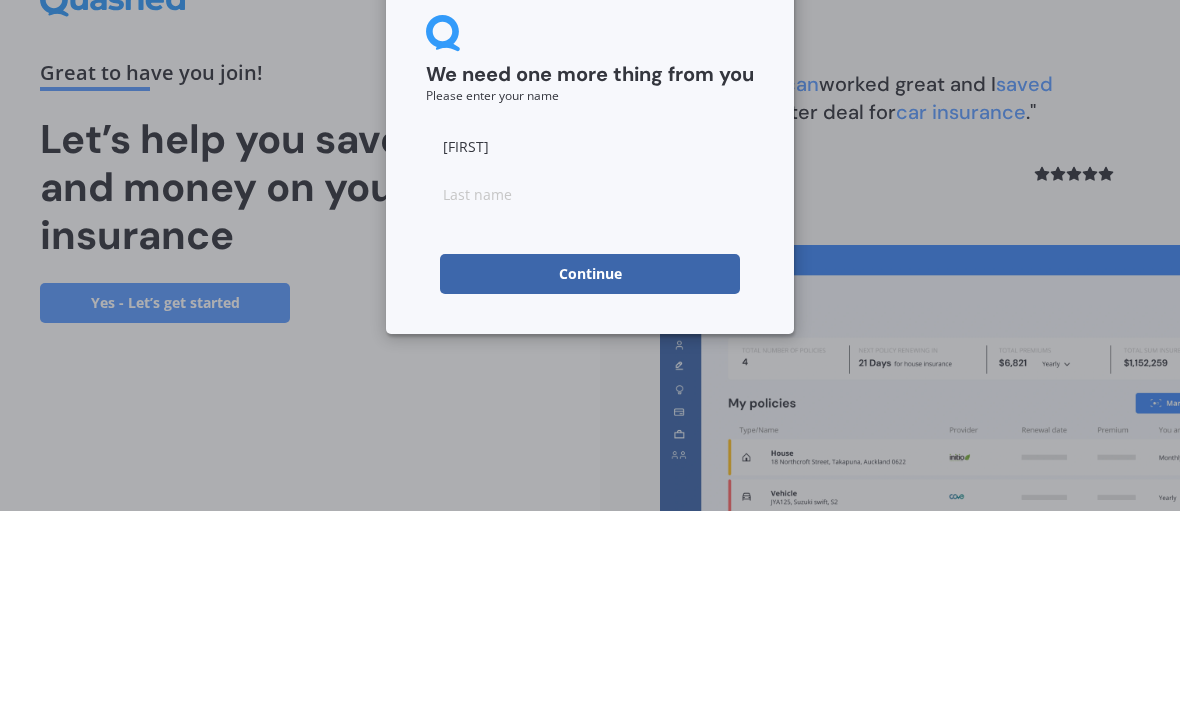 type on "[FIRST]" 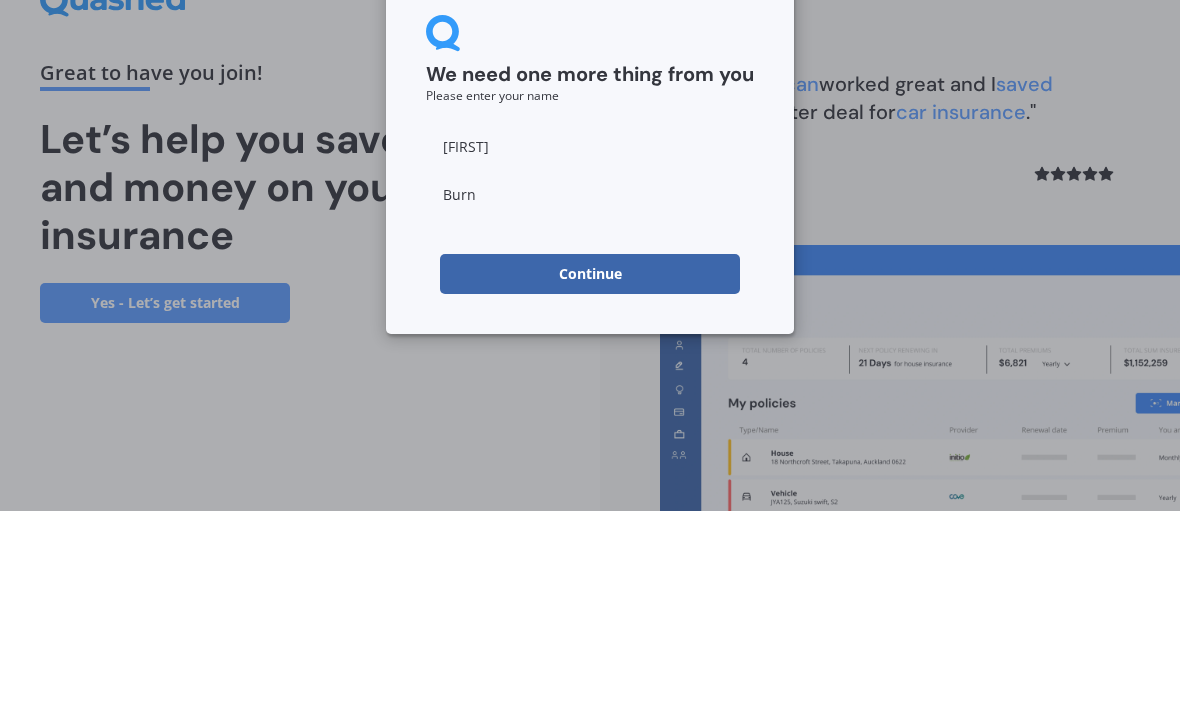 type on "[LAST]" 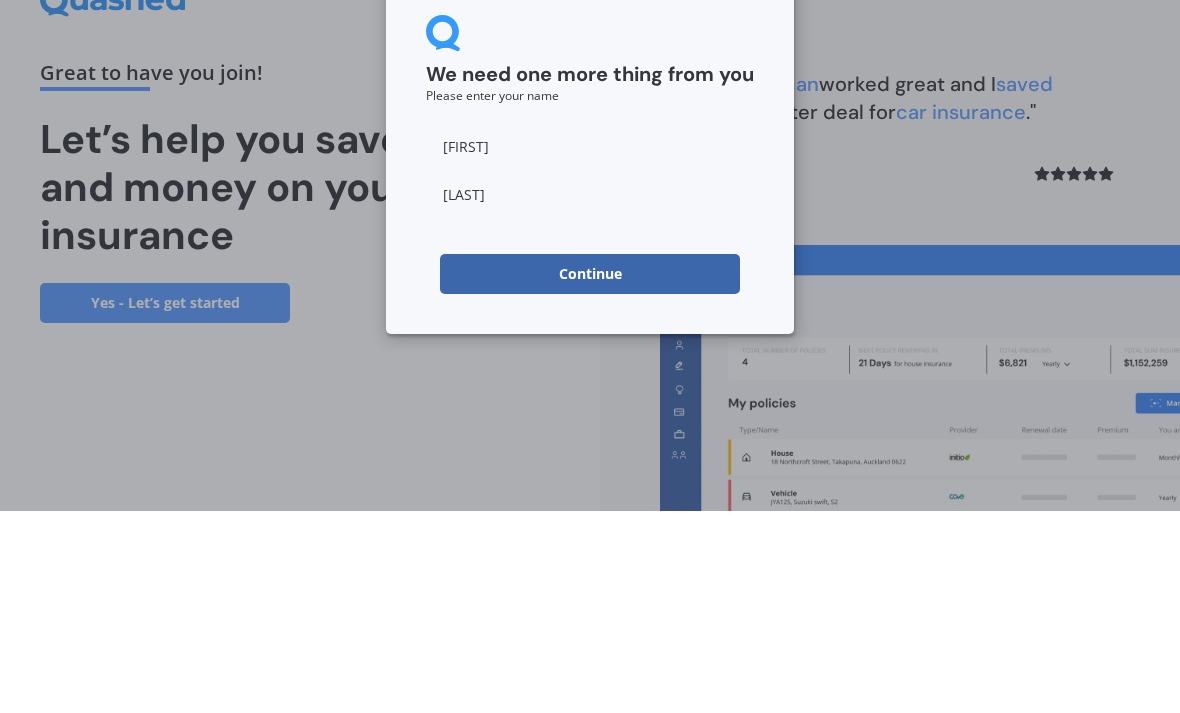 click on "Continue" at bounding box center [590, 476] 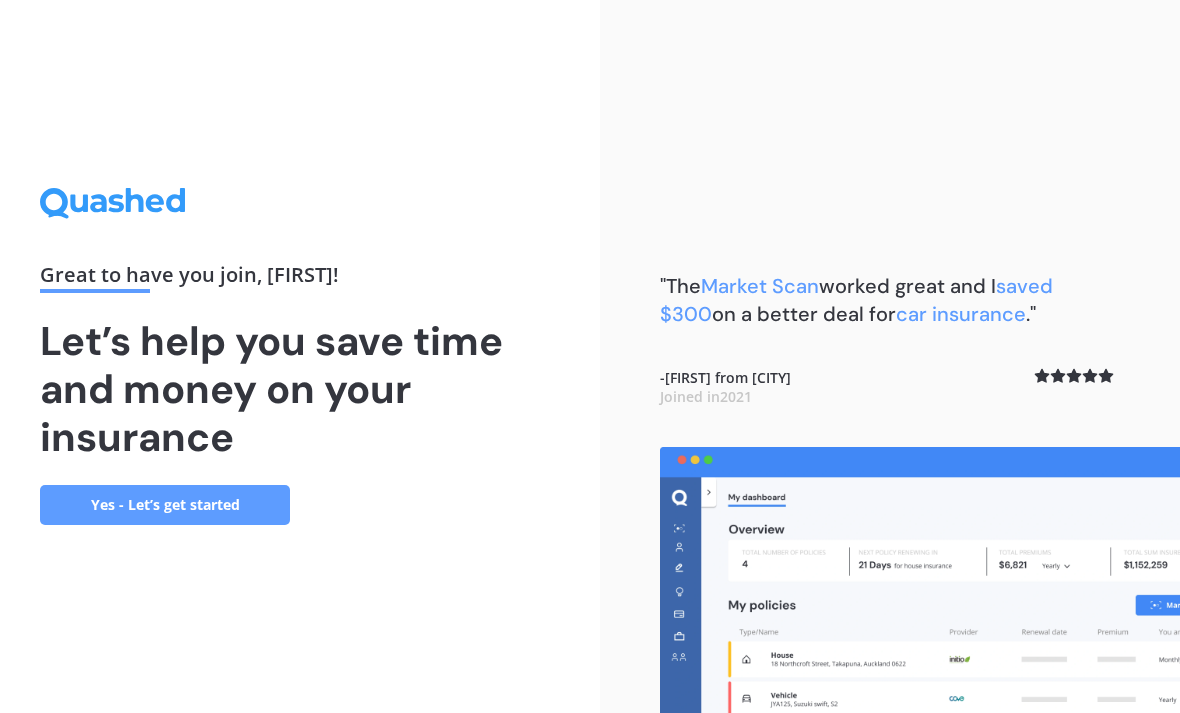 click on "Yes - Let’s get started" at bounding box center (165, 505) 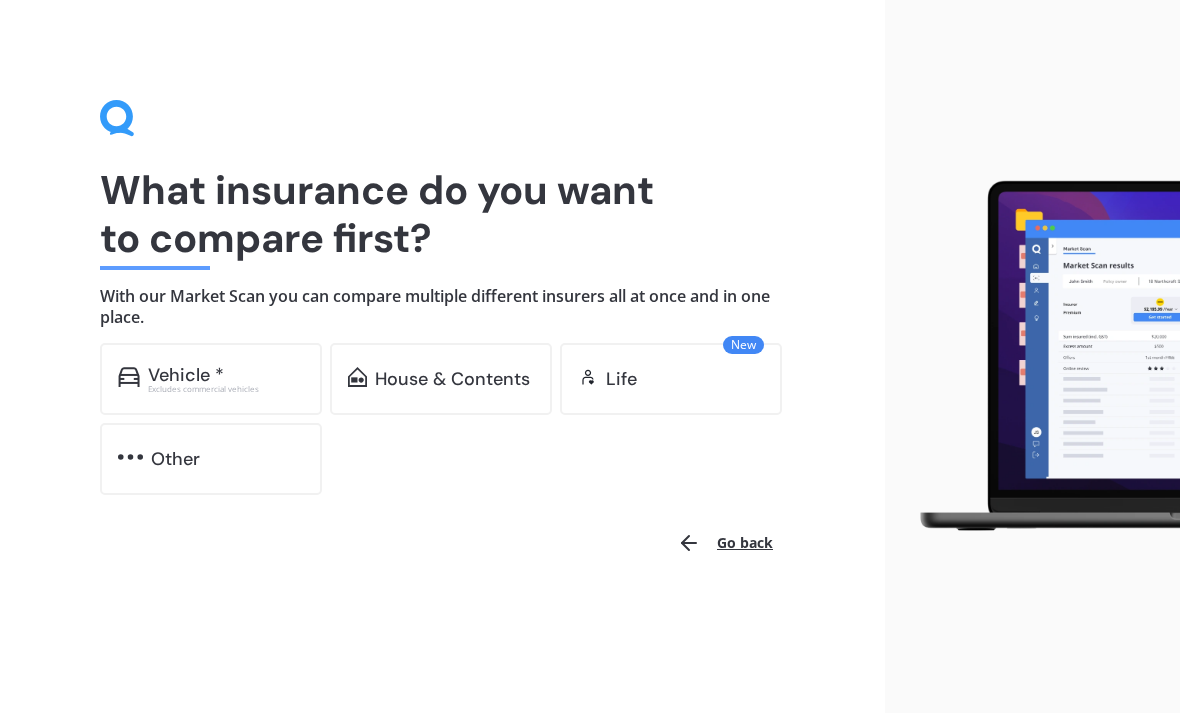 scroll, scrollTop: 0, scrollLeft: 0, axis: both 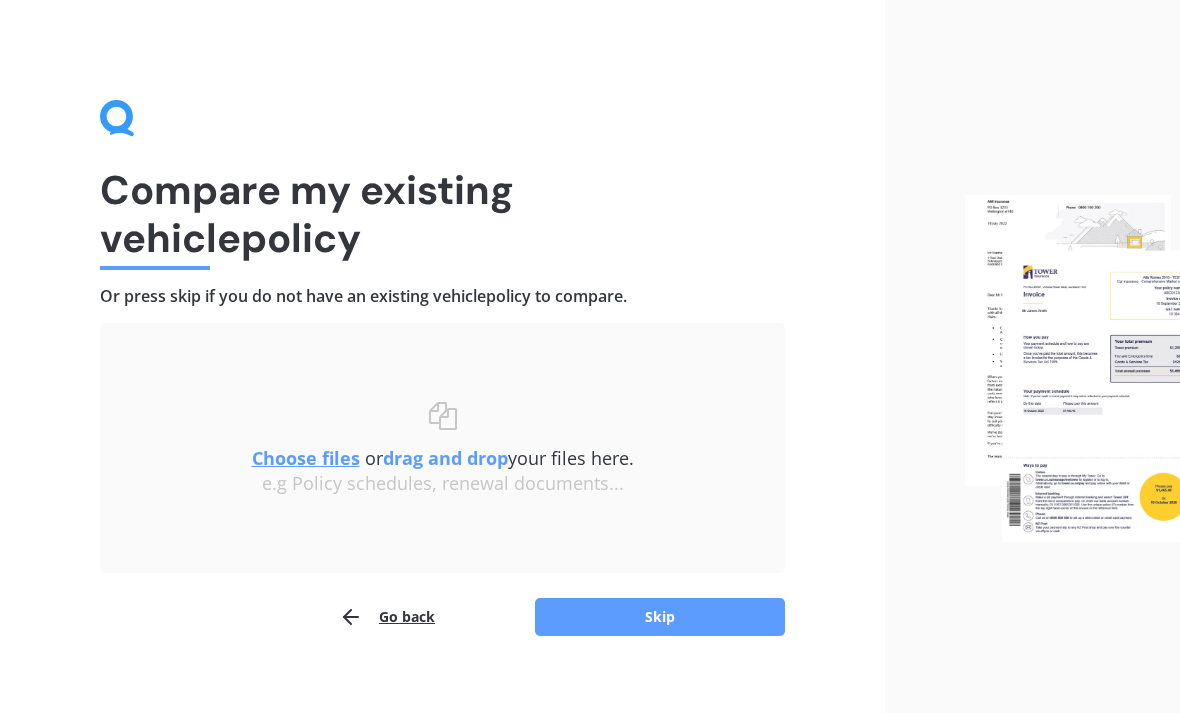 click on "Skip" at bounding box center (660, 617) 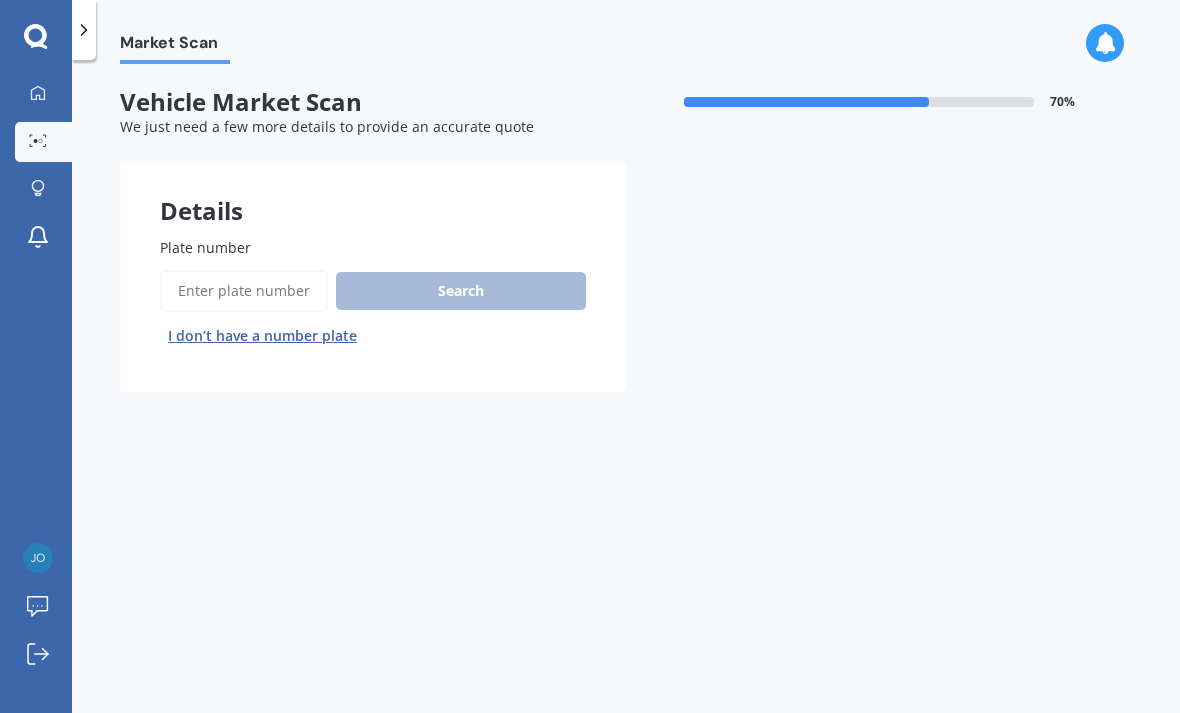 click on "Plate number" at bounding box center (244, 291) 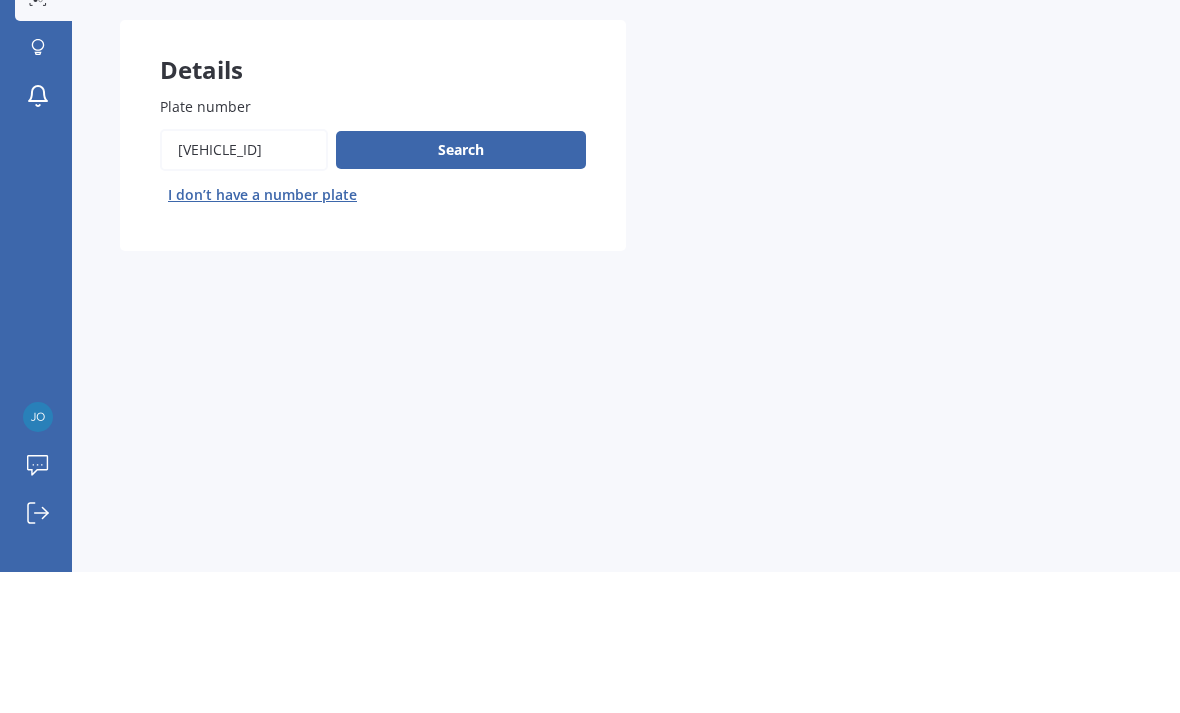 type on "[VEHICLE_ID]" 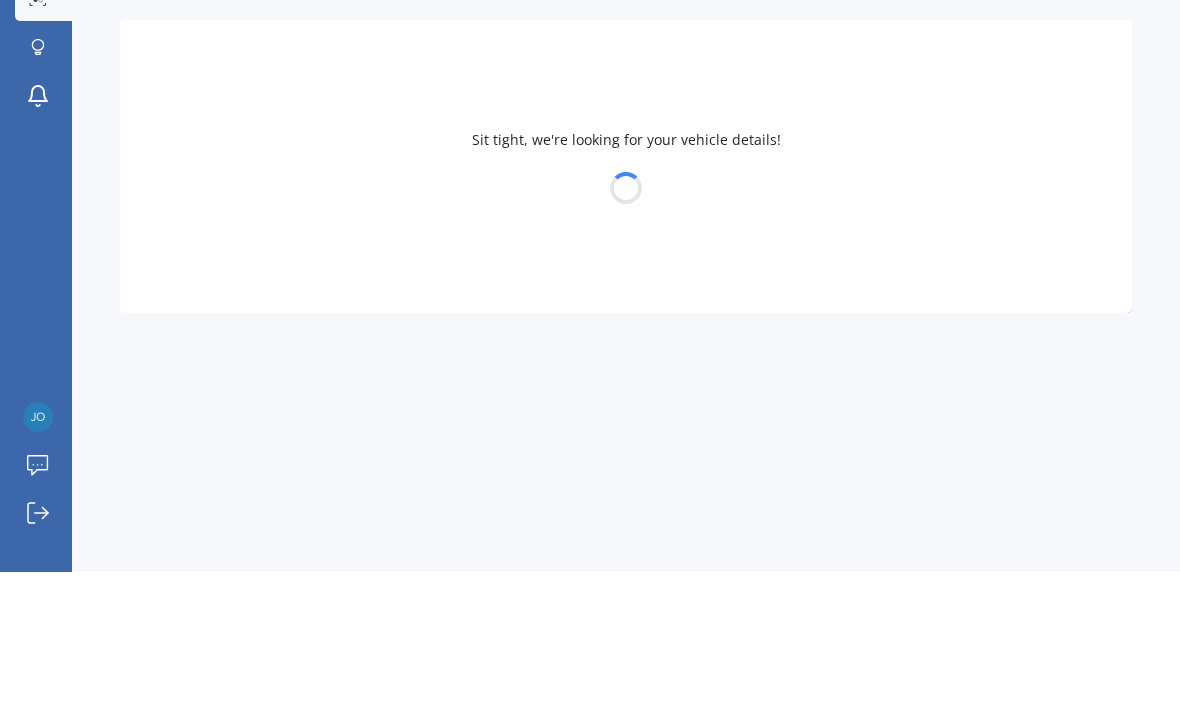 scroll, scrollTop: 64, scrollLeft: 0, axis: vertical 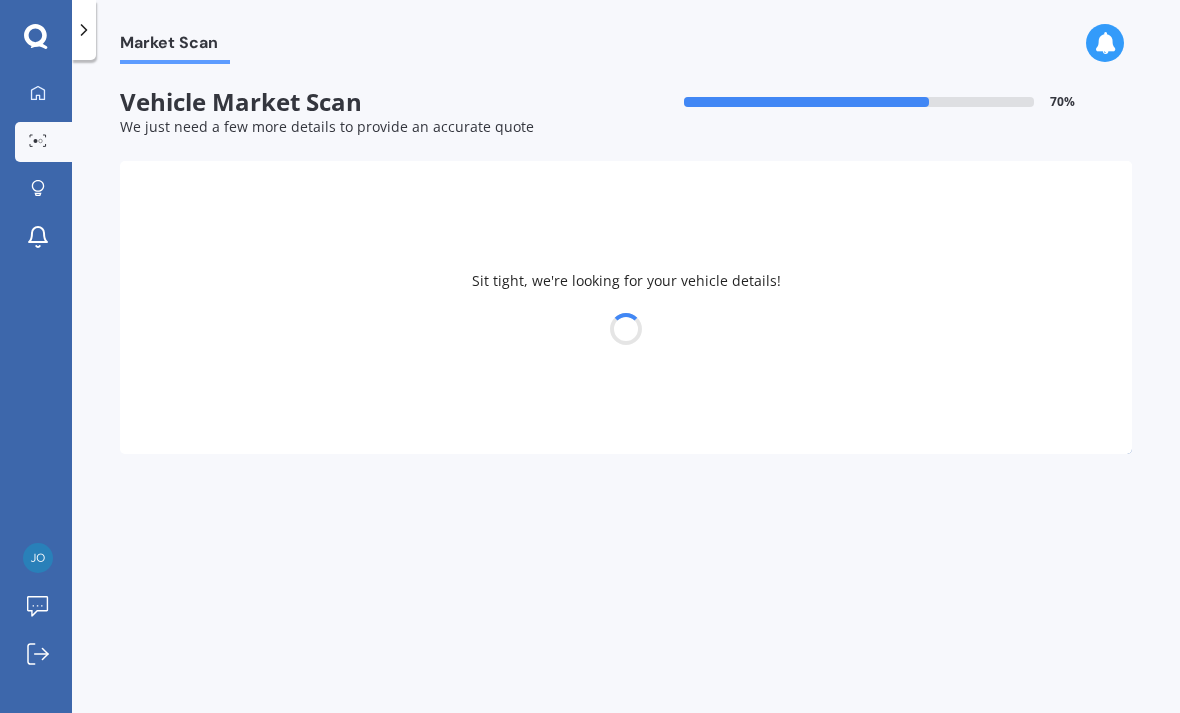 select on "TOYOTA" 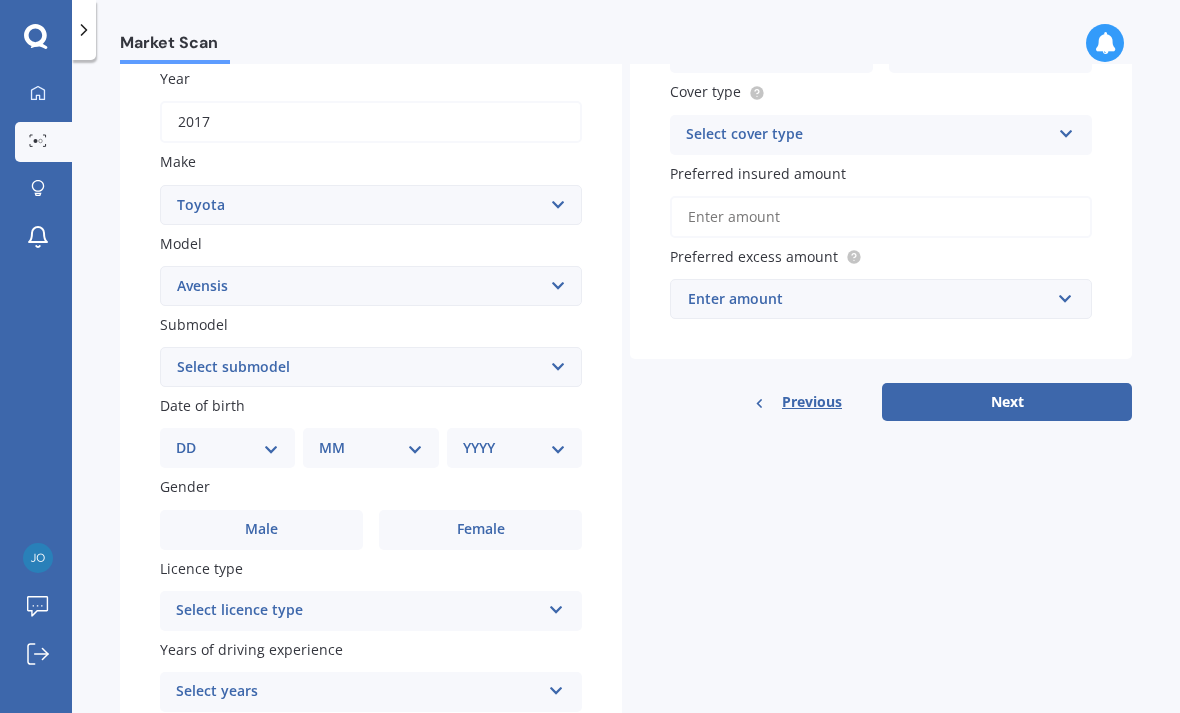 scroll, scrollTop: 297, scrollLeft: 0, axis: vertical 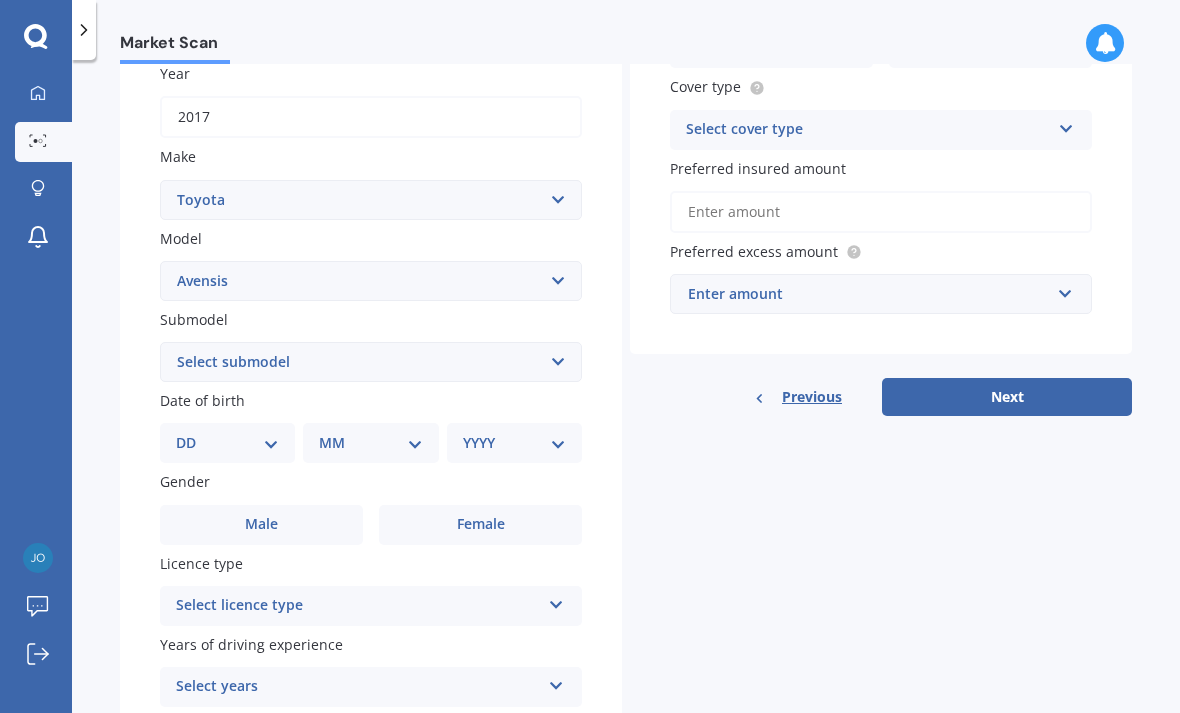 click on "DD 01 02 03 04 05 06 07 08 09 10 11 12 13 14 15 16 17 18 19 20 21 22 23 24 25 26 27 28 29 30 31" at bounding box center (227, 443) 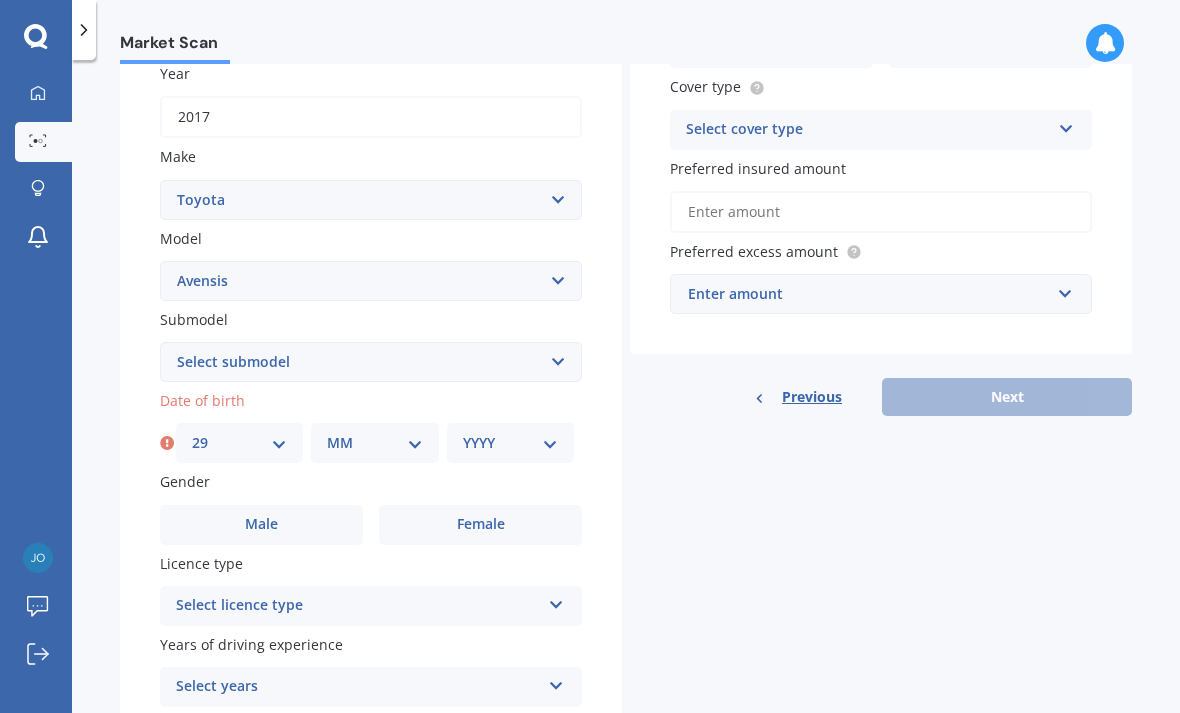click on "MM 01 02 03 04 05 06 07 08 09 10 11 12" at bounding box center (374, 443) 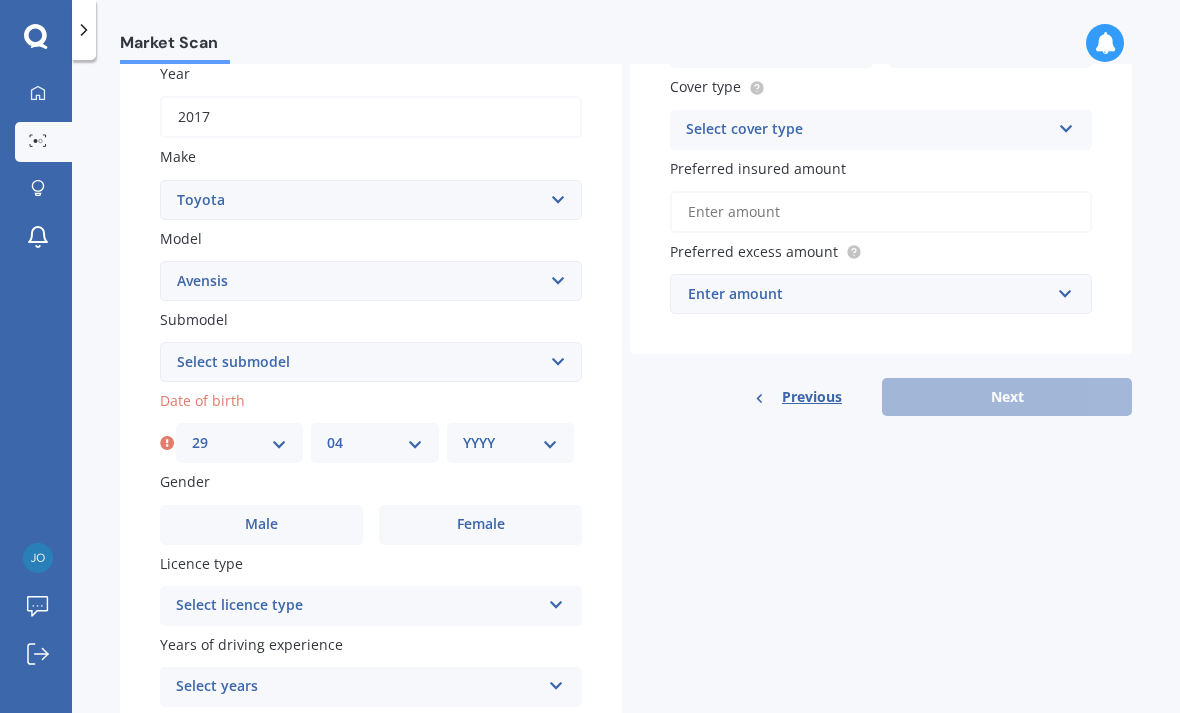 click on "YYYY 2025 2024 2023 2022 2021 2020 2019 2018 2017 2016 2015 2014 2013 2012 2011 2010 2009 2008 2007 2006 2005 2004 2003 2002 2001 2000 1999 1998 1997 1996 1995 1994 1993 1992 1991 1990 1989 1988 1987 1986 1985 1984 1983 1982 1981 1980 1979 1978 1977 1976 1975 1974 1973 1972 1971 1970 1969 1968 1967 1966 1965 1964 1963 1962 1961 1960 1959 1958 1957 1956 1955 1954 1953 1952 1951 1950 1949 1948 1947 1946 1945 1944 1943 1942 1941 1940 1939 1938 1937 1936 1935 1934 1933 1932 1931 1930 1929 1928 1927 1926" at bounding box center (510, 443) 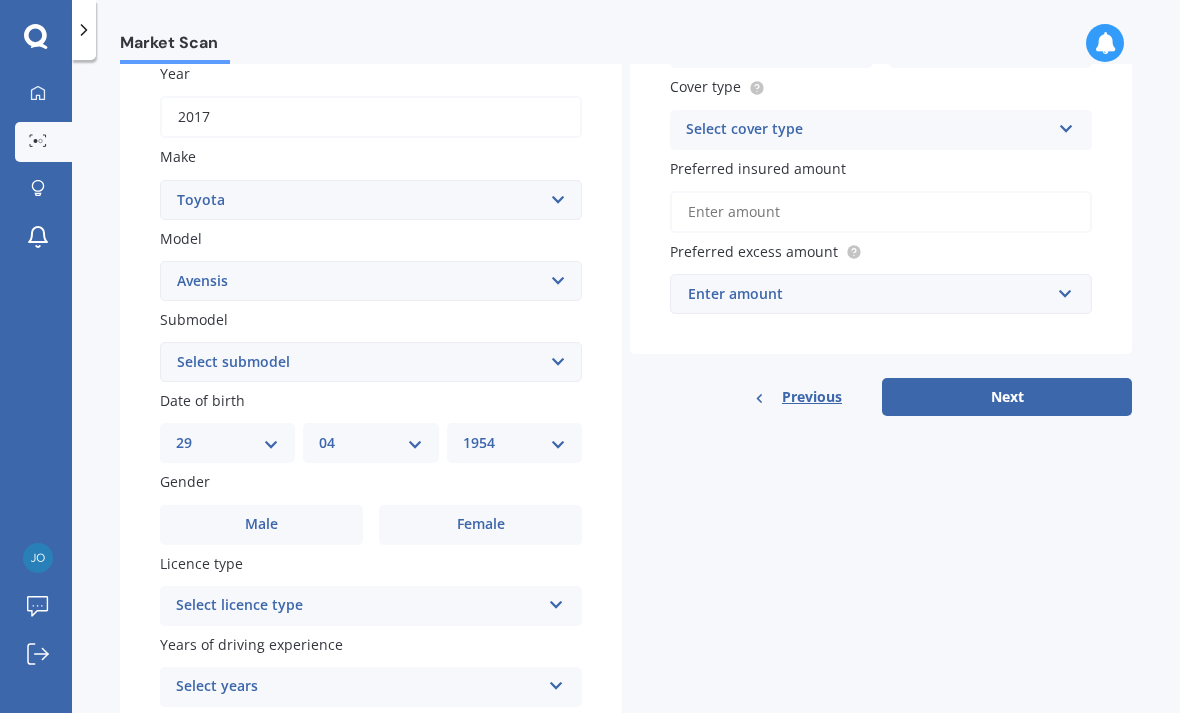click on "Male" at bounding box center (261, 525) 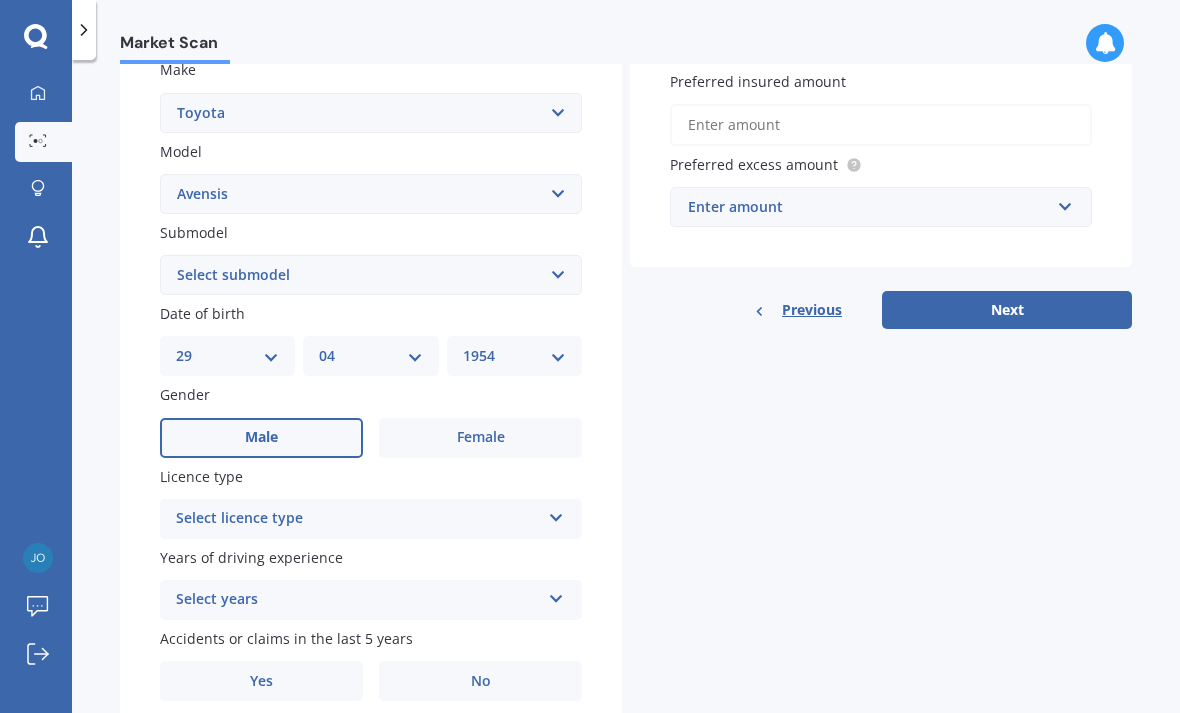scroll, scrollTop: 383, scrollLeft: 0, axis: vertical 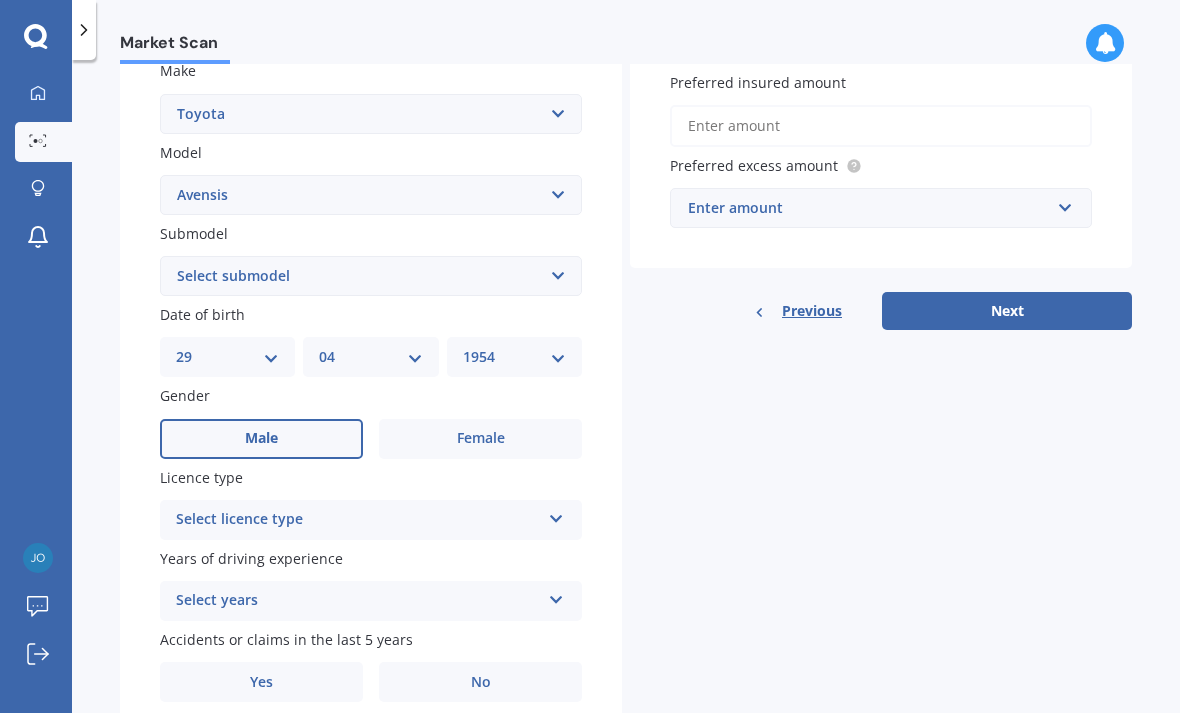 click on "Select licence type NZ Full NZ Restricted NZ Learners Australia United Kingdom Ireland South Africa International / Other overseas licence" at bounding box center (371, 520) 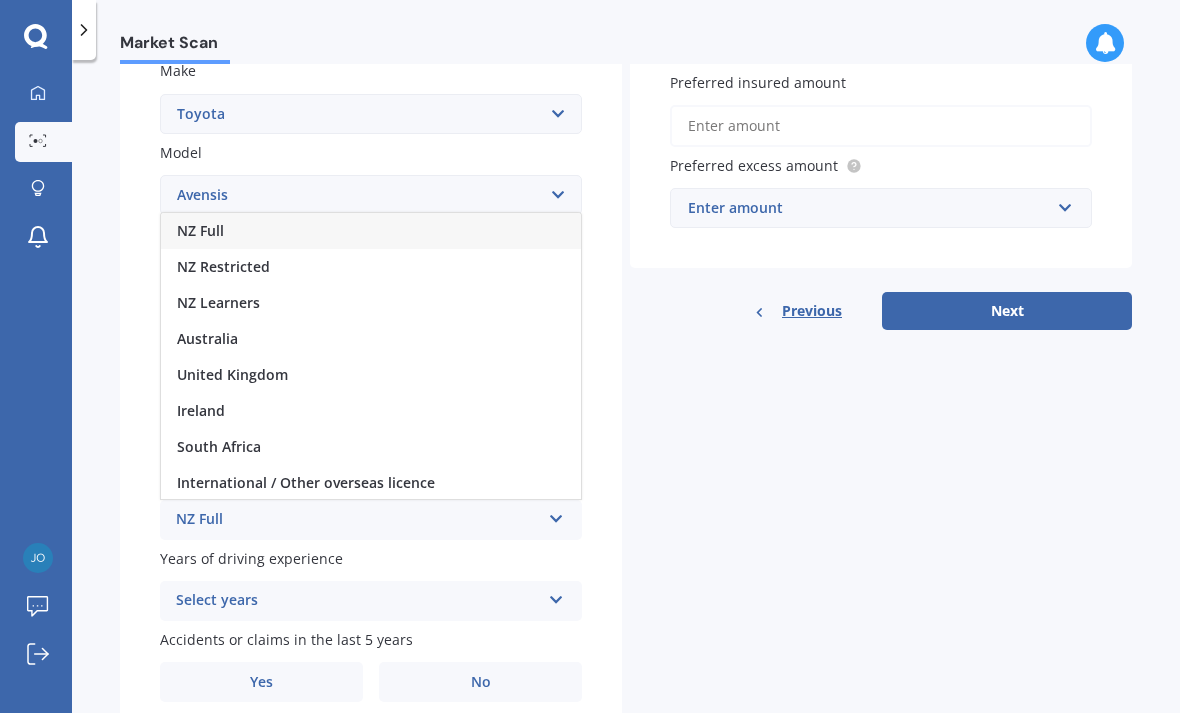 click on "NZ Full" at bounding box center (358, 520) 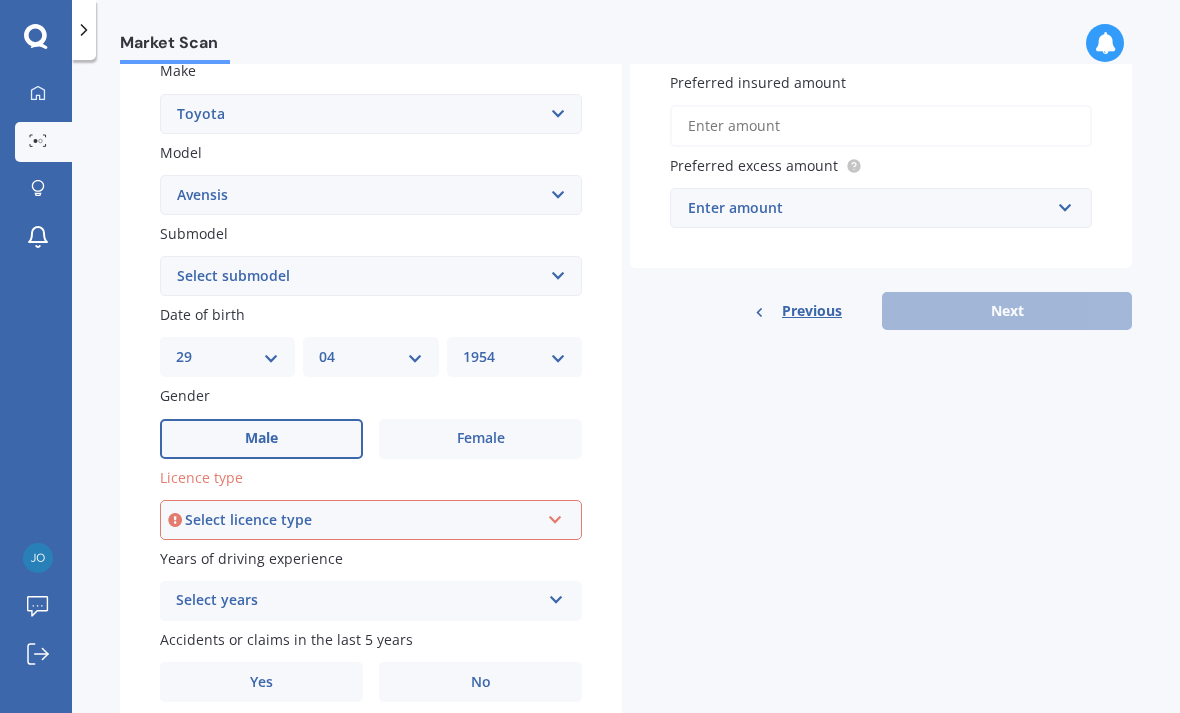 click on "Select licence type" at bounding box center [362, 520] 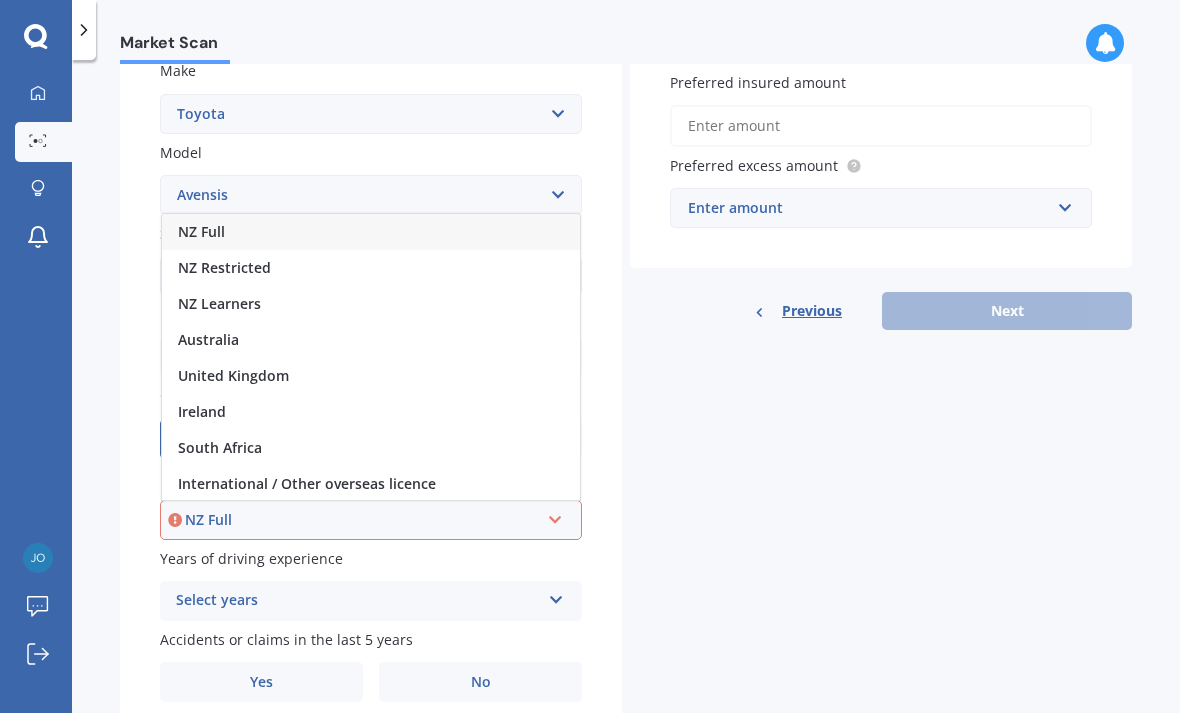 click at bounding box center (555, 516) 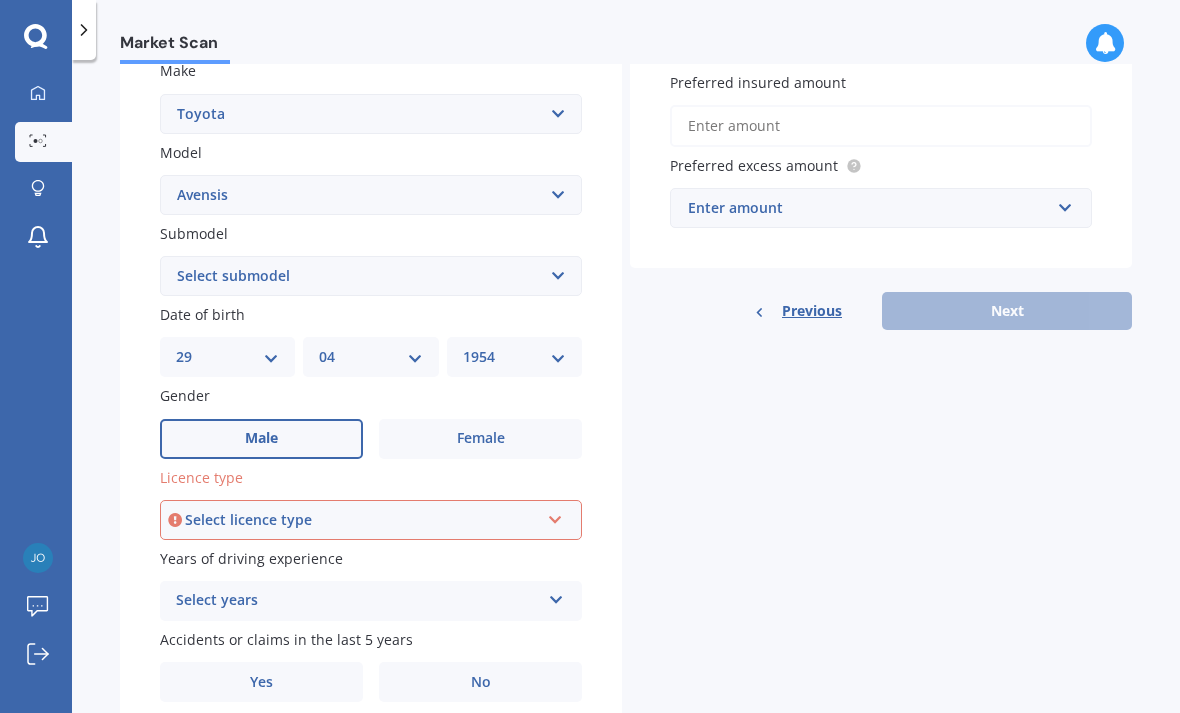click at bounding box center [555, 516] 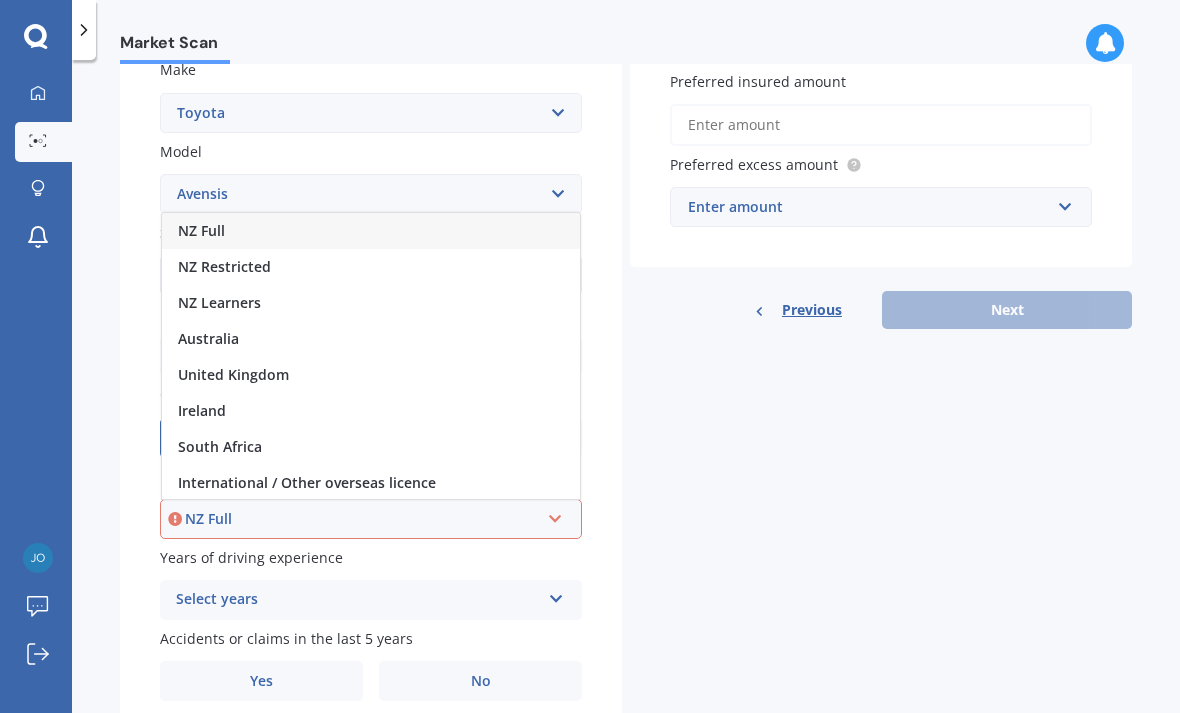 scroll, scrollTop: 383, scrollLeft: 0, axis: vertical 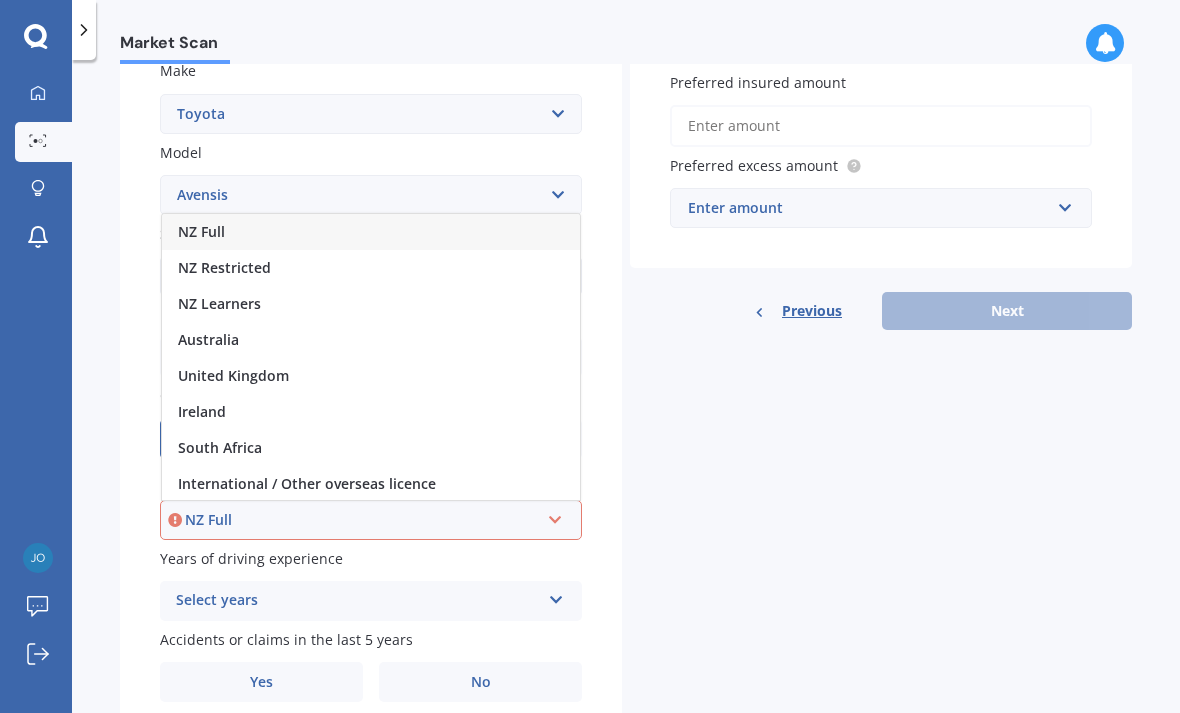 click at bounding box center [555, 516] 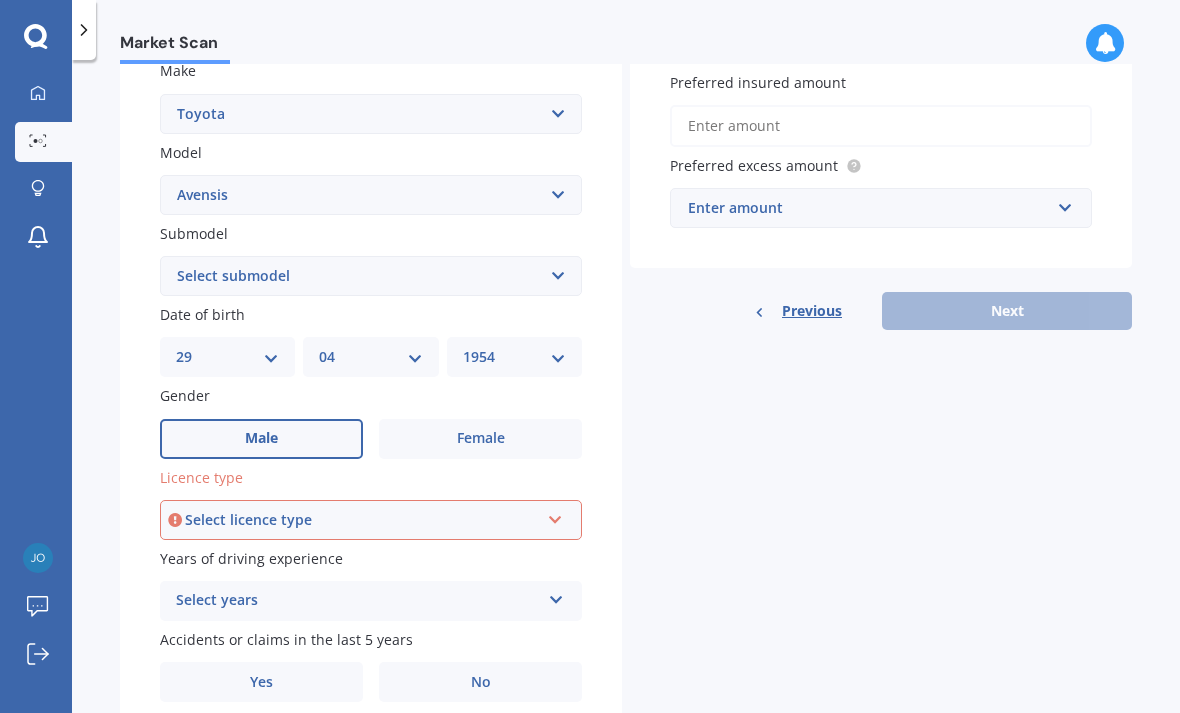 click at bounding box center (175, 520) 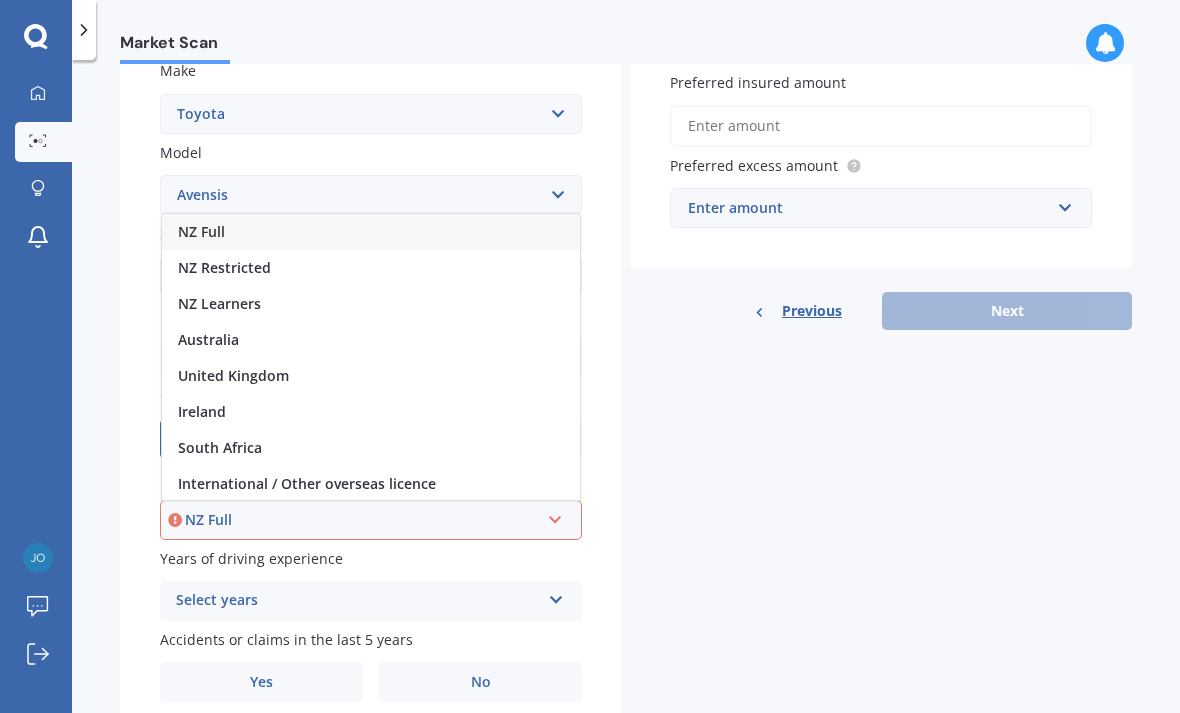 click on "NZ Full" at bounding box center [201, 231] 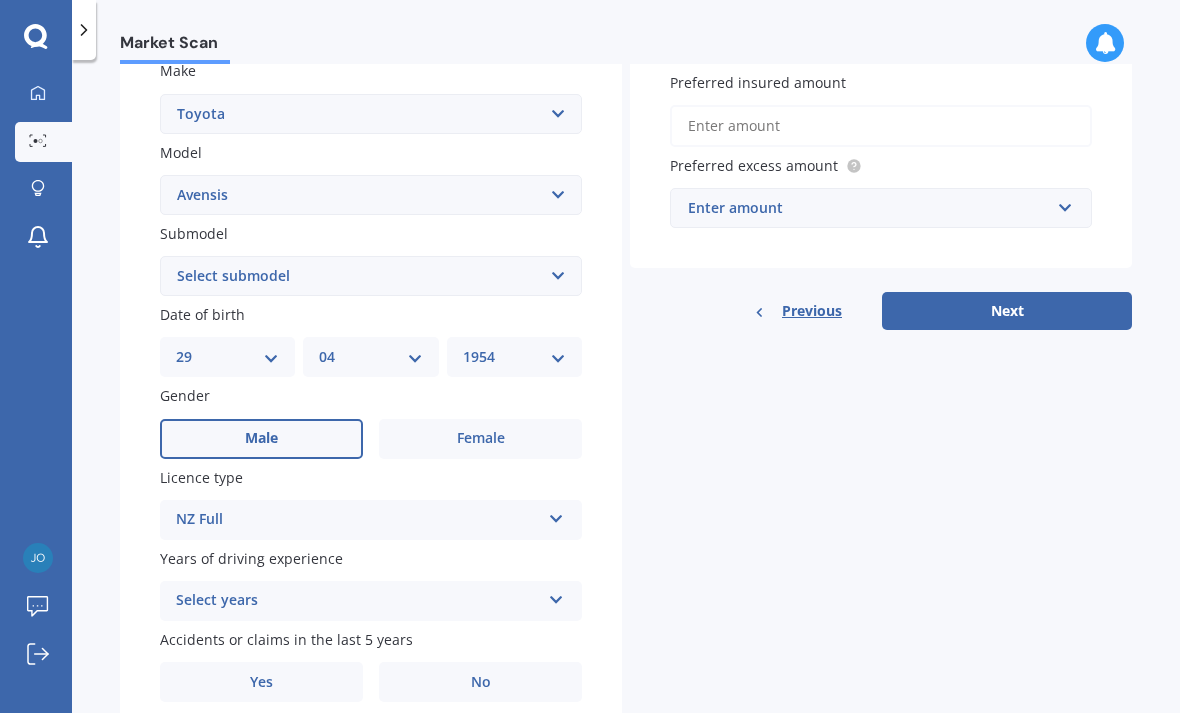 click at bounding box center (556, 596) 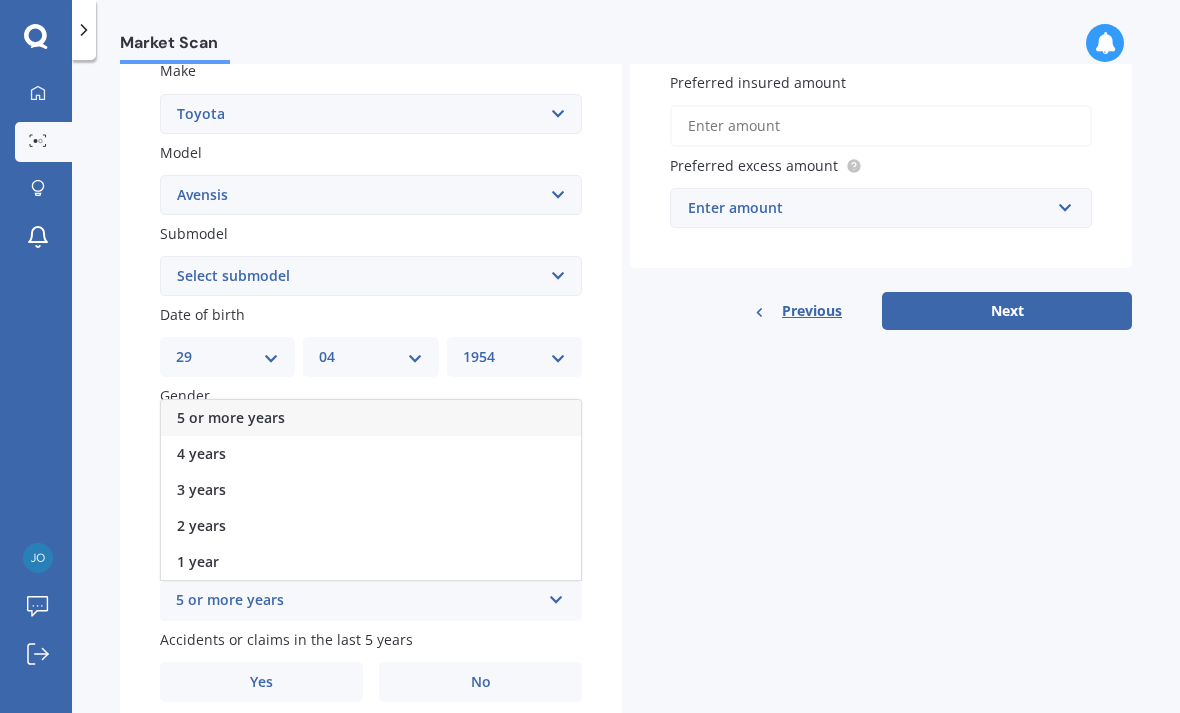 click on "5 or more years" at bounding box center (358, 601) 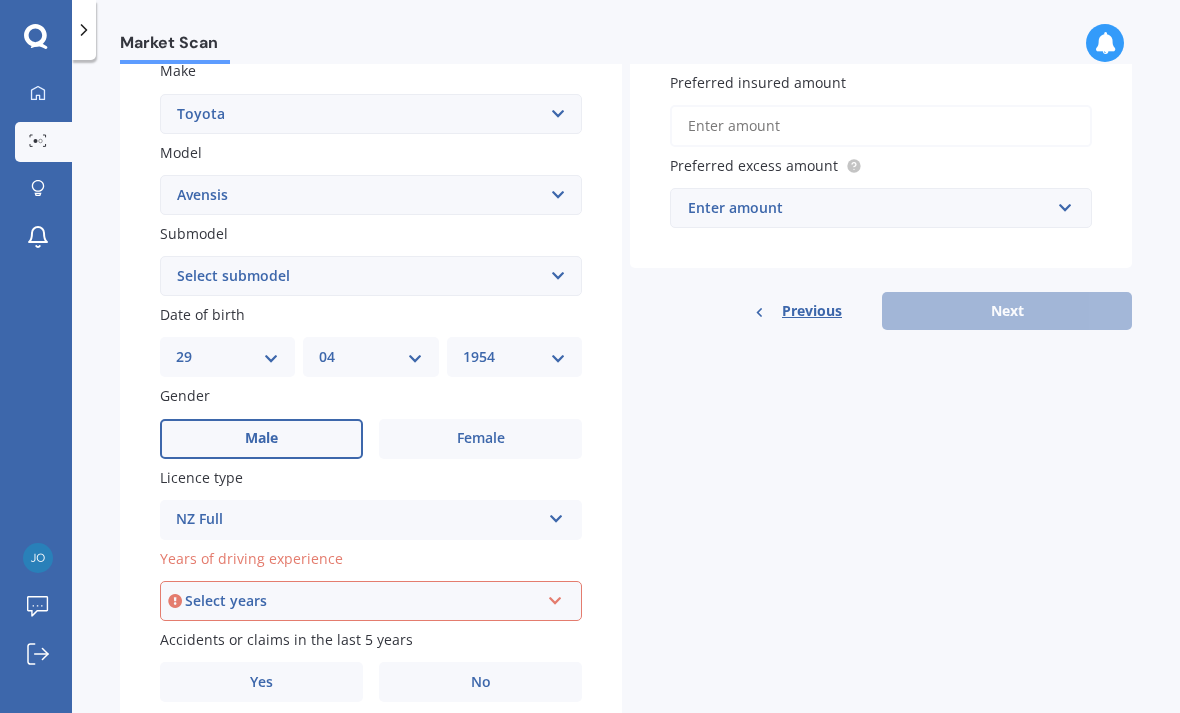 click at bounding box center (555, 597) 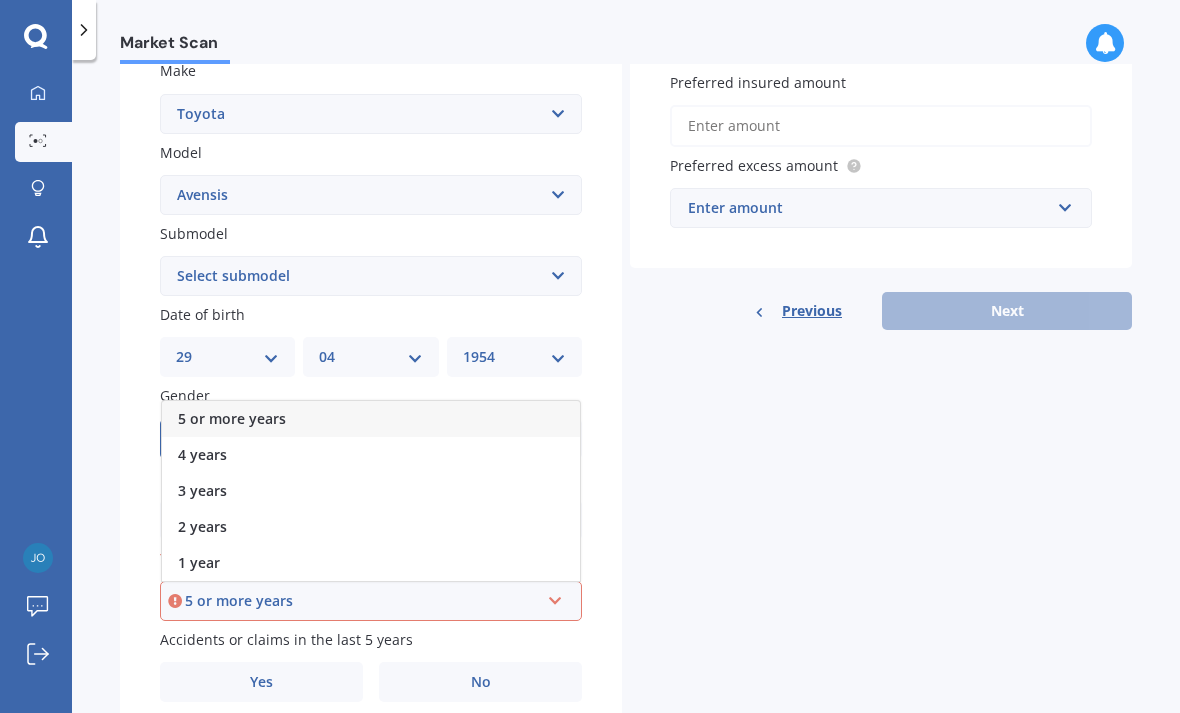 click at bounding box center [555, 597] 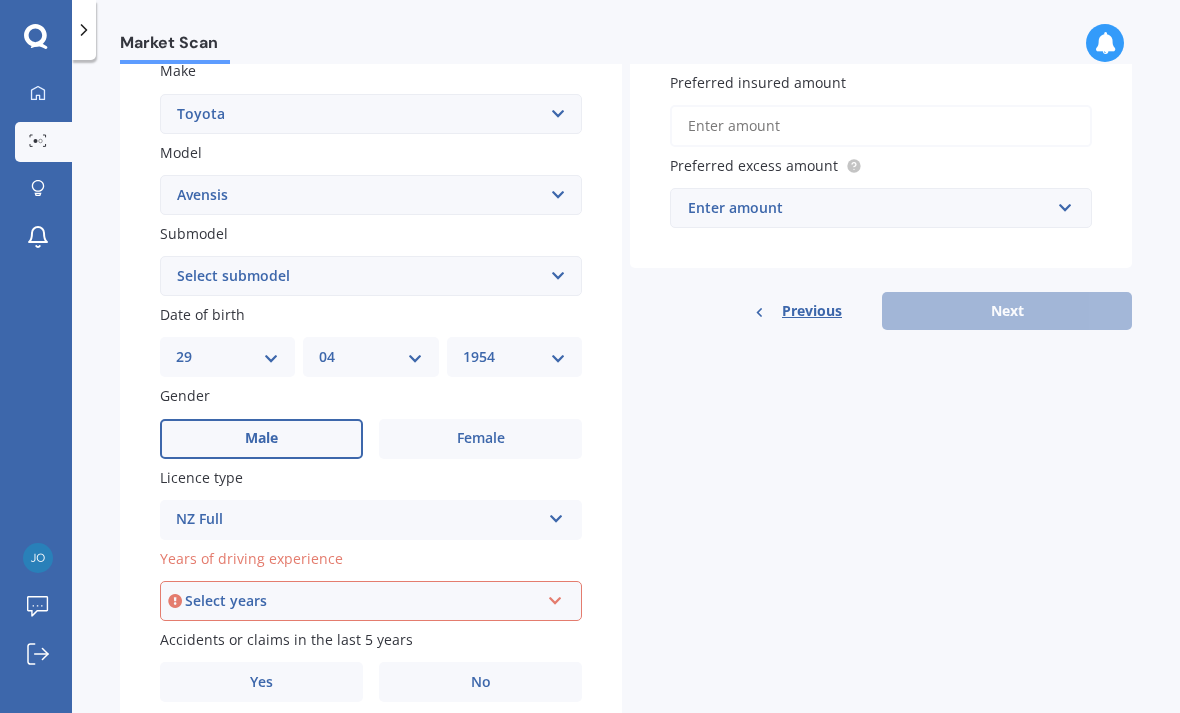 click at bounding box center (555, 597) 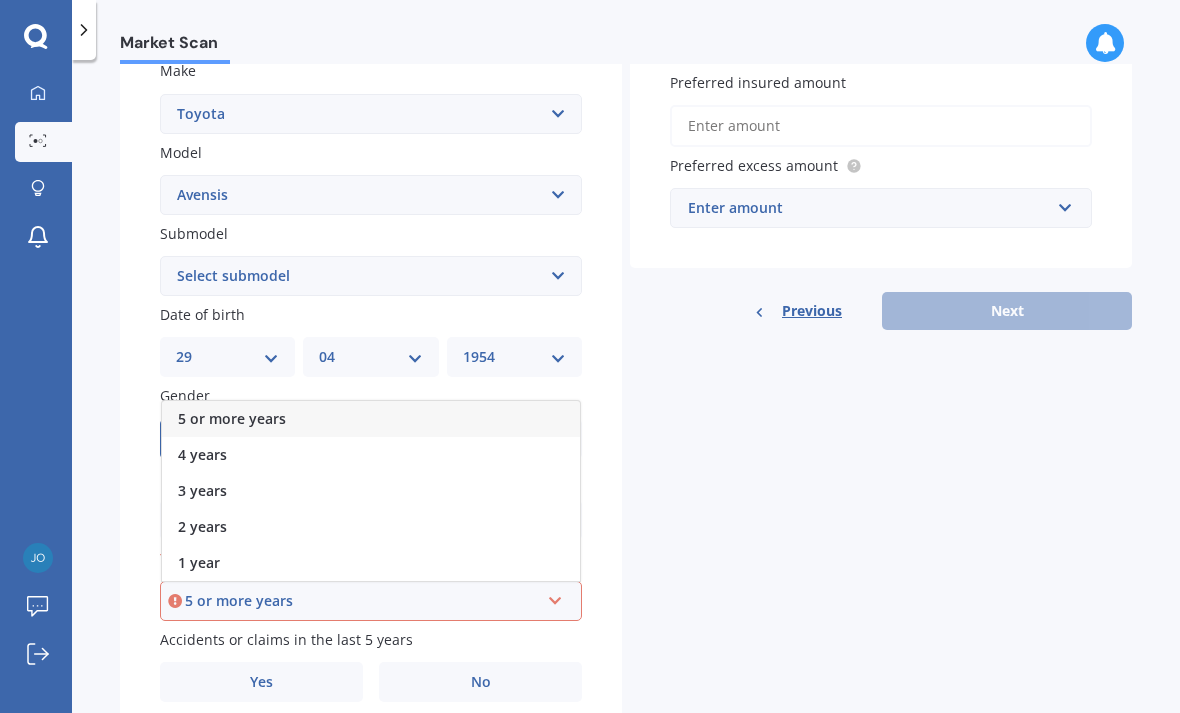 click on "5 or more years" at bounding box center [232, 418] 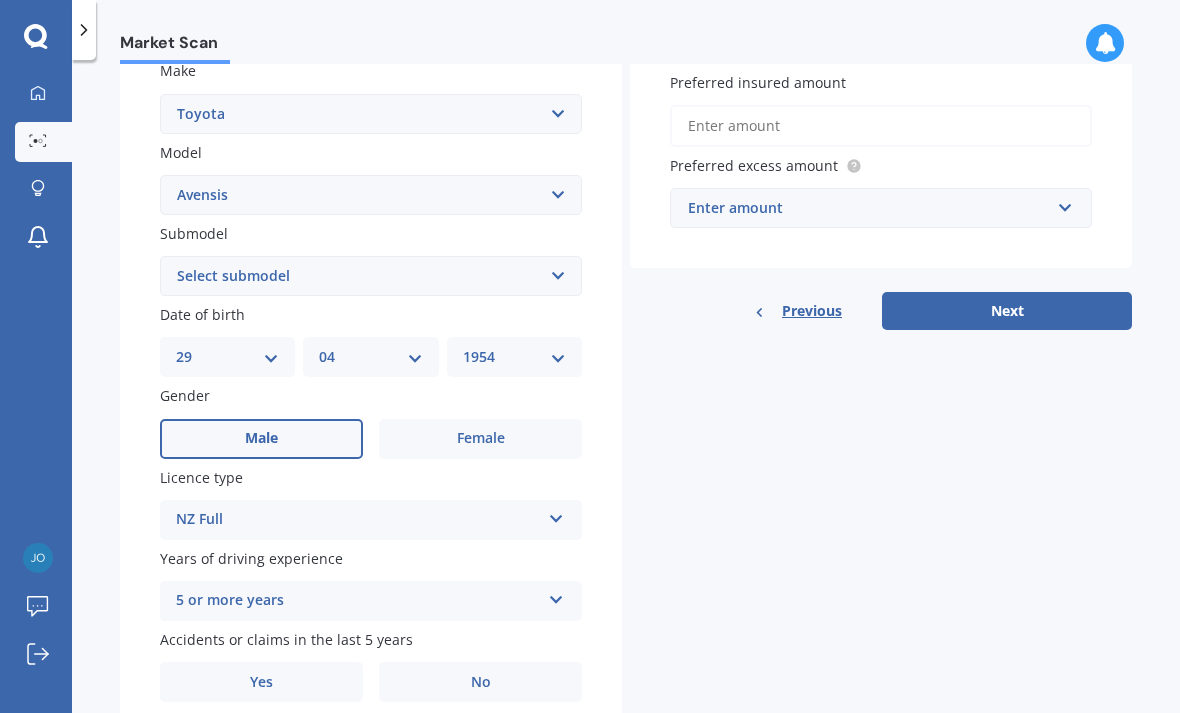 click on "No" at bounding box center [480, 682] 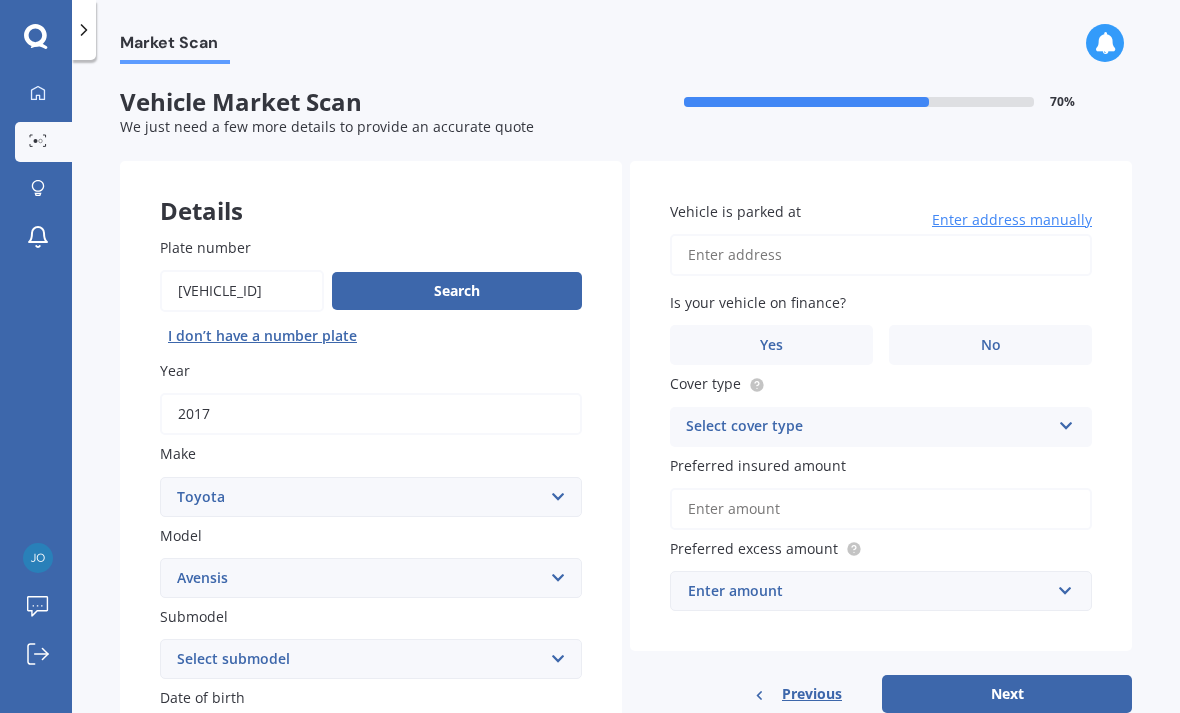 scroll, scrollTop: 0, scrollLeft: 0, axis: both 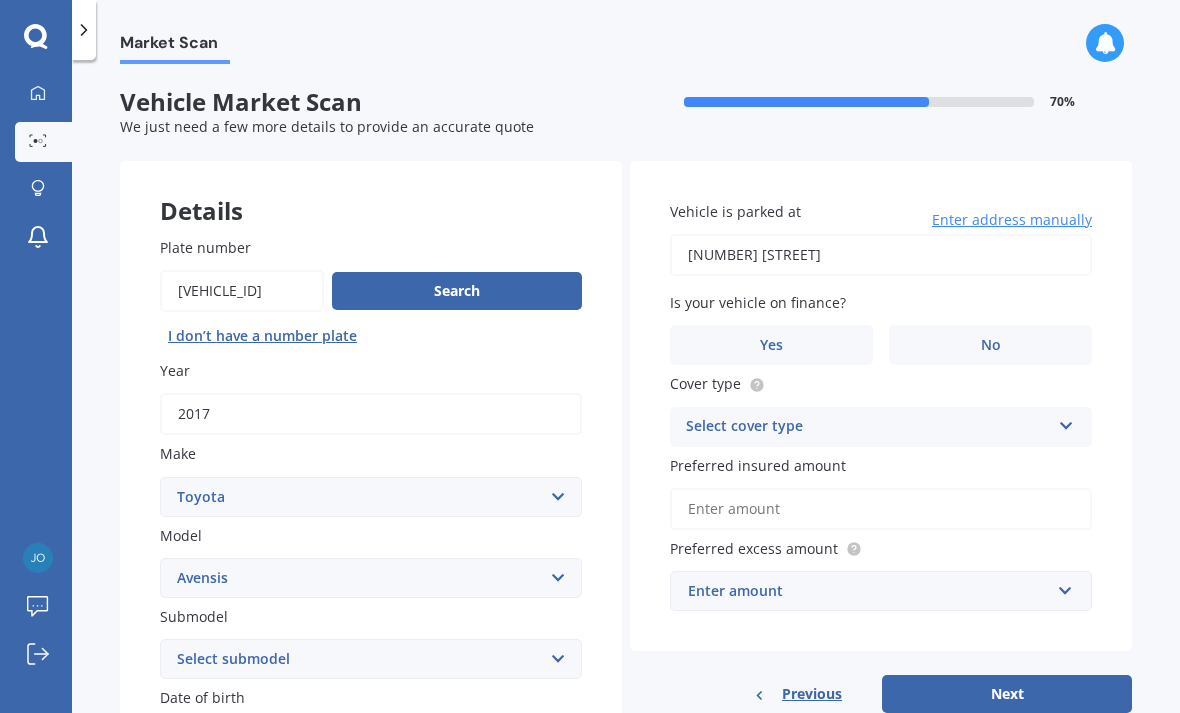 click on "[NUMBER] [STREET]" at bounding box center [881, 255] 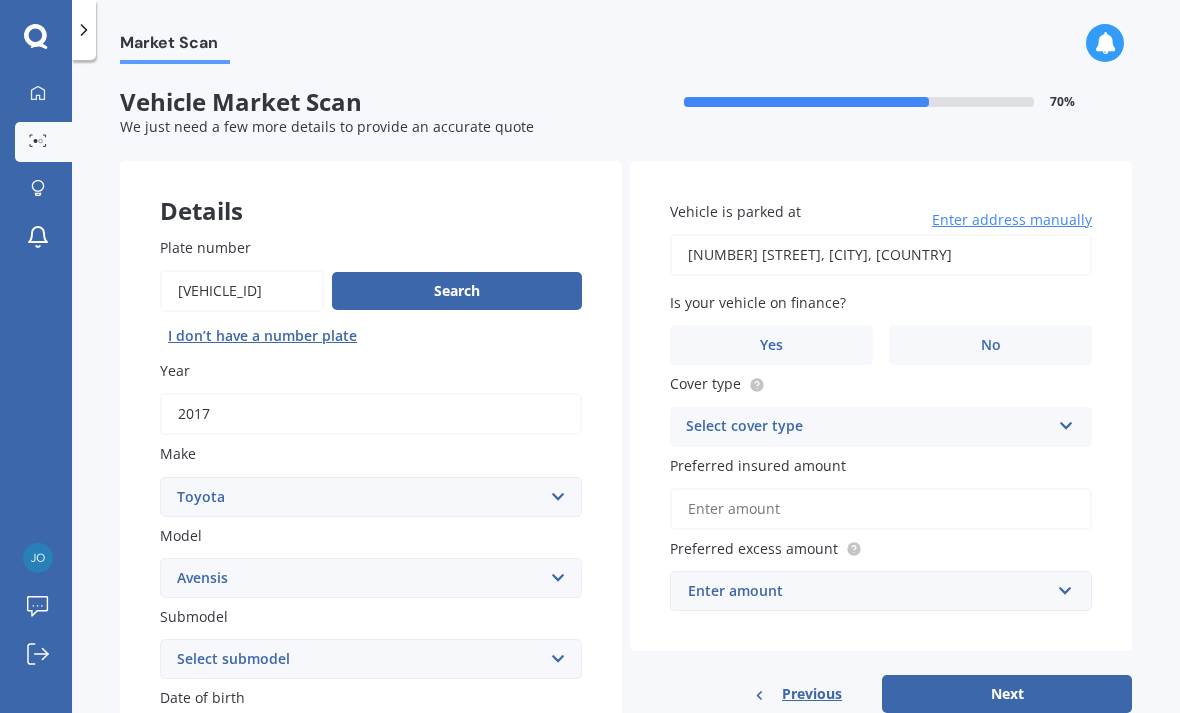 type on "[NUMBER] [STREET], [CITY] [POSTCODE]" 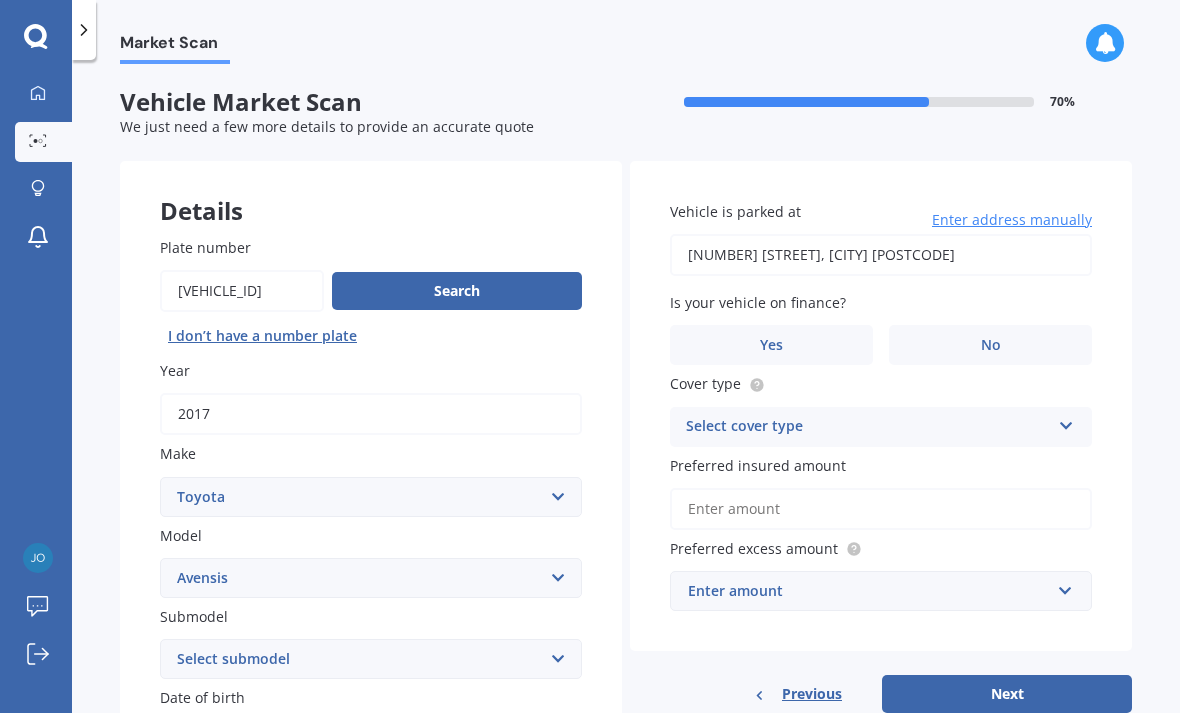 click on "No" at bounding box center (990, 345) 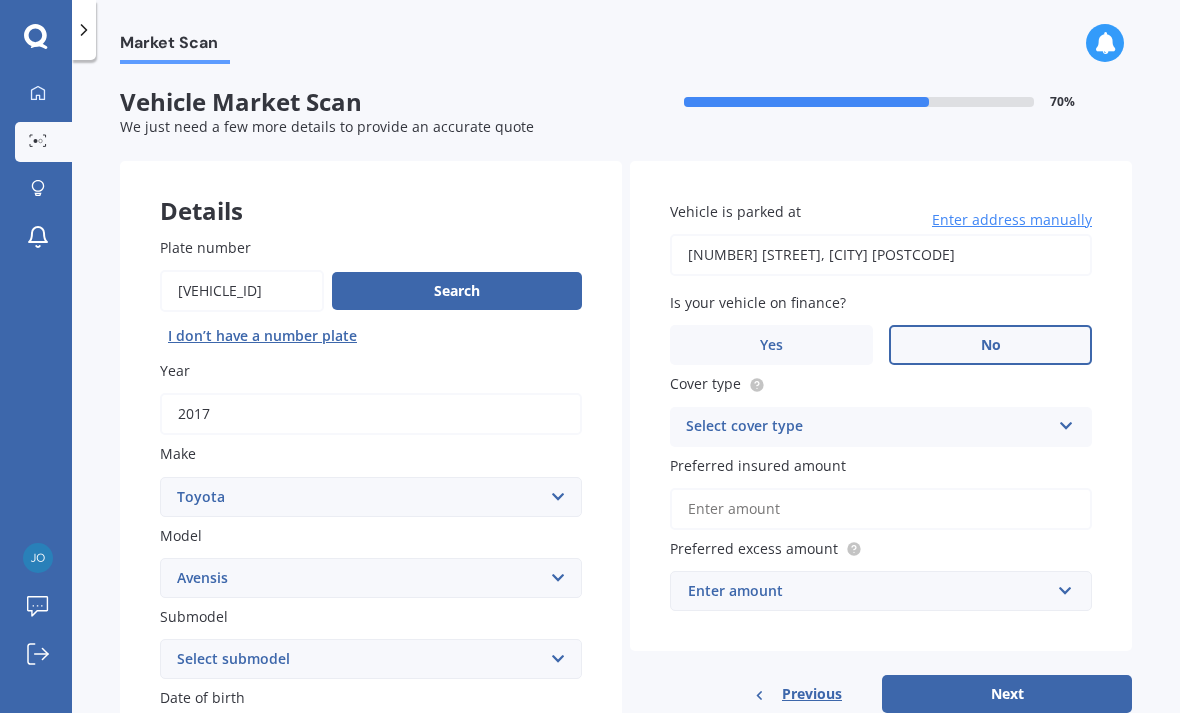 click at bounding box center [1066, 422] 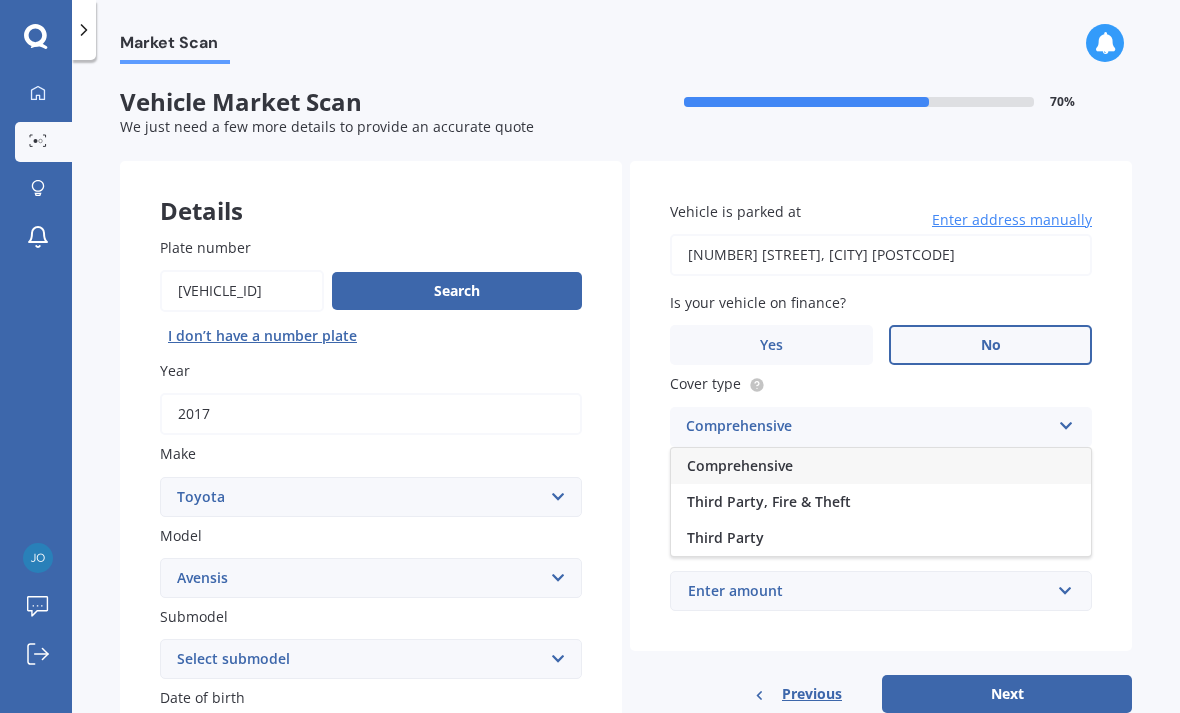 click on "Third Party, Fire & Theft" at bounding box center (769, 501) 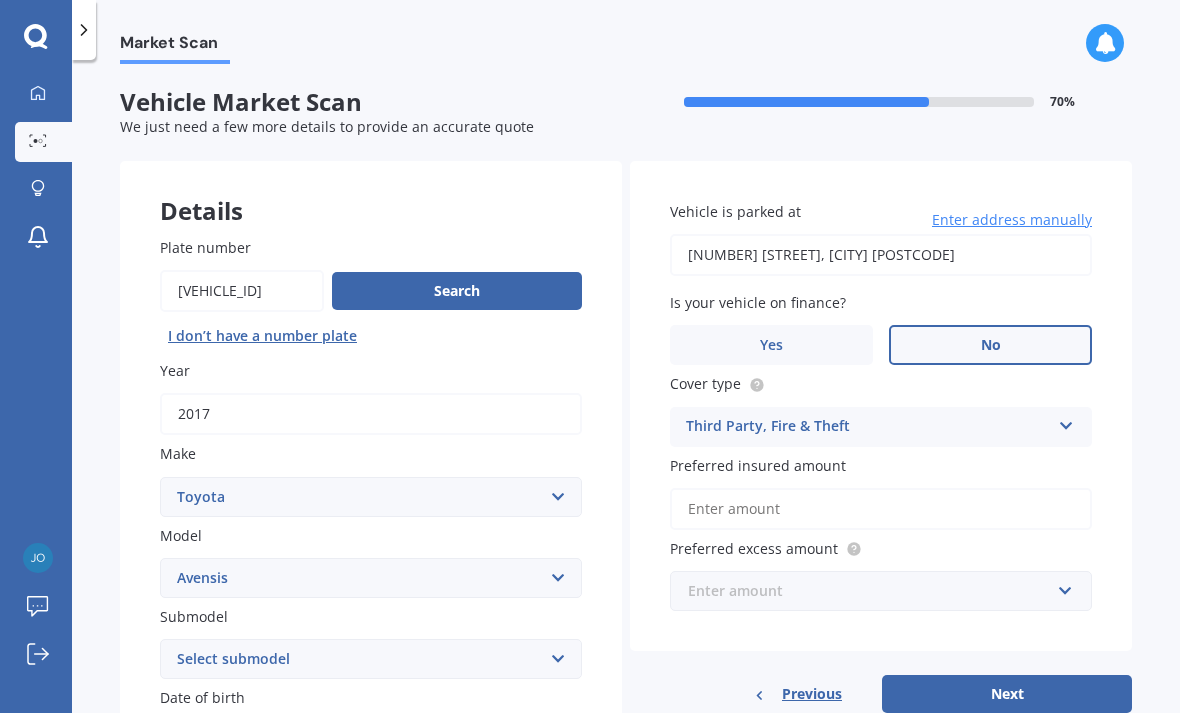 click at bounding box center (874, 591) 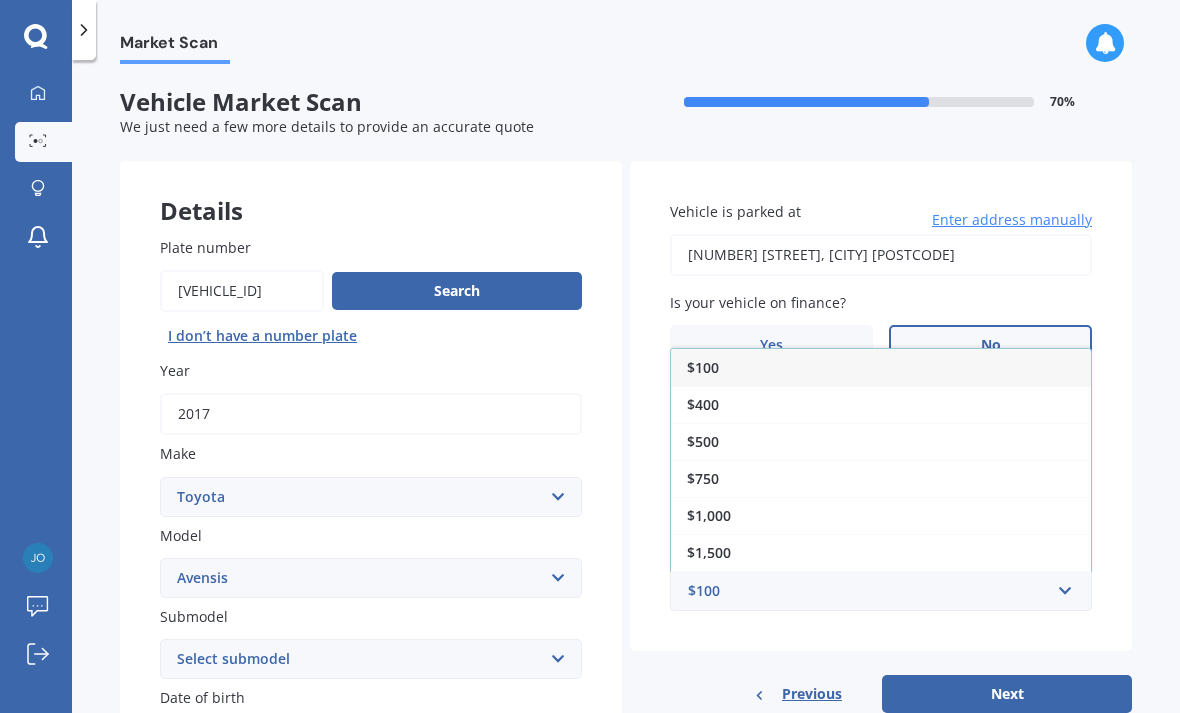 click on "$100" at bounding box center (881, 367) 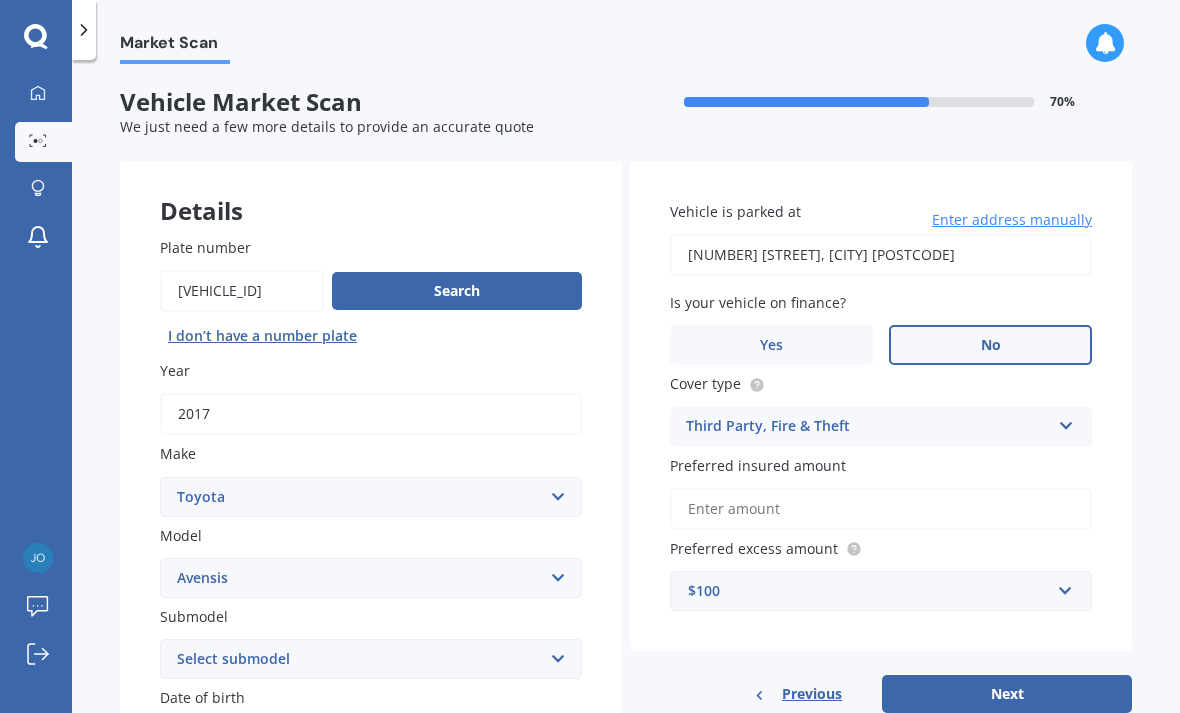 click on "Preferred insured amount" at bounding box center (881, 509) 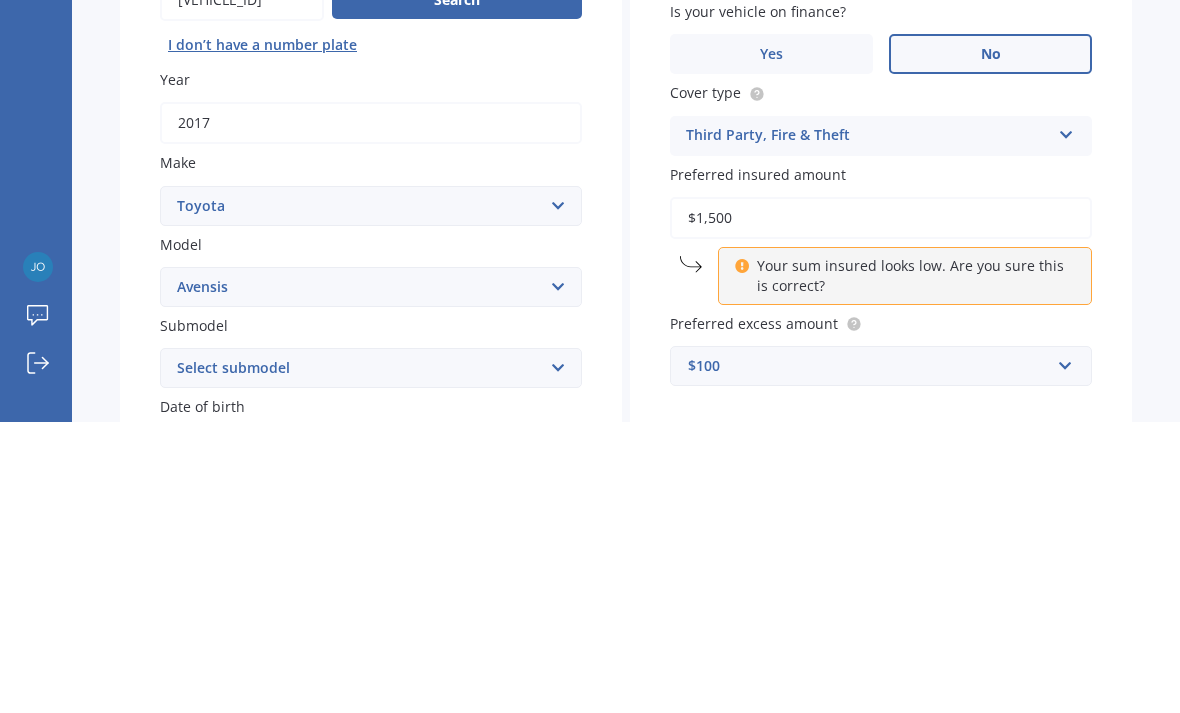 type on "$15,000" 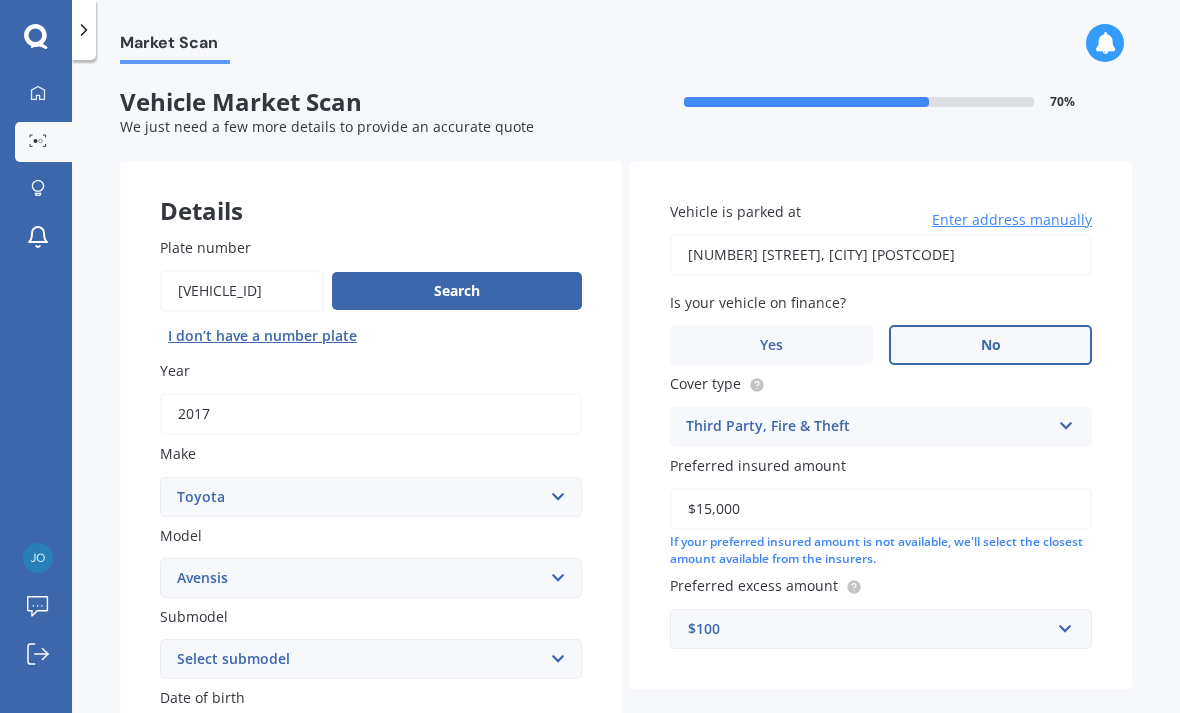 click on "Next" at bounding box center (1007, 732) 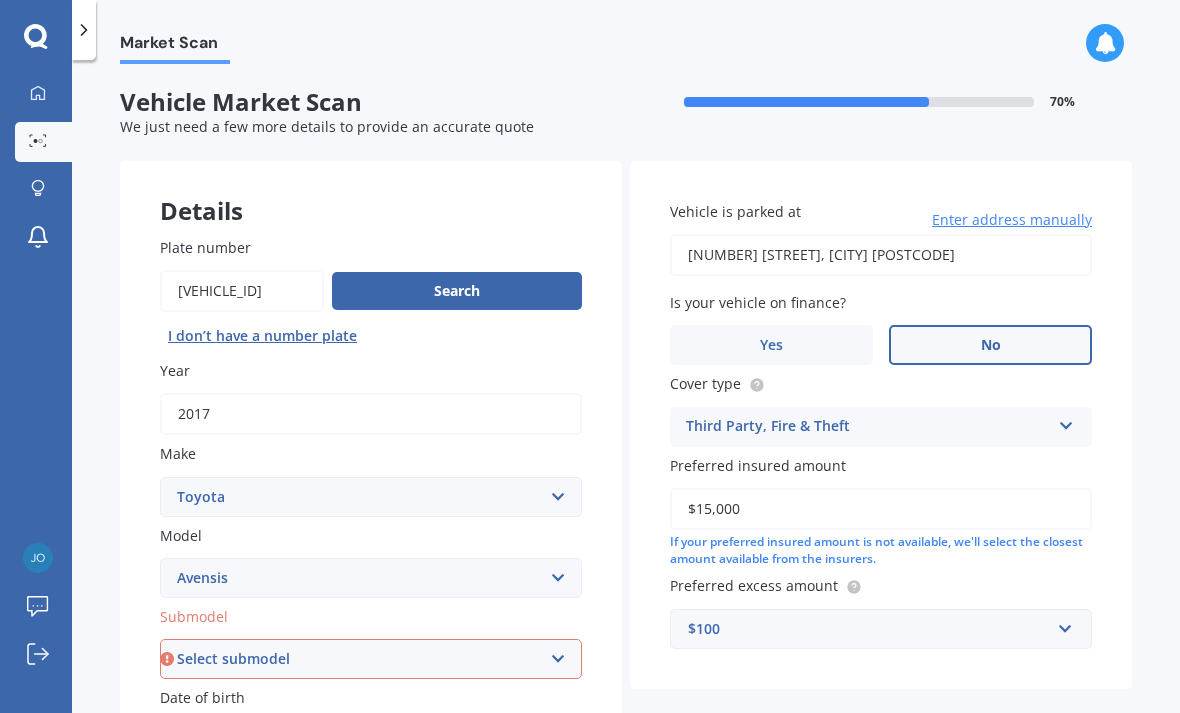 click on "Select submodel (All other) [ENGINE_SIZE] MPV Verso" at bounding box center (371, 659) 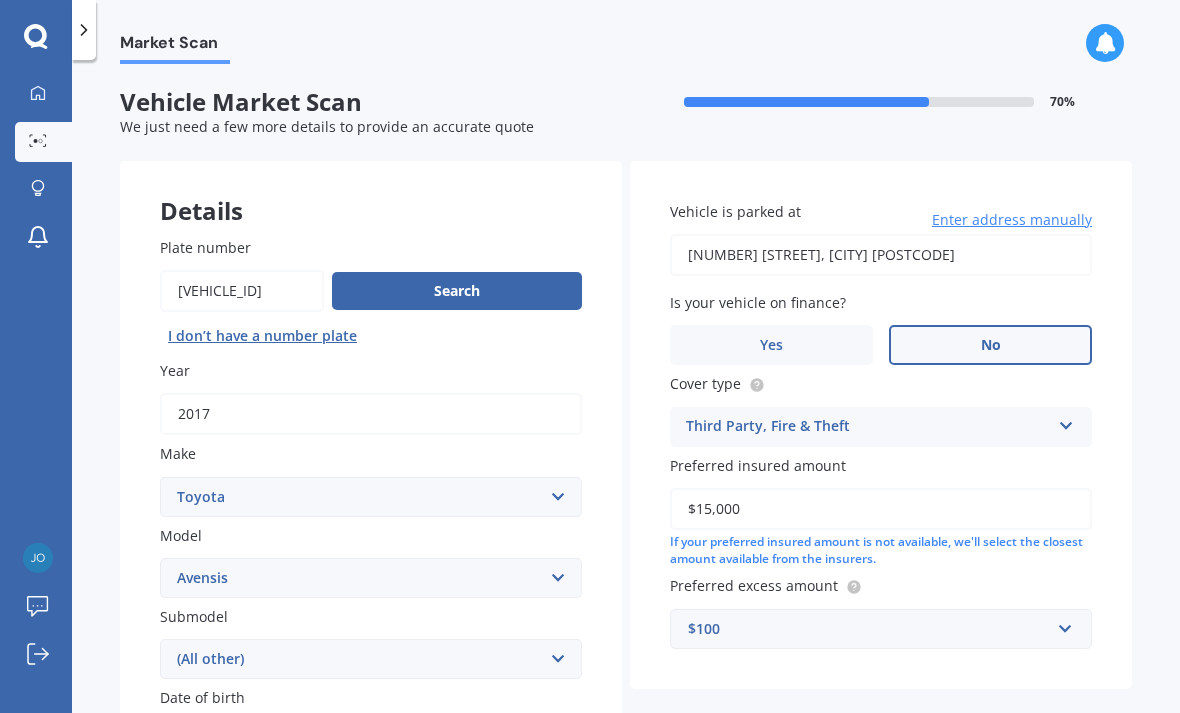 click on "Next" at bounding box center [1007, 732] 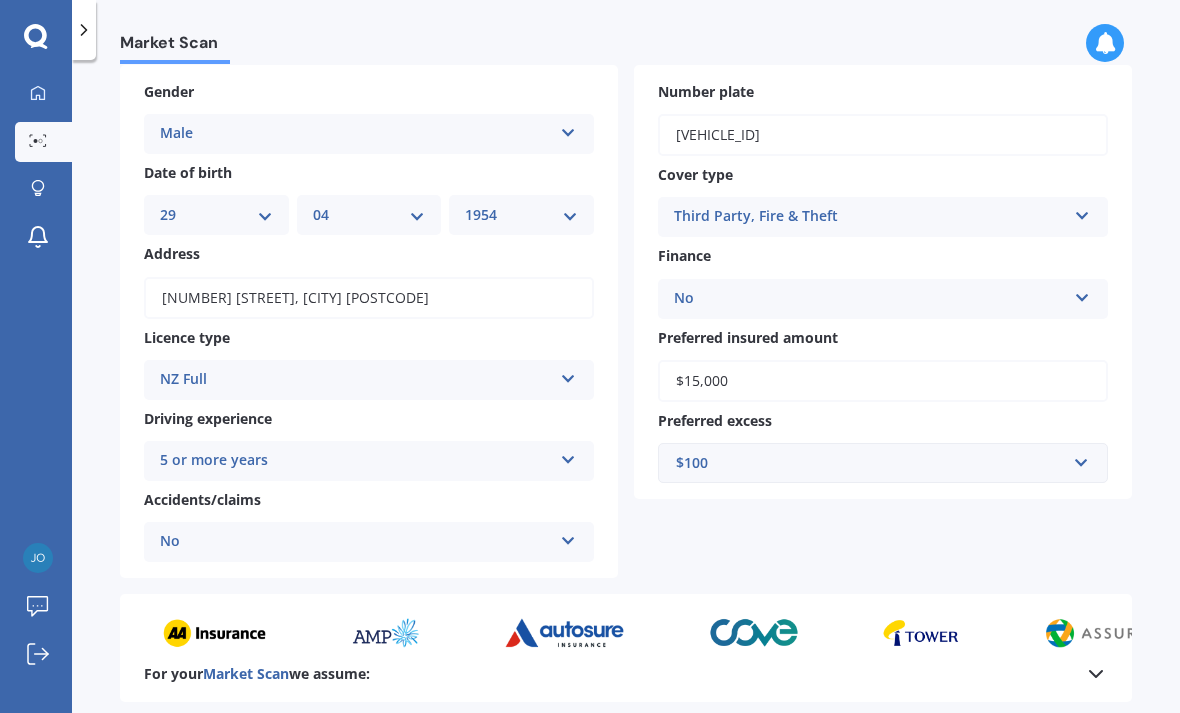 scroll, scrollTop: 99, scrollLeft: 0, axis: vertical 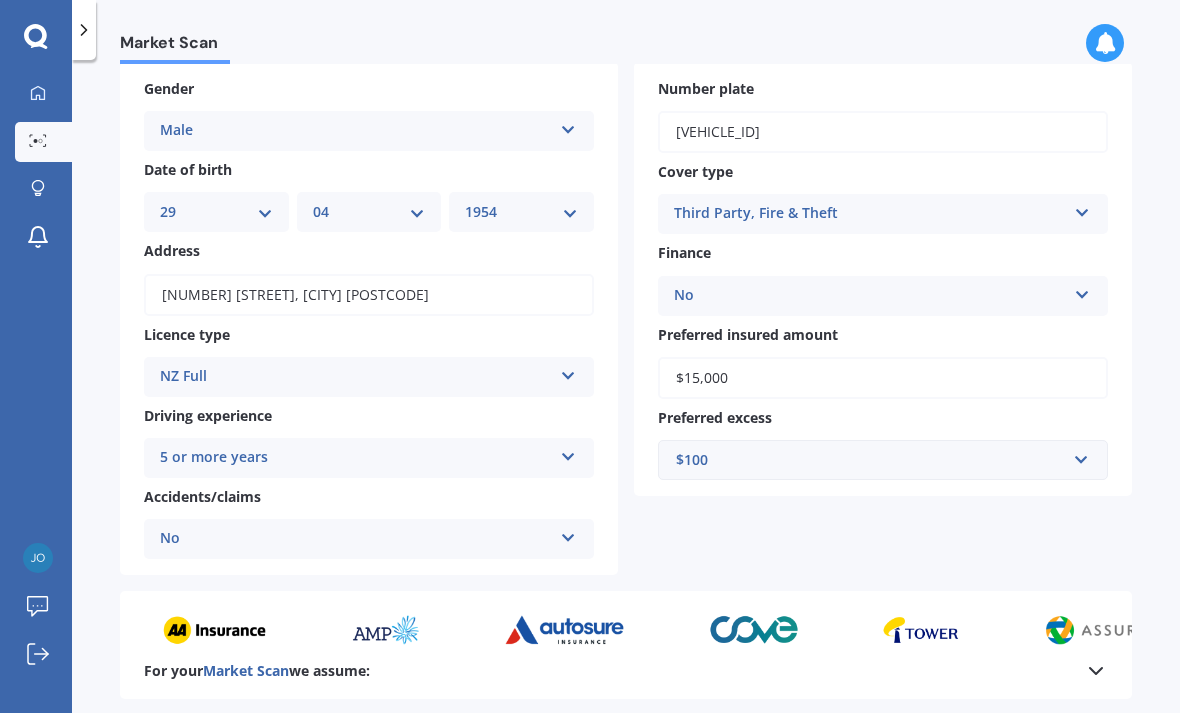 click 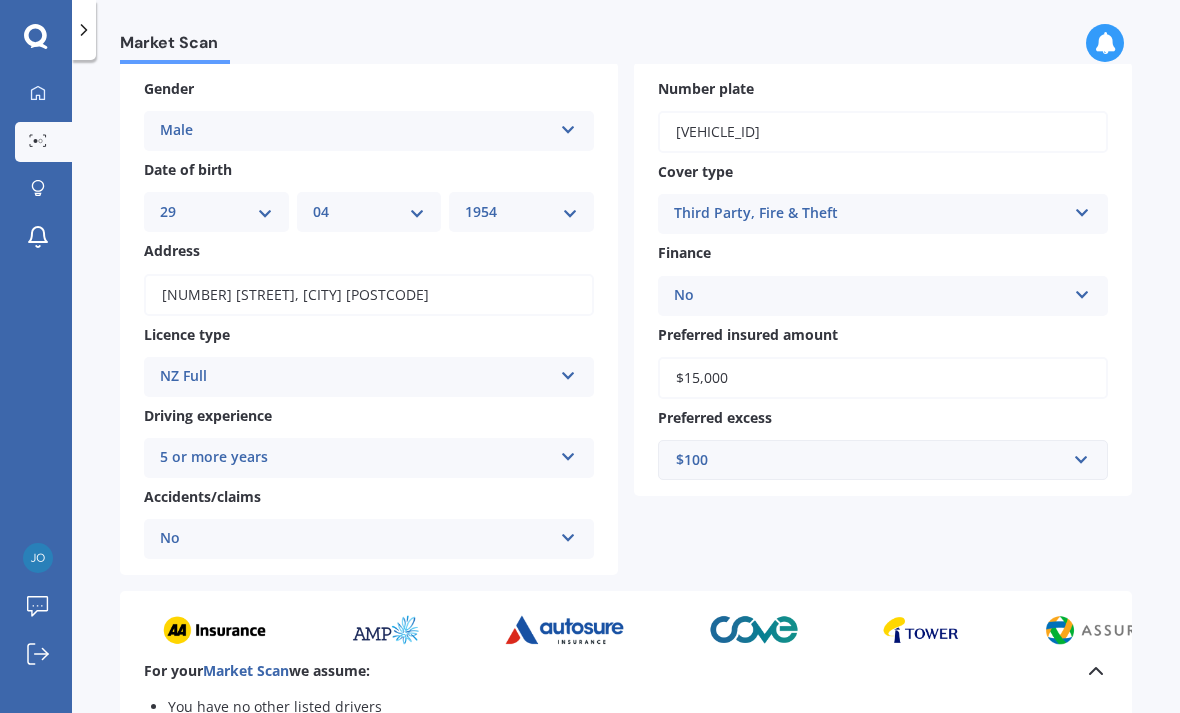 click on "Market Scan Vehicle Market Scan summary 90 % Check your details and click continue to scan  Gender Male Male Female Date of birth DD 01 02 03 04 05 06 07 08 09 10 11 12 13 14 15 16 17 18 19 20 21 22 23 24 25 26 27 28 29 30 31 MM 01 02 03 04 05 06 07 08 09 10 11 12 YYYY 2025 2024 2023 2022 2021 2020 2019 2018 2017 2016 2015 2014 2013 2012 2011 2010 2009 2008 2007 2006 2005 2004 2003 2002 2001 2000 1999 1998 1997 1996 1995 1994 1993 1992 1991 1990 1989 1988 1987 1986 1985 1984 1983 1982 1981 1980 1979 1978 1977 1976 1975 1974 1973 1972 1971 1970 1969 1968 1967 1966 1965 1964 1963 1962 1961 1960 1959 1958 1957 1956 1955 1954 1953 1952 1951 1950 1949 1948 1947 1946 1945 1944 1943 1942 1941 1940 1939 1938 1937 1936 1935 1934 1933 1932 1931 1930 1929 1928 1927 1926 Address [NUMBER] [STREET], [CITY] [POSTCODE] Licence type NZ Full NZ Full NZ Restricted NZ Learners Australia United Kingdom Ireland South Africa International / Other overseas licence Driving experience 5 or more years 1 year 2 years 3 years No No" at bounding box center [626, 390] 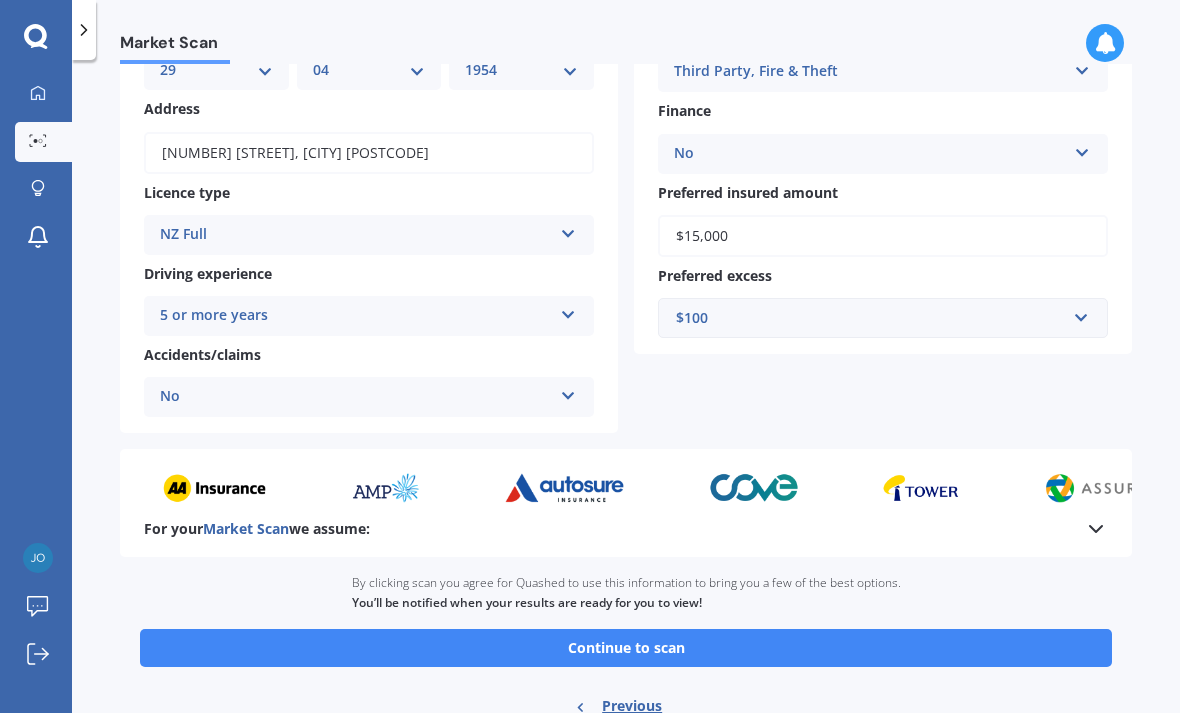 scroll, scrollTop: 240, scrollLeft: 0, axis: vertical 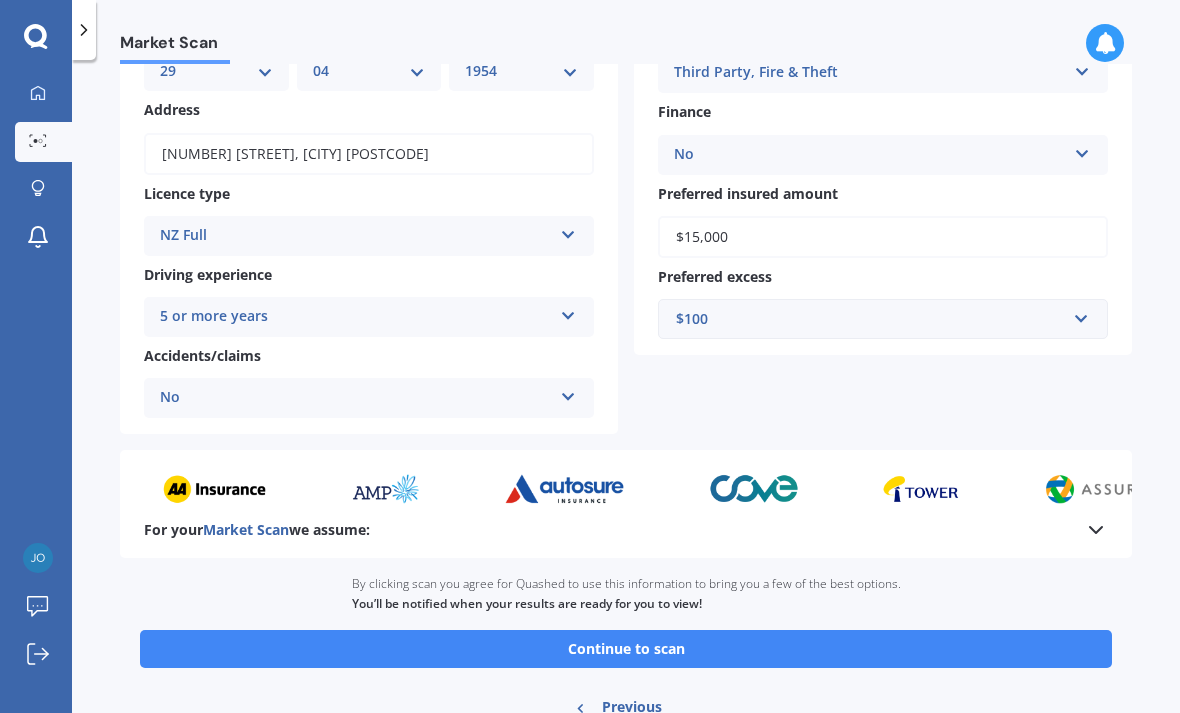 click on "Continue to scan" at bounding box center (626, 649) 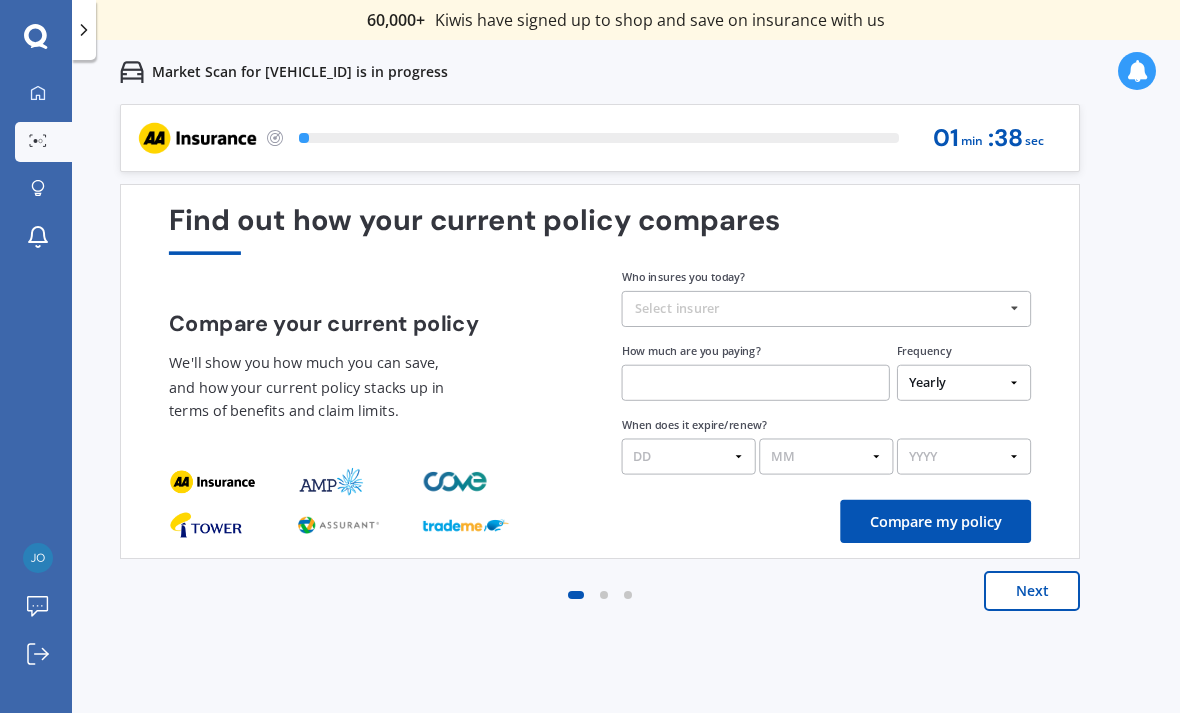 scroll, scrollTop: 0, scrollLeft: 0, axis: both 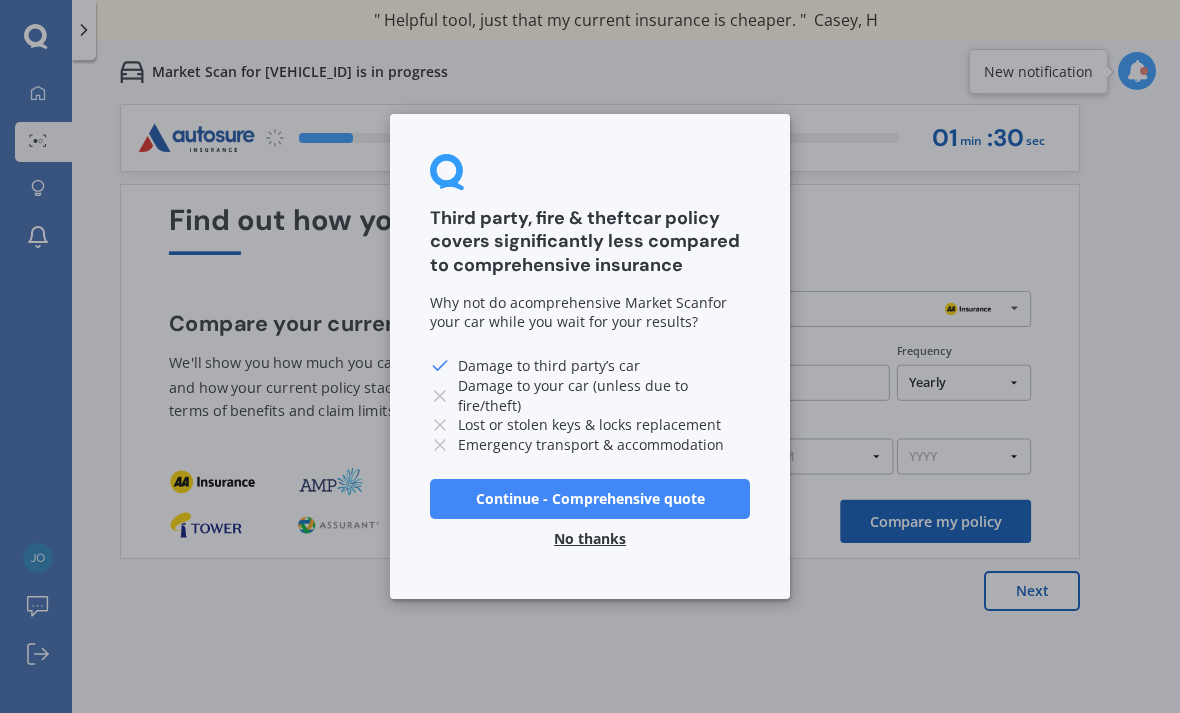 click on "Third party, fire & theft  car policy covers significantly less compared to comprehensive insurance Why not do a  comprehensive Market Scan  for your car while you wait for your results?  Damage to third party’s car  Damage to your car   (unless due to fire/theft)  Lost or stolen keys & locks replacement  Emergency transport & accommodation Continue - Comprehensive quote No thanks" at bounding box center [590, 356] 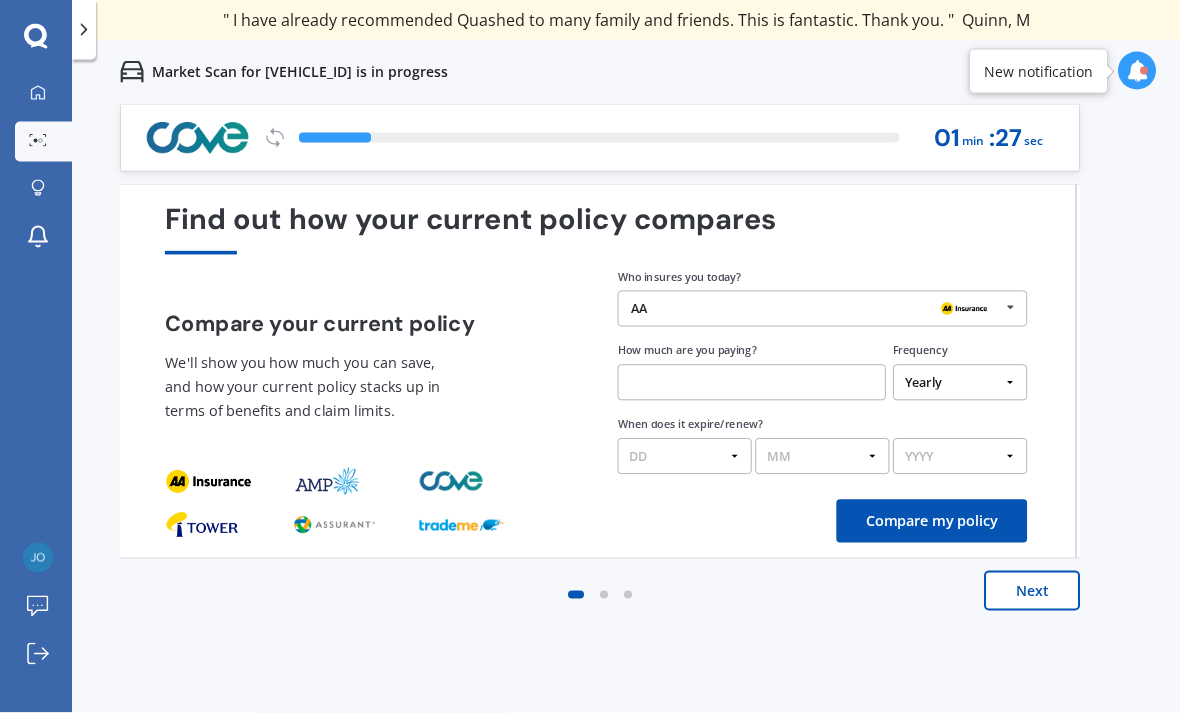 scroll, scrollTop: 0, scrollLeft: 0, axis: both 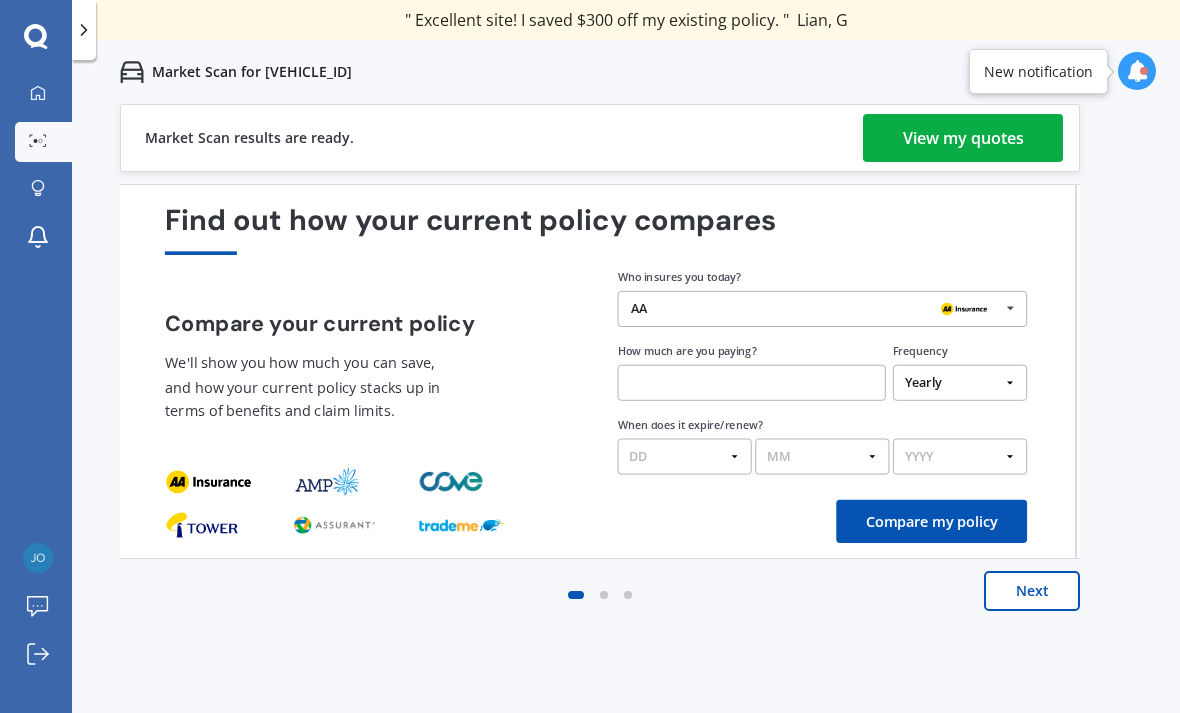 click on "View my quotes" at bounding box center [963, 138] 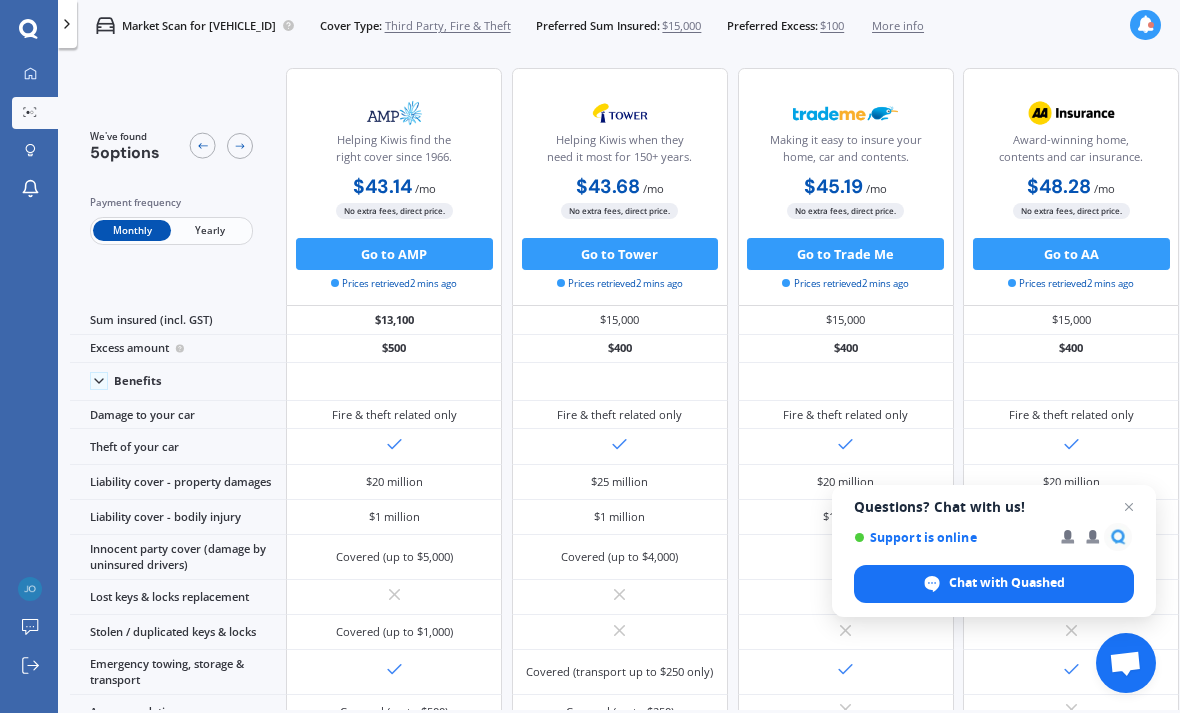 click on "Yearly" at bounding box center [210, 230] 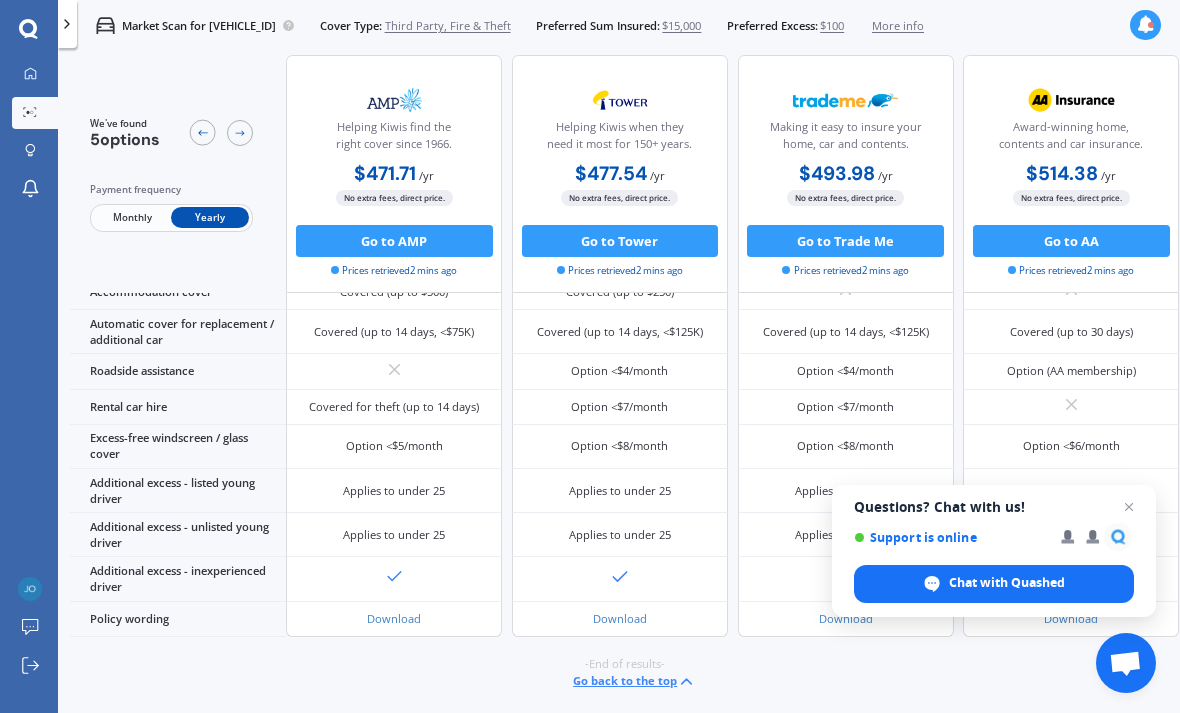 click at bounding box center (1129, 507) 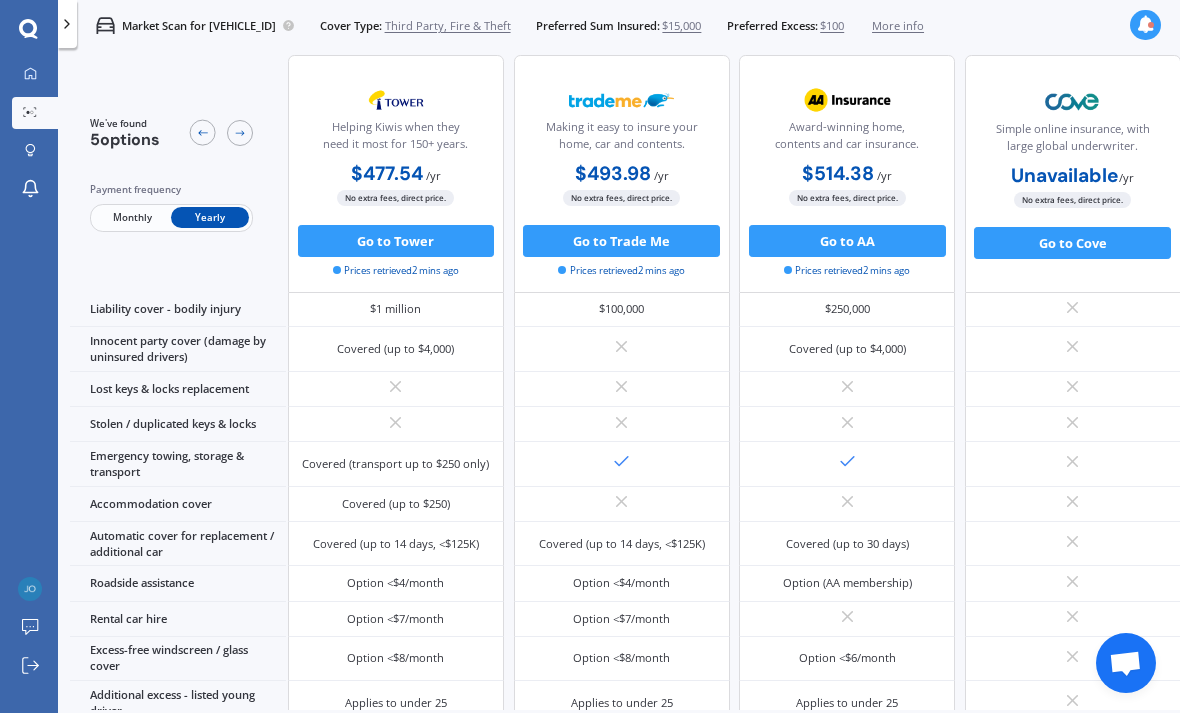 scroll, scrollTop: 260, scrollLeft: 280, axis: both 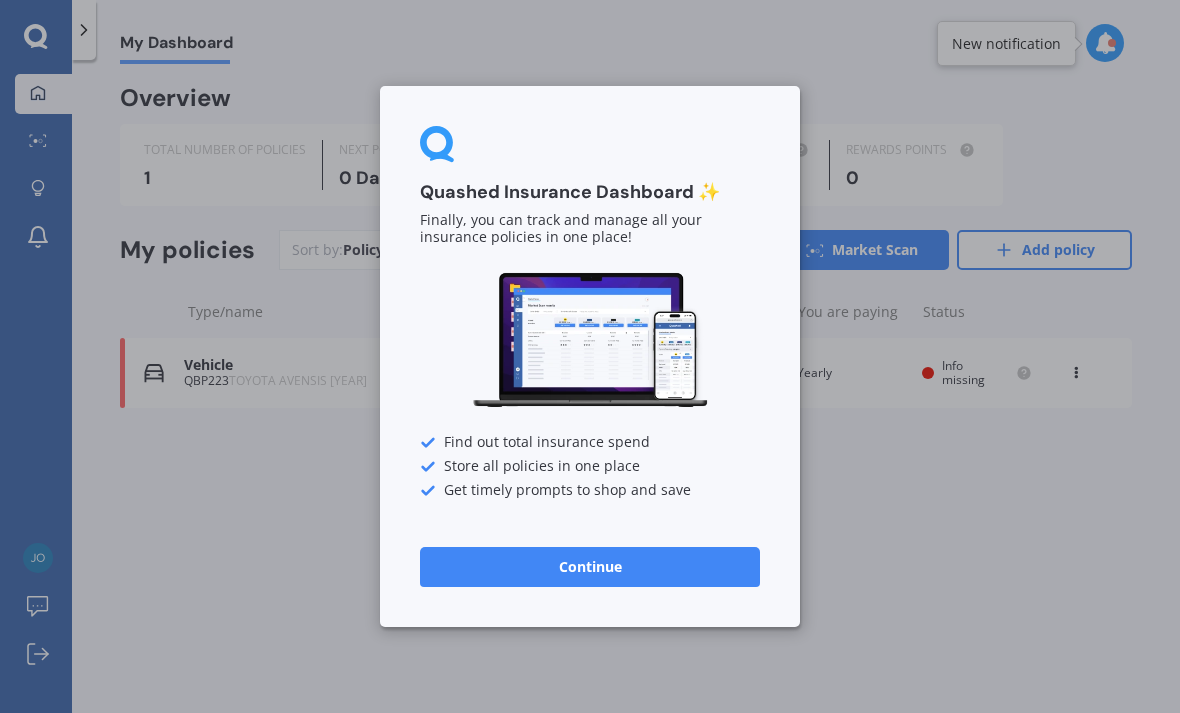 click on "Quashed Insurance Dashboard ✨ Finally, you can track and manage all your insurance policies in one place!  Find out total insurance spend  Store all policies in one place  Get timely prompts to shop and save Continue" at bounding box center (590, 356) 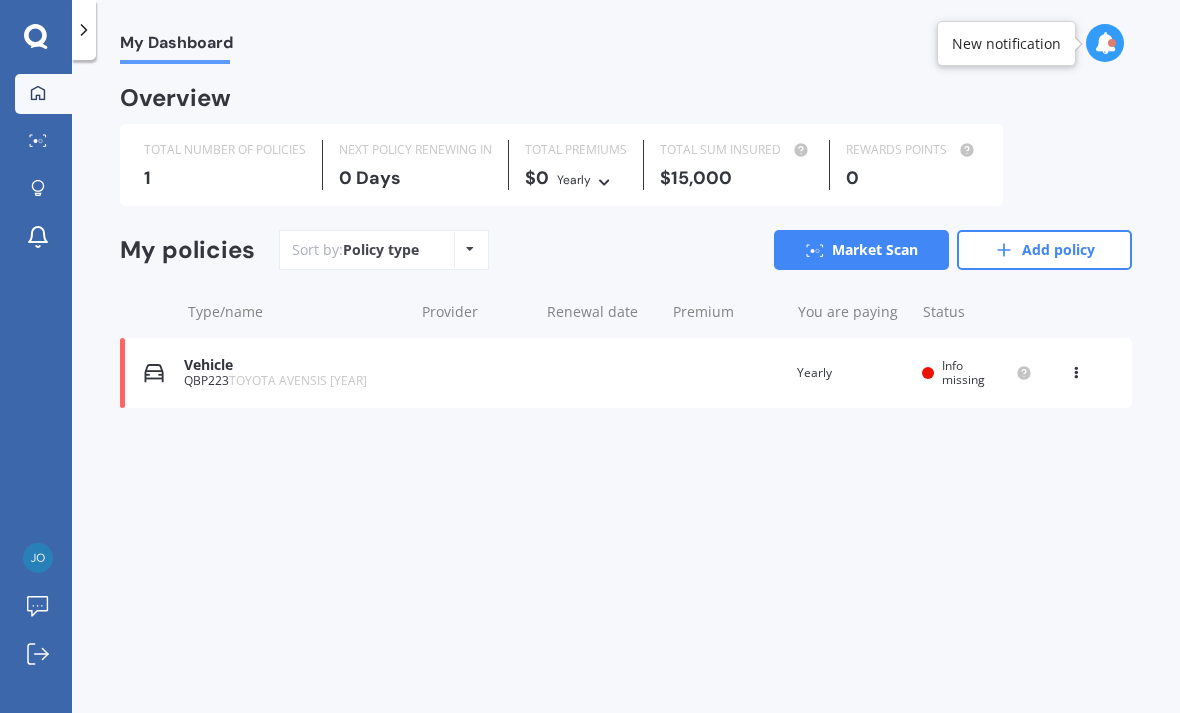 click at bounding box center [470, 249] 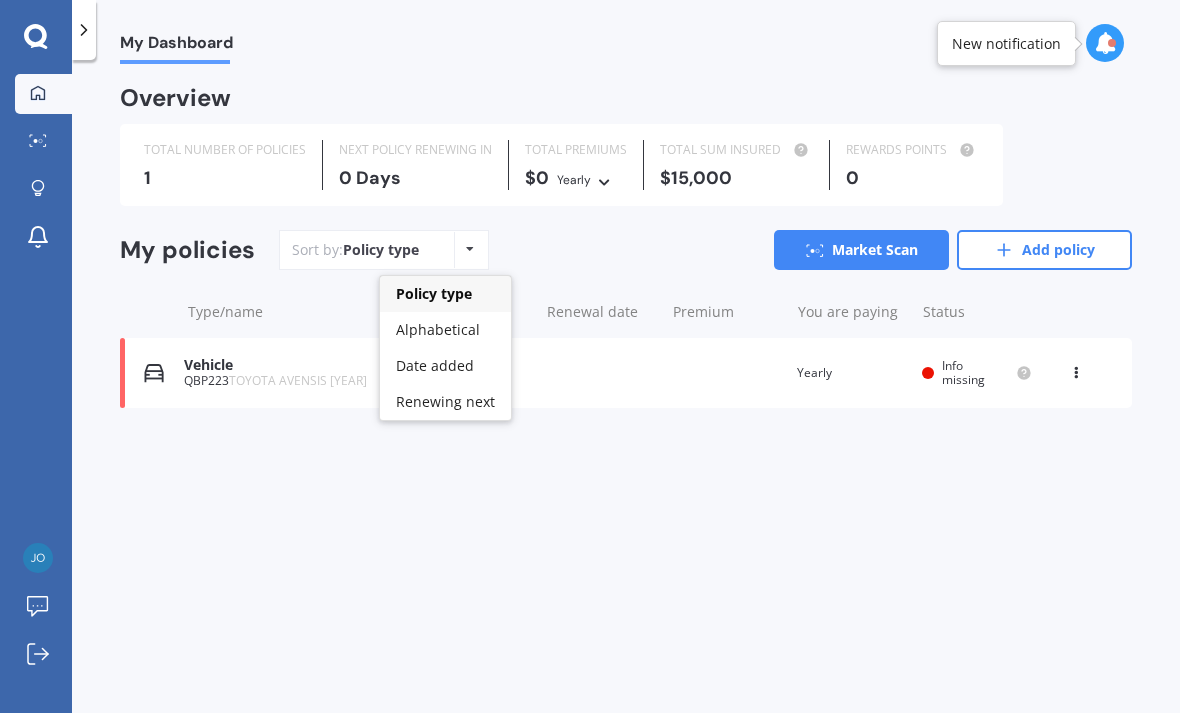 click on "My Dashboard Overview TOTAL NUMBER OF POLICIES 1 NEXT POLICY RENEWING IN 0 Days TOTAL PREMIUMS $0 Yearly Yearly Six-Monthly Quarterly Monthly Fortnightly Weekly TOTAL SUM INSURED $15,000 REWARDS POINTS 0 My policies Sort by:  Policy type Policy type Alphabetical Date added Renewing next Market Scan Add policy Type/name Provider Renewal date Premium You are paying Status Vehicle [VEHICLE_ID]  TOYOTA AVENSIS [YEAR] Renewal date Premium You are paying Yearly Status Info missing View option View policy Delete Vehicle [VEHICLE_ID]  TOYOTA AVENSIS [YEAR] Renewal date Premium You are paying Yearly Status Info missing View option View policy Delete" at bounding box center (626, 390) 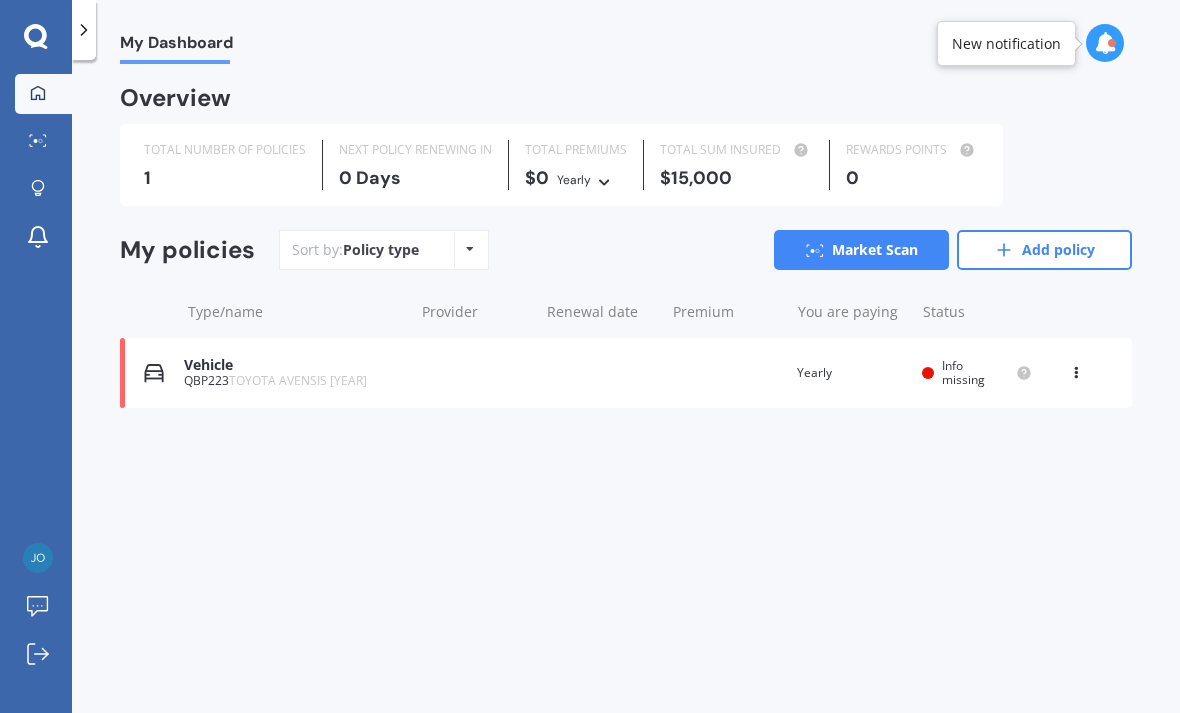 scroll, scrollTop: 0, scrollLeft: 0, axis: both 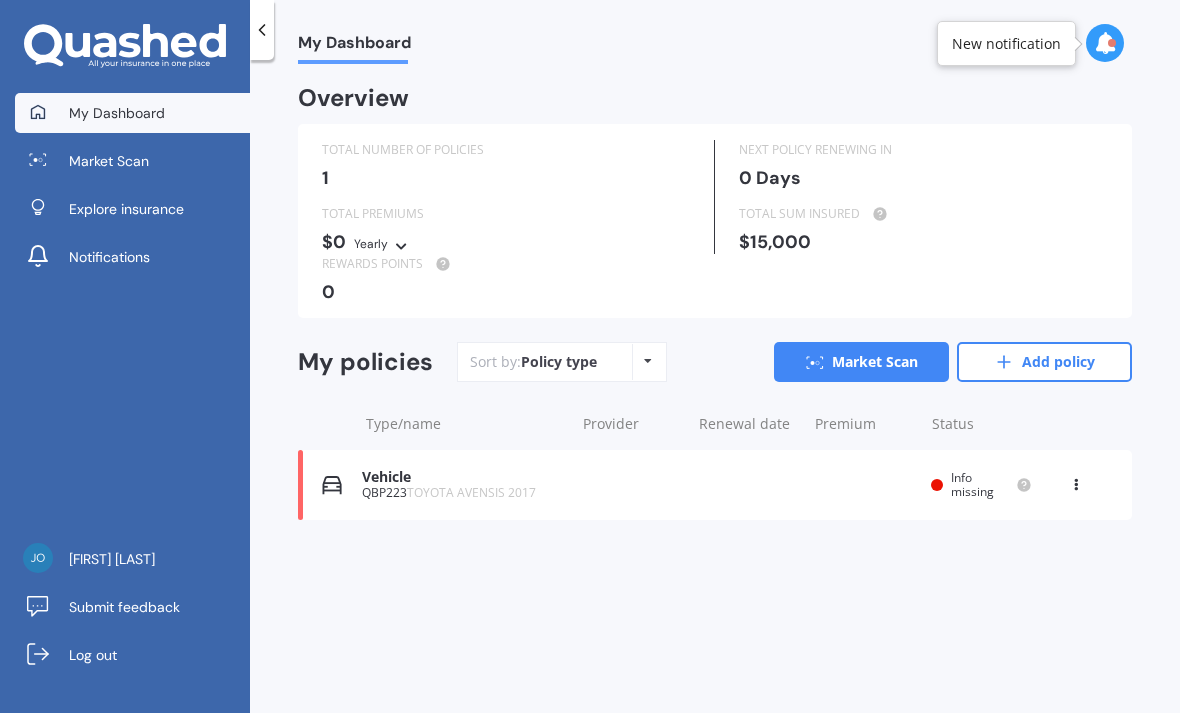 click on "Explore insurance" at bounding box center [126, 209] 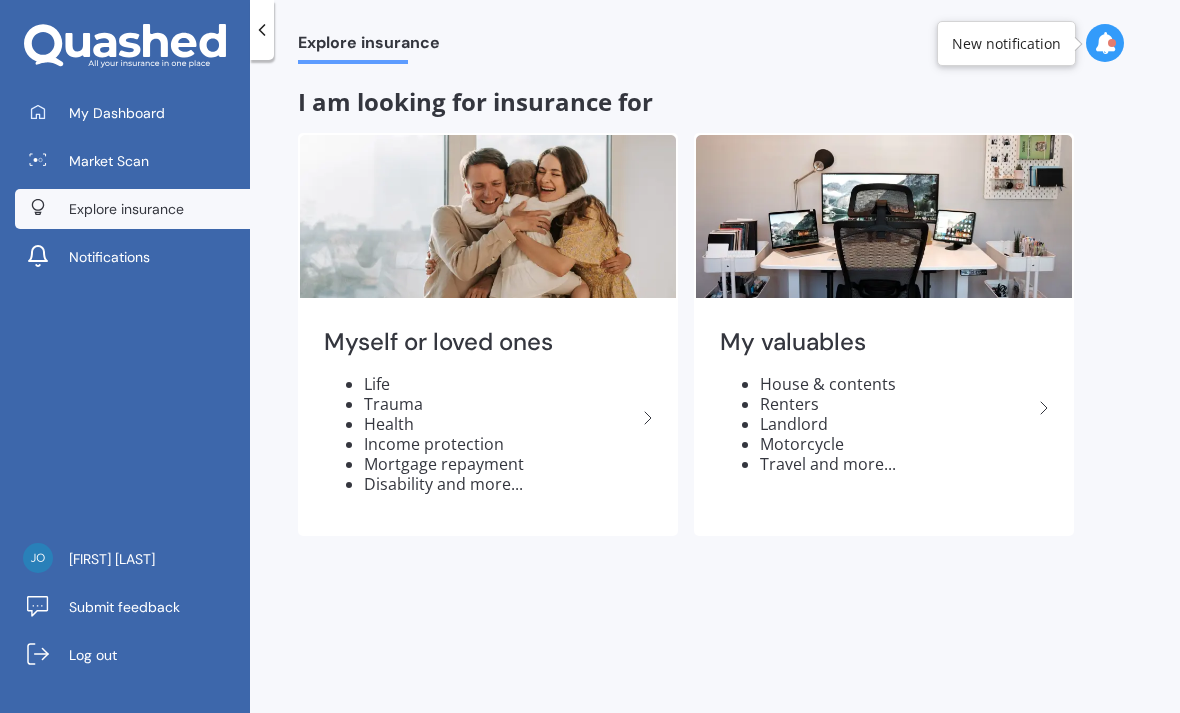click on "My Dashboard" at bounding box center (117, 113) 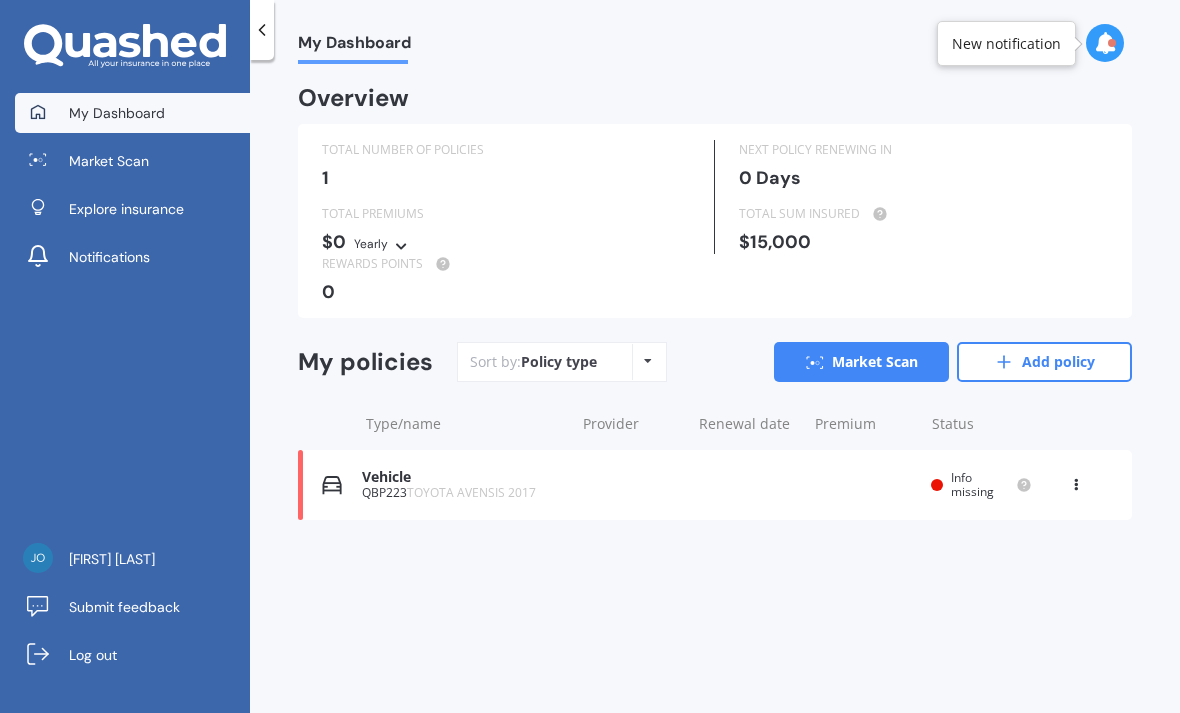 click on "Add policy" at bounding box center (1044, 362) 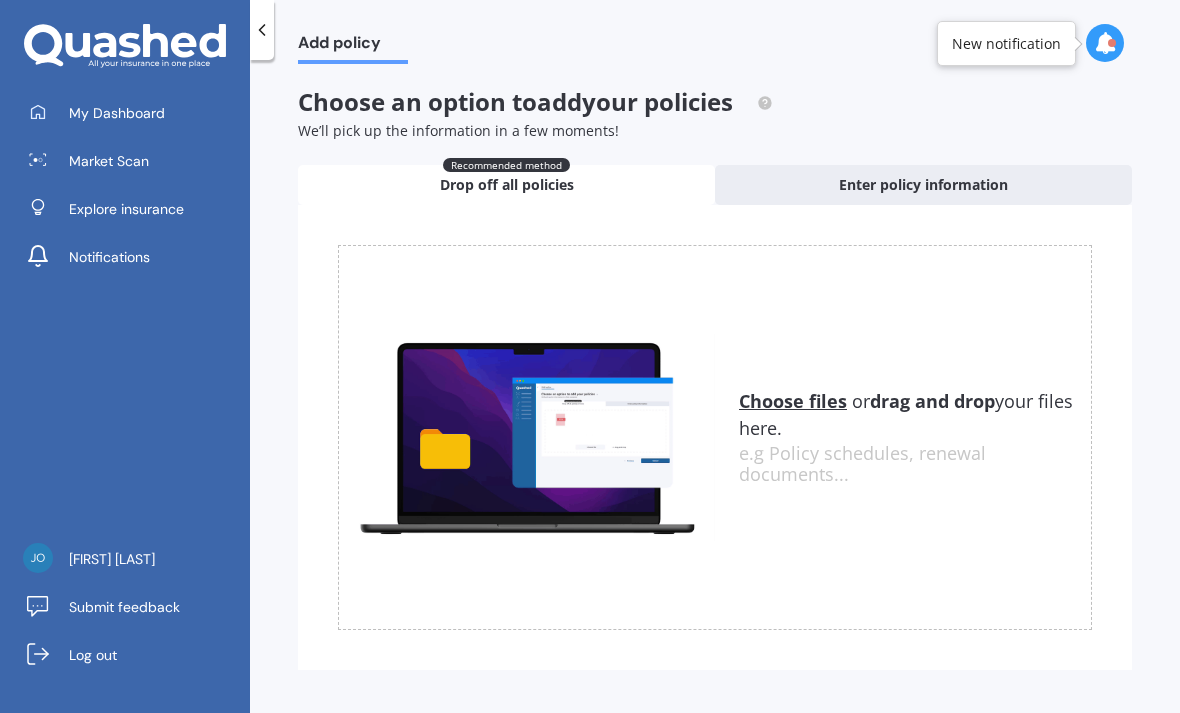 click 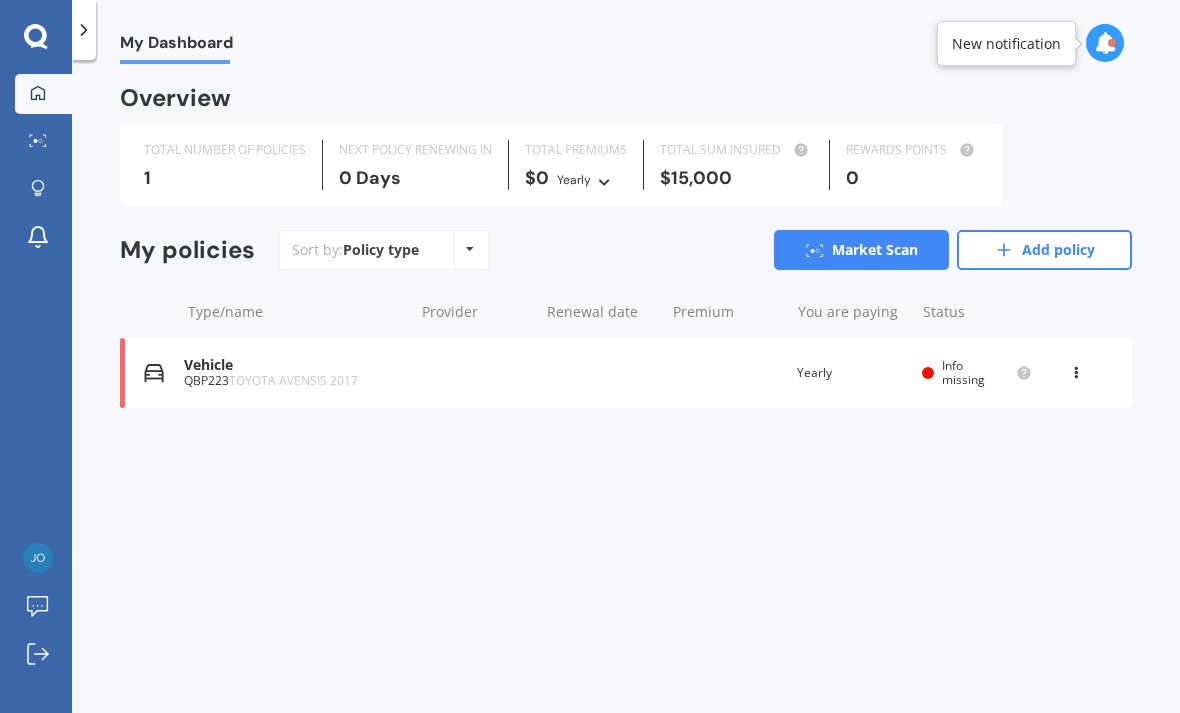 click on "Vehicle" at bounding box center [293, 365] 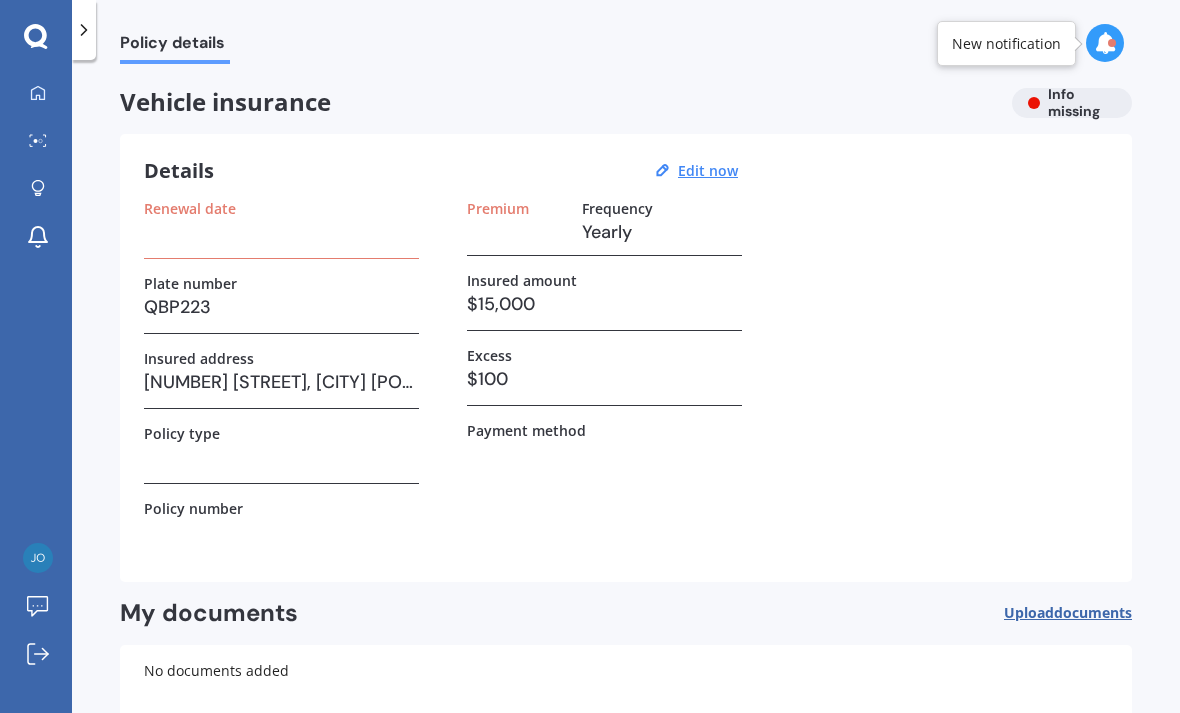 scroll, scrollTop: 0, scrollLeft: 0, axis: both 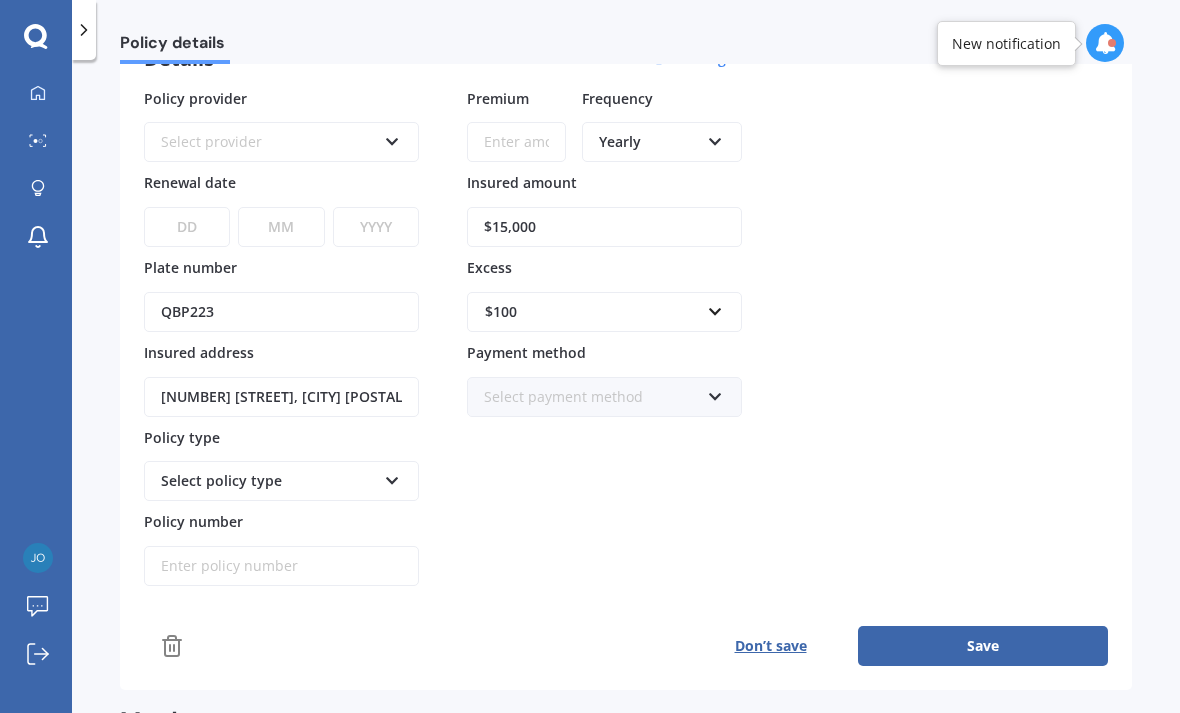 click on "Select policy type" at bounding box center (281, 481) 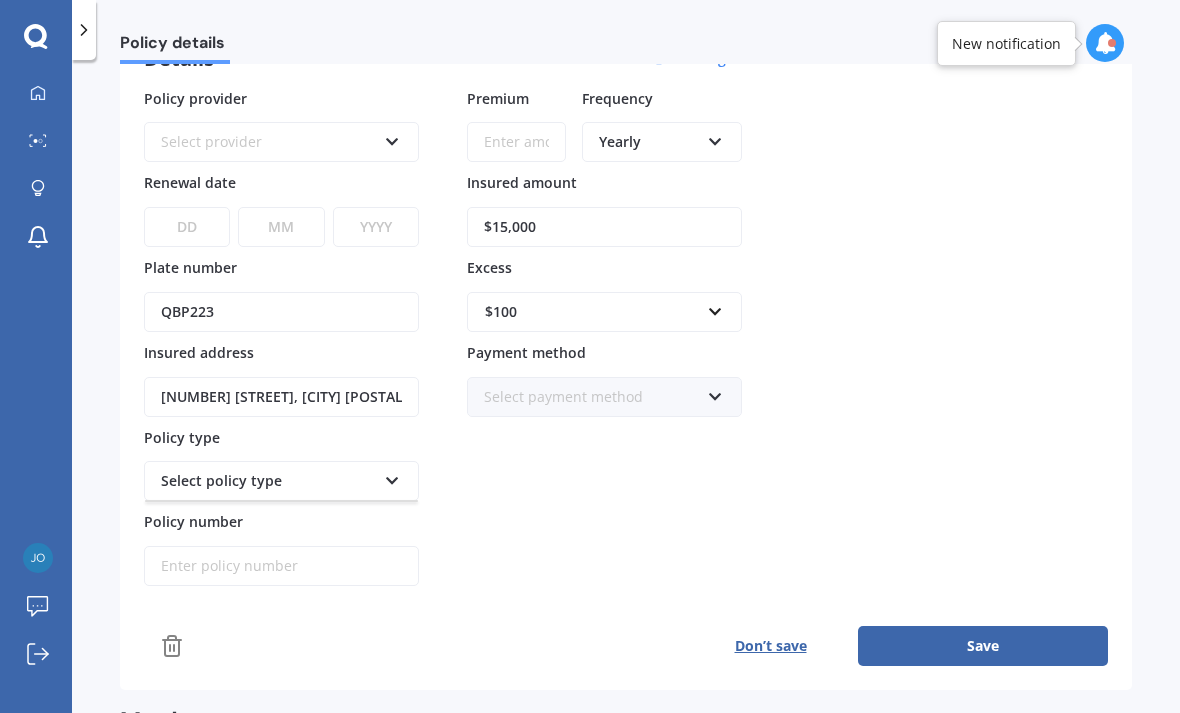 click on "Select policy type" at bounding box center [281, 481] 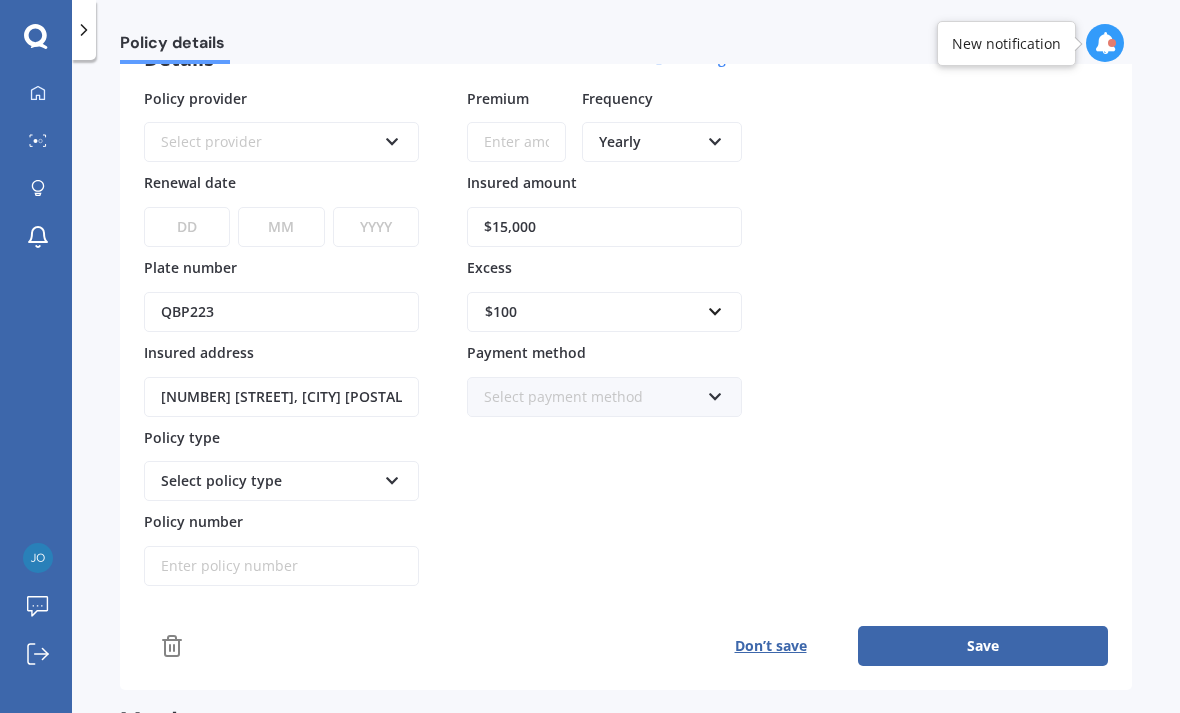 click on "Select policy type" at bounding box center (281, 481) 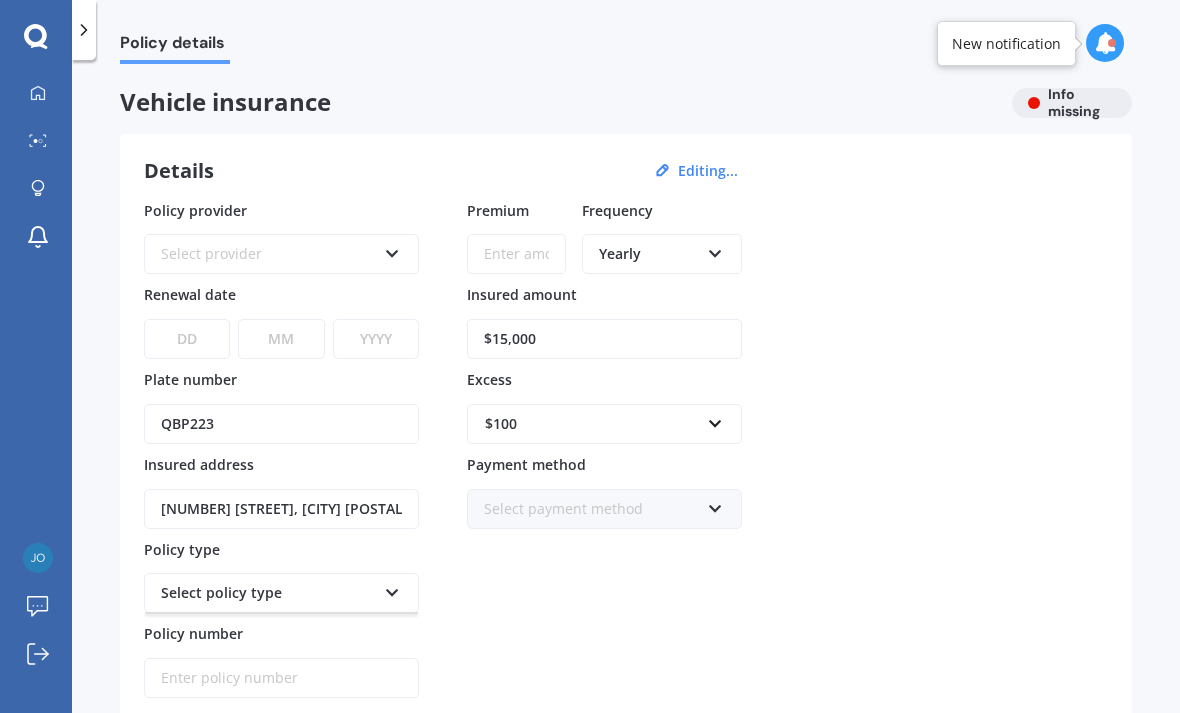 scroll, scrollTop: 0, scrollLeft: 0, axis: both 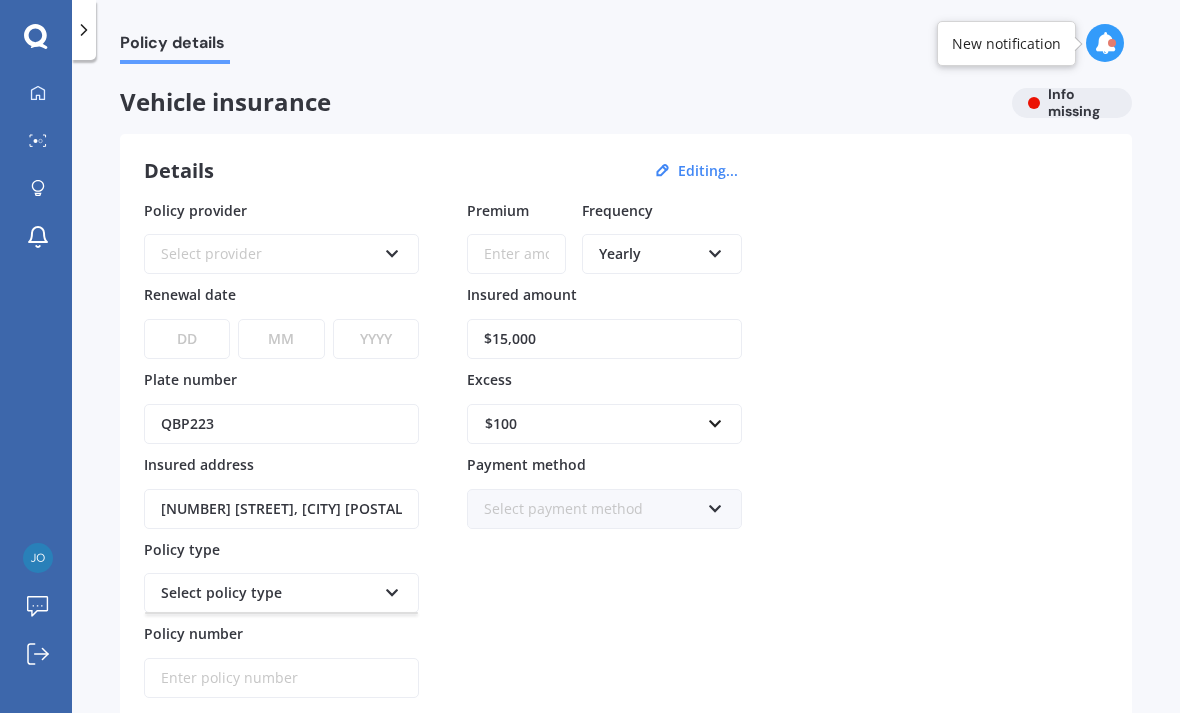 click on "Policy details Vehicle insurance Info missing Details Editing... Policy provider Select provider AA AMI AMP ANZ ASB Aioi Nissay Dowa Ando Assurant Autosure BNZ Co-Operative Bank Cove FMG Initio Kiwibank Lantern Lumley MAS NAC NZI Other Provident SBS Star Insure State Swann TSB Tower Trade Me Insurance Vero Westpac YOUI Renewal date DD 01 02 03 04 05 06 07 08 09 10 11 12 13 14 15 16 17 18 19 20 21 22 23 24 25 26 27 28 29 30 31 MM 01 02 03 04 05 06 07 08 09 10 11 12 YYYY 2027 2026 2025 2024 2023 2022 2021 2020 2019 2018 2017 2016 2015 2014 2013 2012 2011 2010 2009 2008 2007 2006 2005 2004 2003 2002 2001 2000 1999 1998 1997 1996 1995 1994 1993 1992 1991 1990 1989 1988 1987 1986 1985 1984 1983 1982 1981 1980 1979 1978 1977 1976 1975 1974 1973 1972 1971 1970 1969 1968 1967 1966 1965 1964 1963 1962 1961 1960 1959 1958 1957 1956 1955 1954 1953 1952 1951 1950 1949 1948 1947 1946 1945 1944 1943 1942 1941 1940 1939 1938 1937 1936 1935 1934 1933 1932 1931 1930 1929 1928 Plate number QBP223 Insured address Policy type" at bounding box center [626, 390] 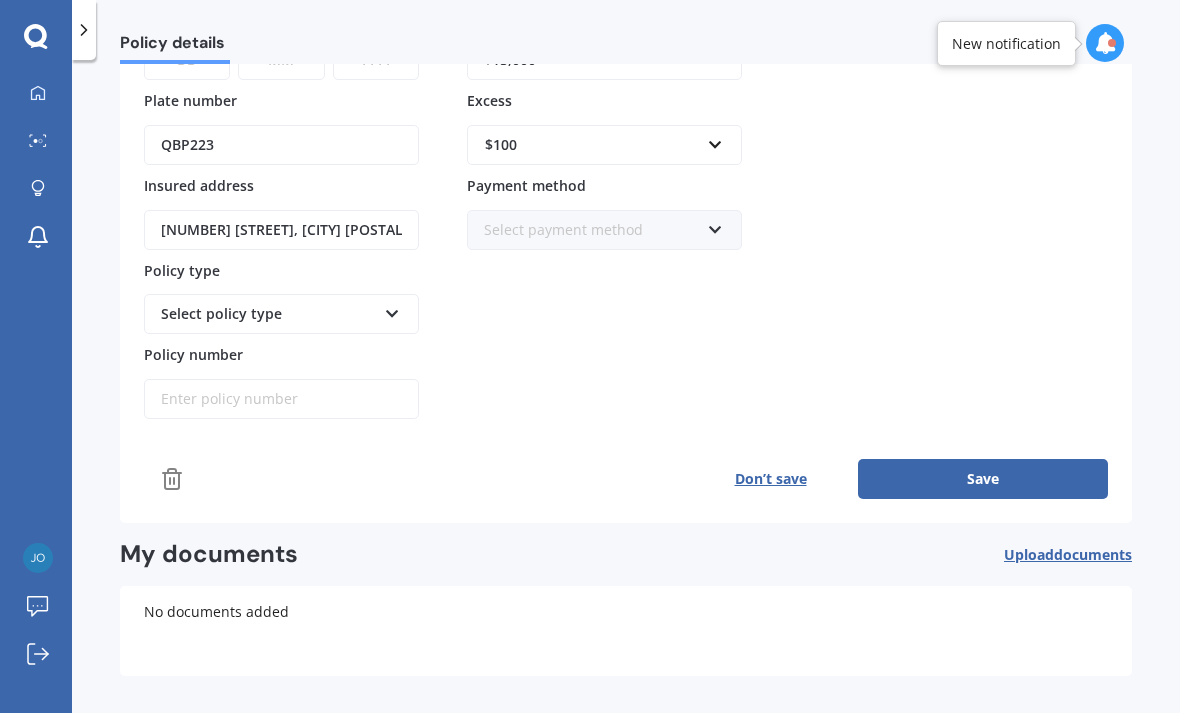scroll, scrollTop: 278, scrollLeft: 0, axis: vertical 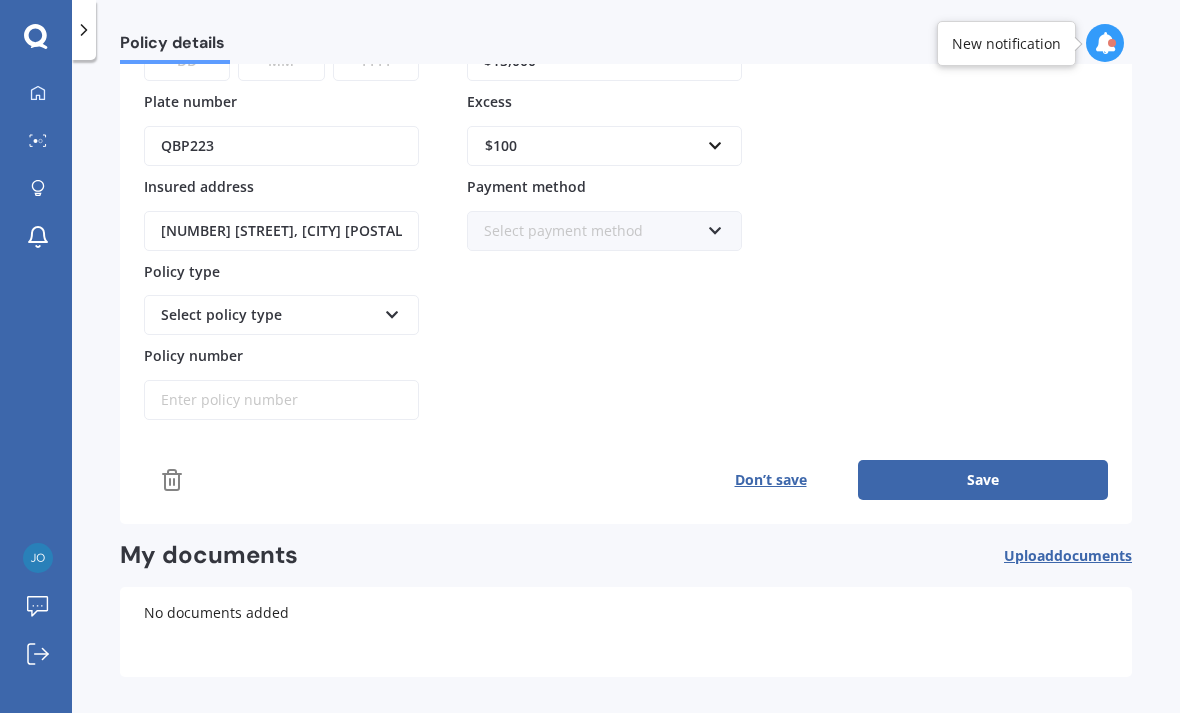 click on "Don’t save" at bounding box center (770, 480) 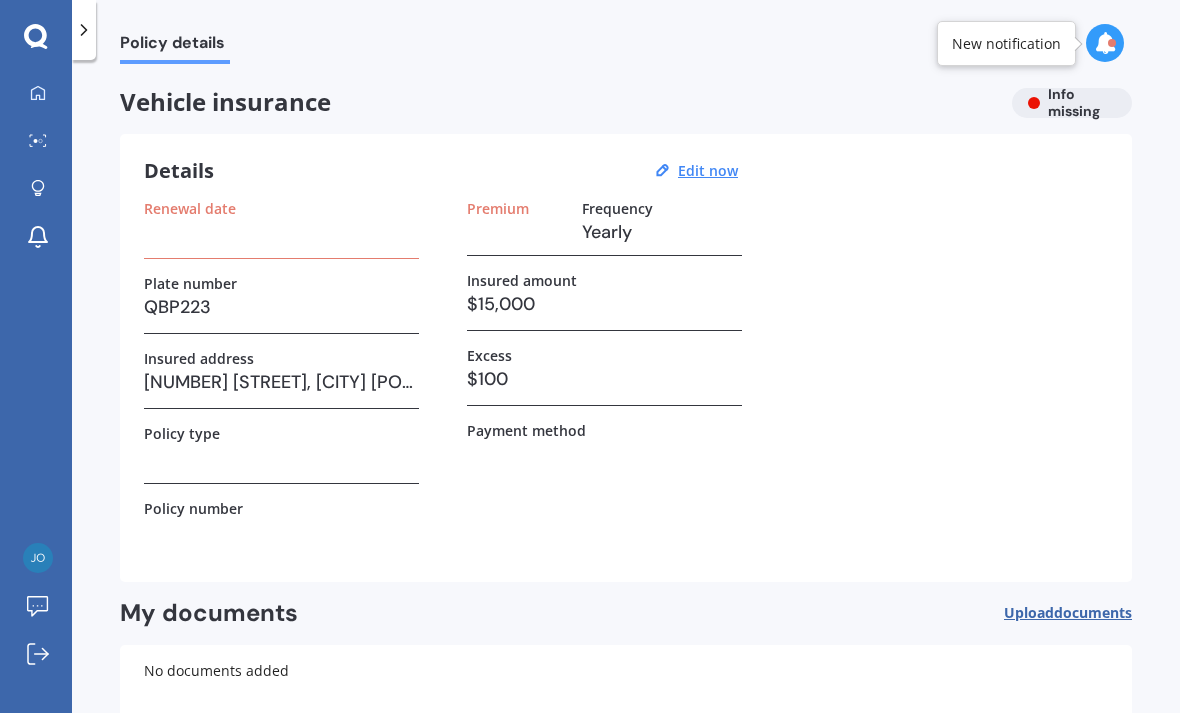 scroll, scrollTop: 0, scrollLeft: 0, axis: both 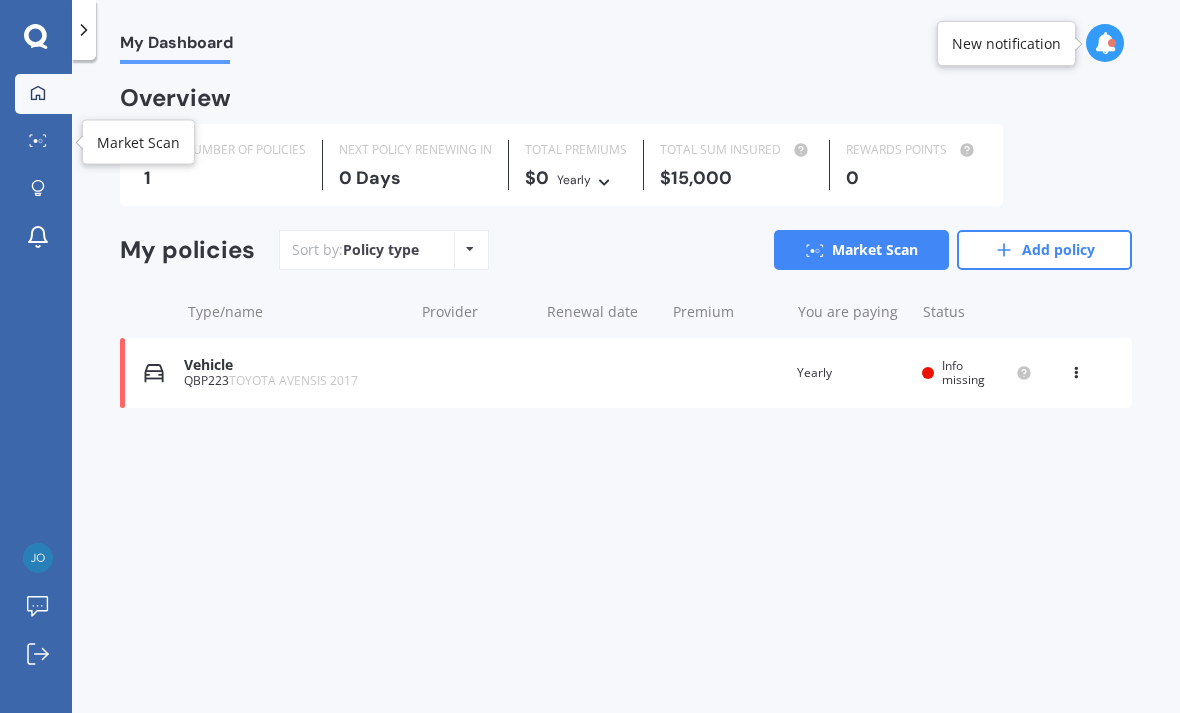 click 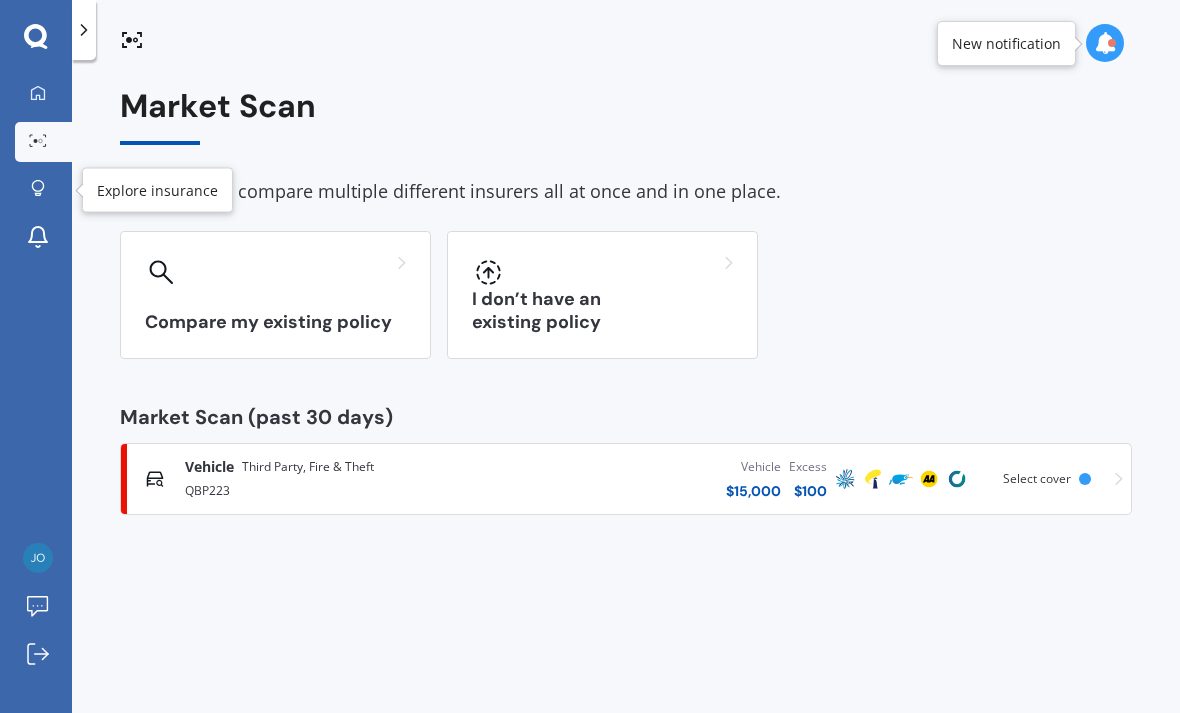 click 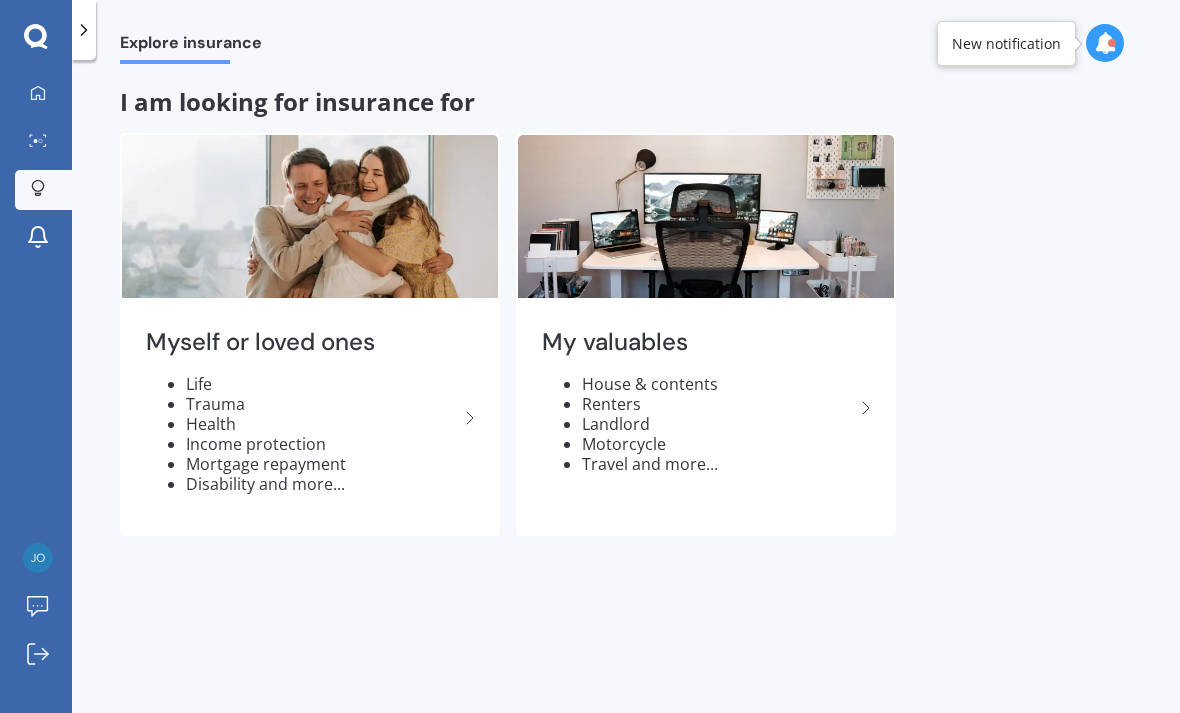 click 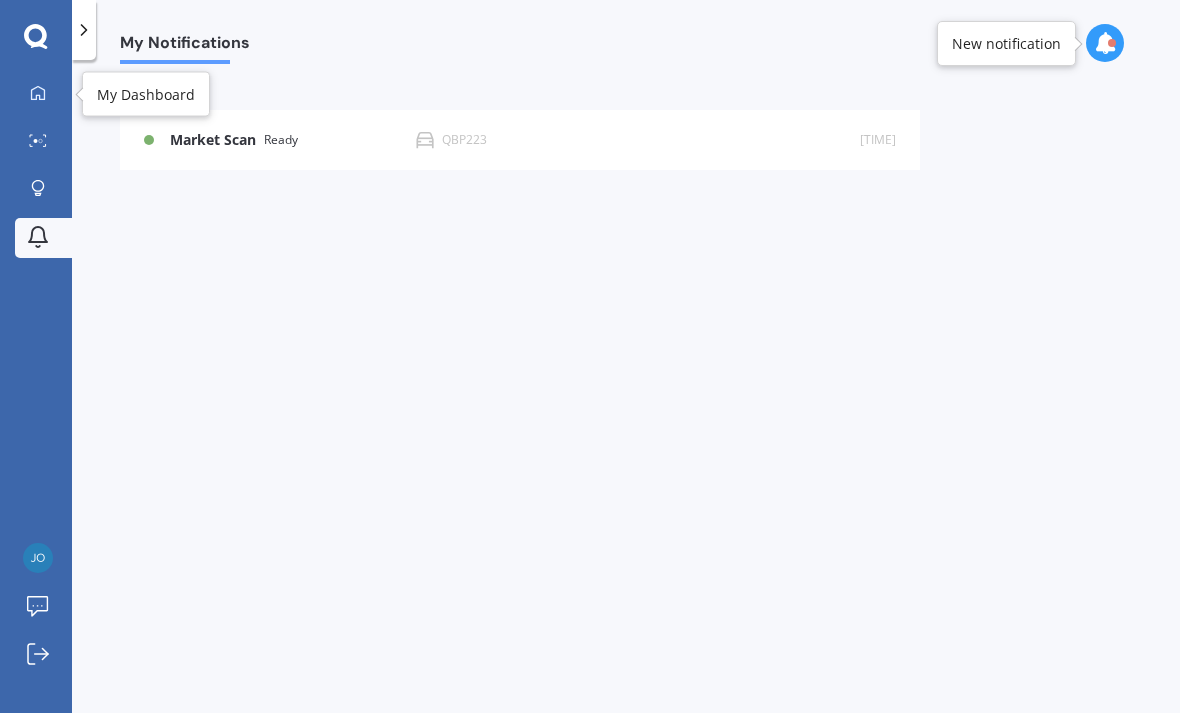 click 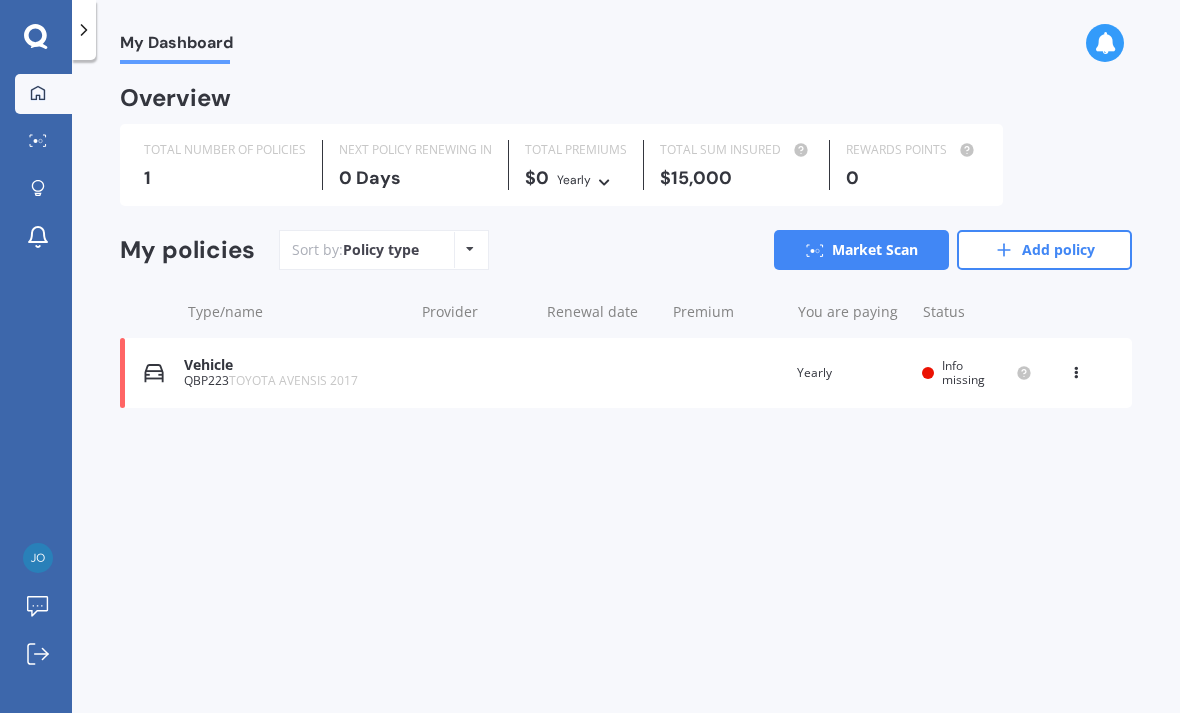 click at bounding box center [1076, 369] 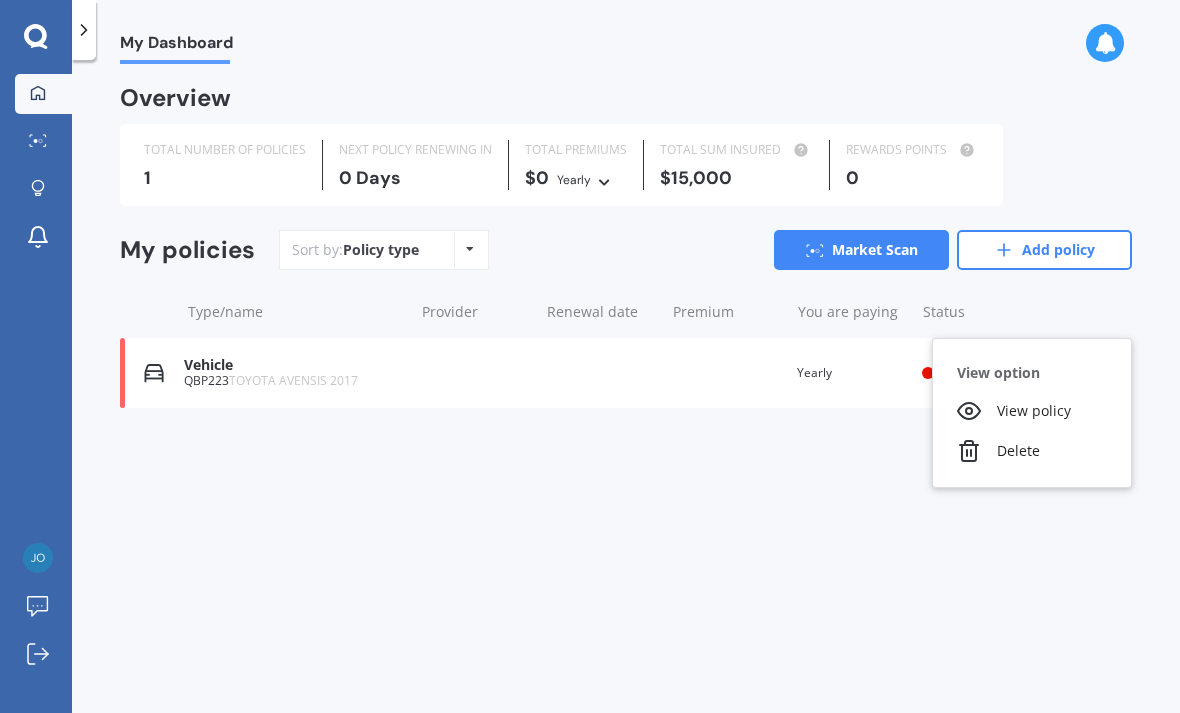 click on "View policy" at bounding box center [1032, 411] 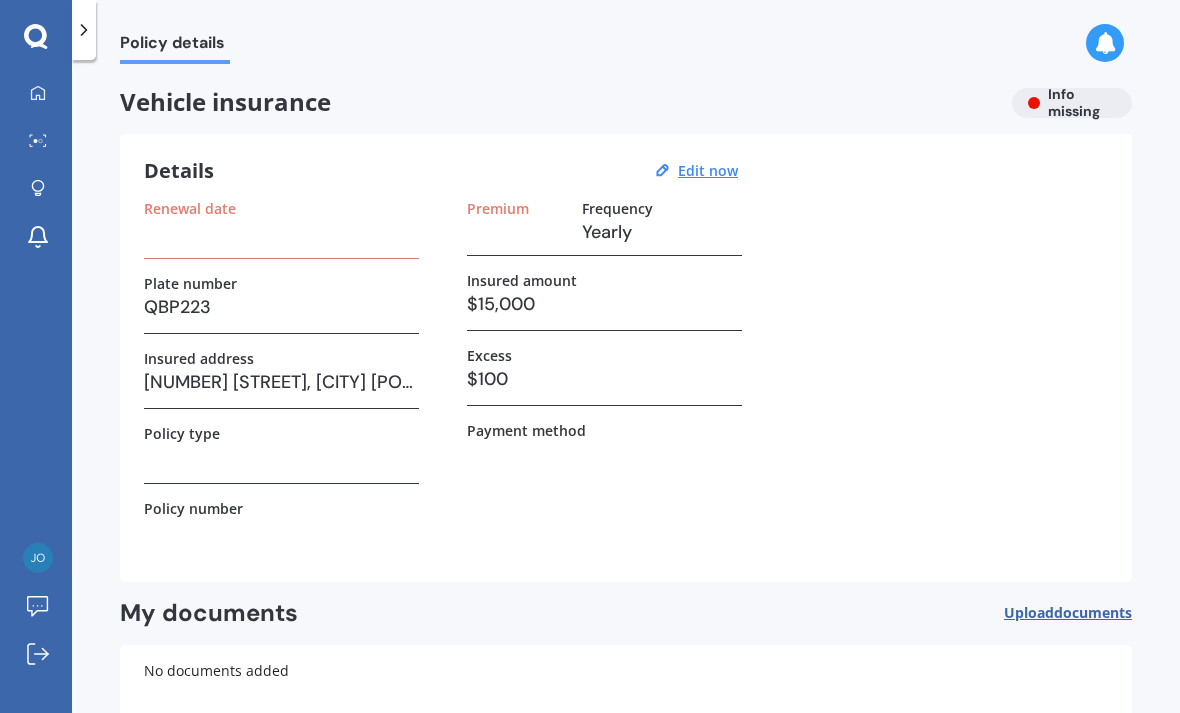 click on "Renewal date Plate number QBP223 Insured address 130 Marsden Bay Drive, One Tree Point 0118 Policy type Policy number Premium Frequency Yearly Insured amount $15,000 Excess $100 Payment method" at bounding box center (626, 379) 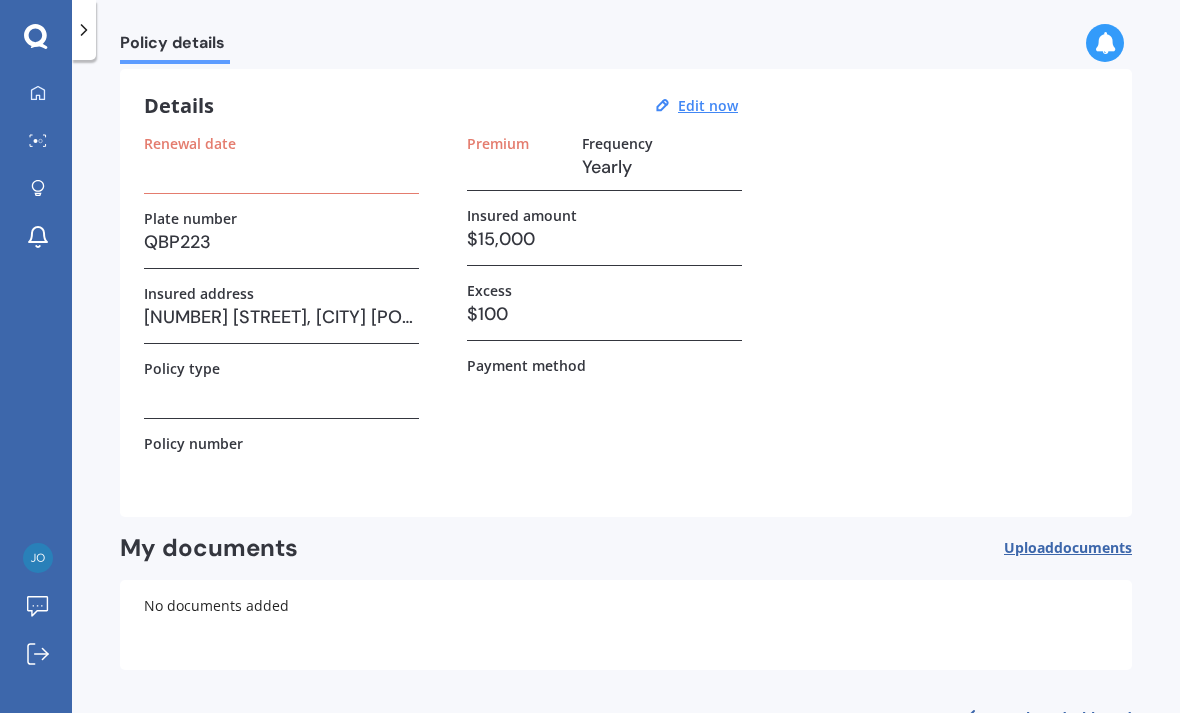 scroll, scrollTop: 64, scrollLeft: 0, axis: vertical 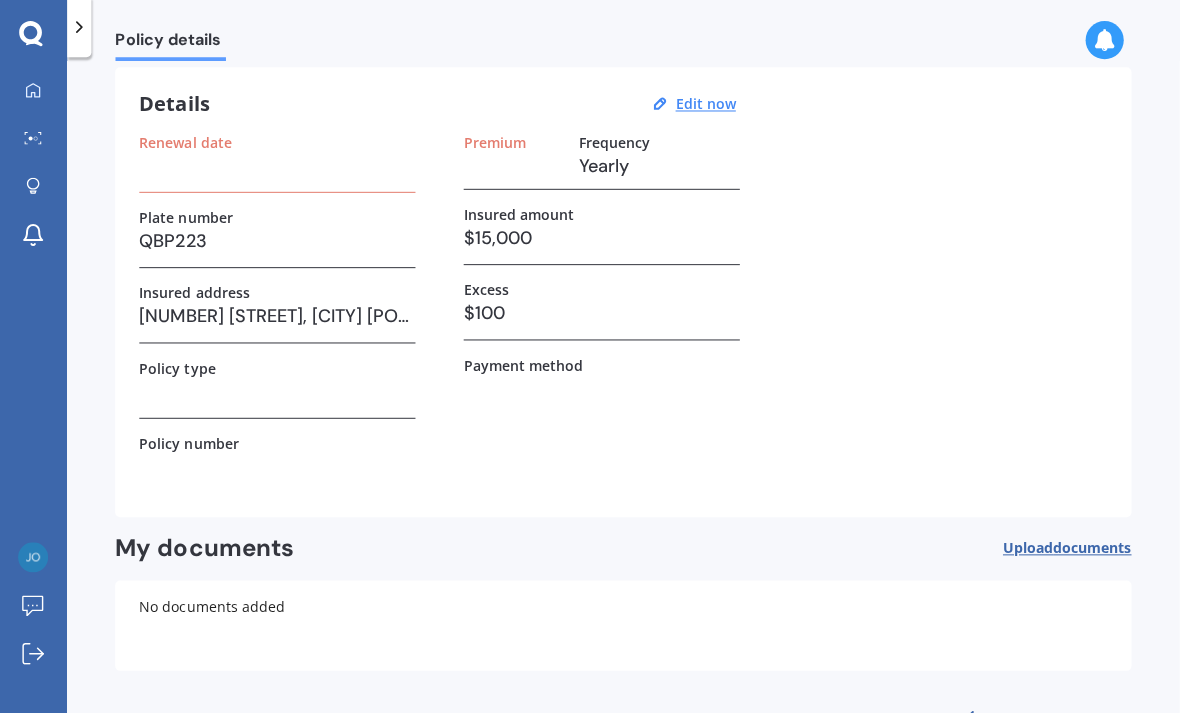 click on "Back to dashboard" at bounding box center (1041, 719) 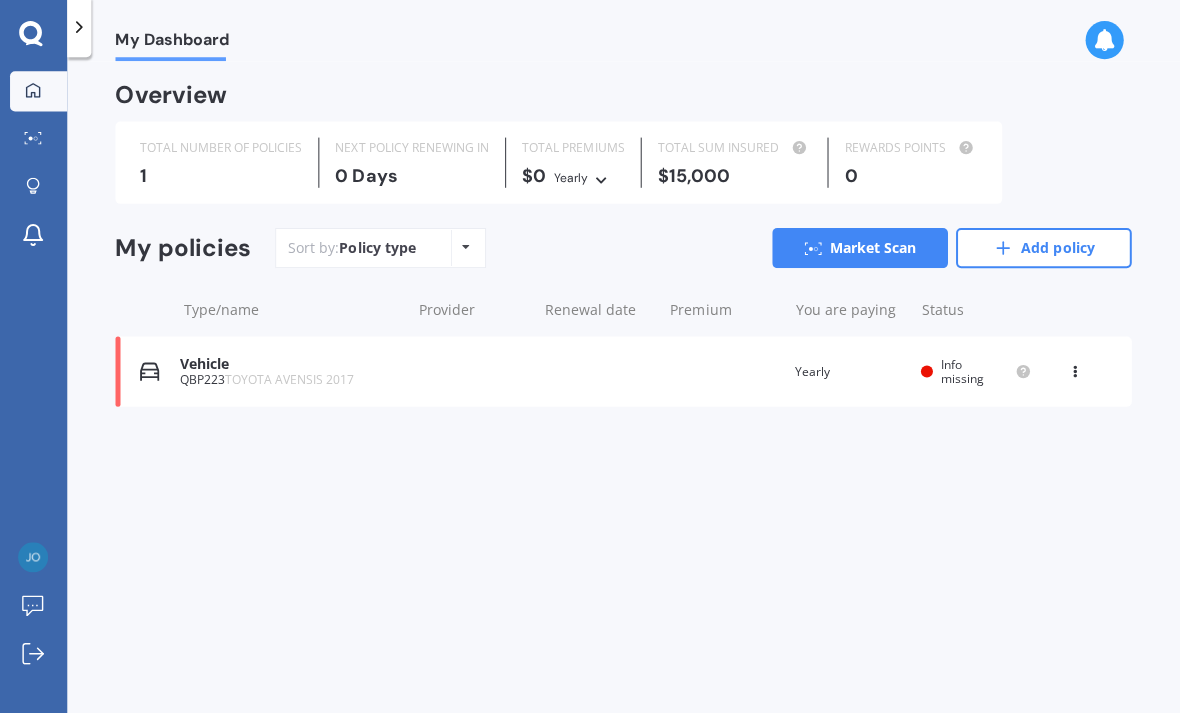 click on "My Dashboard Overview TOTAL NUMBER OF POLICIES 1 NEXT POLICY RENEWING IN 0 Days TOTAL PREMIUMS $0 Yearly Yearly Six-Monthly Quarterly Monthly Fortnightly Weekly TOTAL SUM INSURED $15,000 REWARDS POINTS 0 My policies Sort by:  Policy type Policy type Alphabetical Date added Renewing next Market Scan Add policy Type/name Provider Renewal date Premium You are paying Status Vehicle [VEHICLE_ID]  TOYOTA AVENSIS [YEAR] Renewal date Premium You are paying Yearly Status Info missing View option View policy Delete Vehicle [VEHICLE_ID]  TOYOTA AVENSIS [YEAR] Renewal date Premium You are paying Yearly Status Info missing View option View policy Delete" at bounding box center [626, 390] 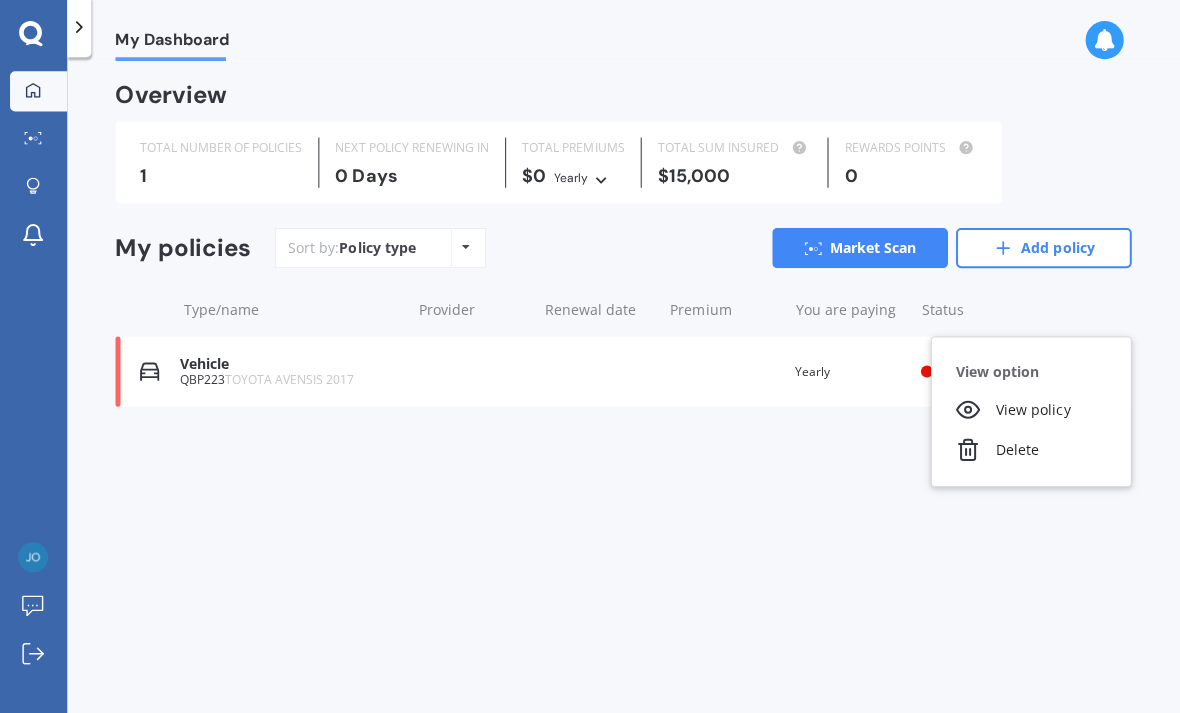 click on "Delete" at bounding box center [1032, 451] 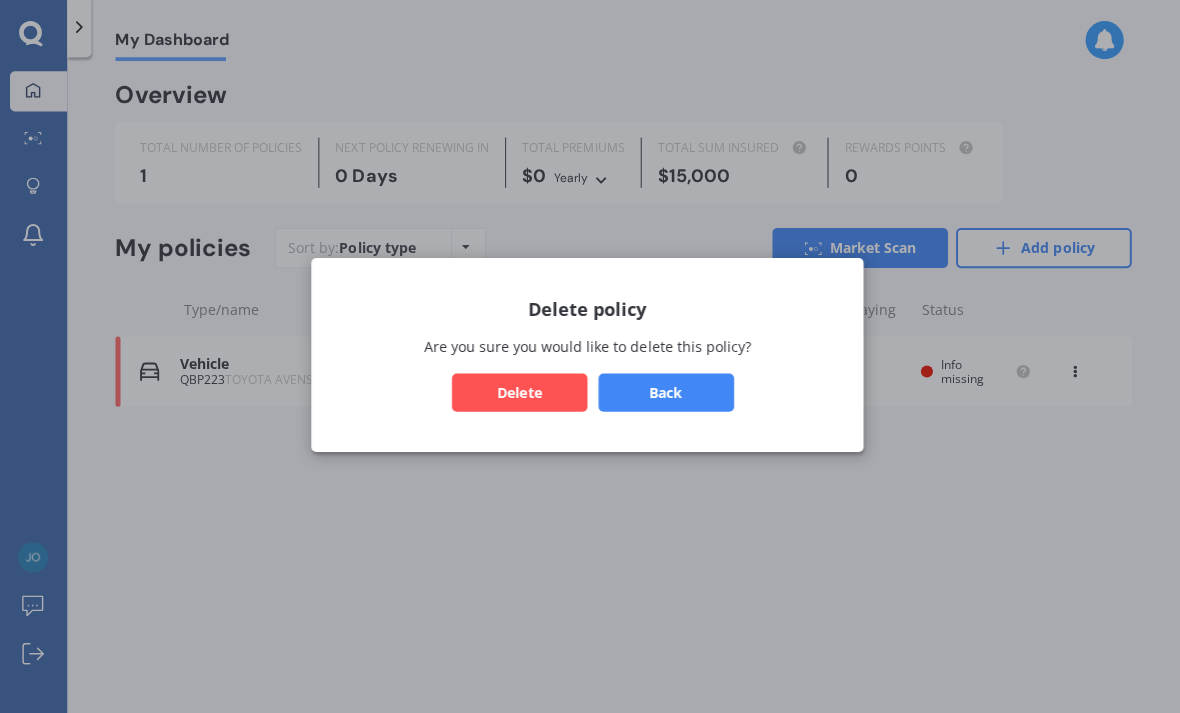 click on "Delete" at bounding box center [522, 394] 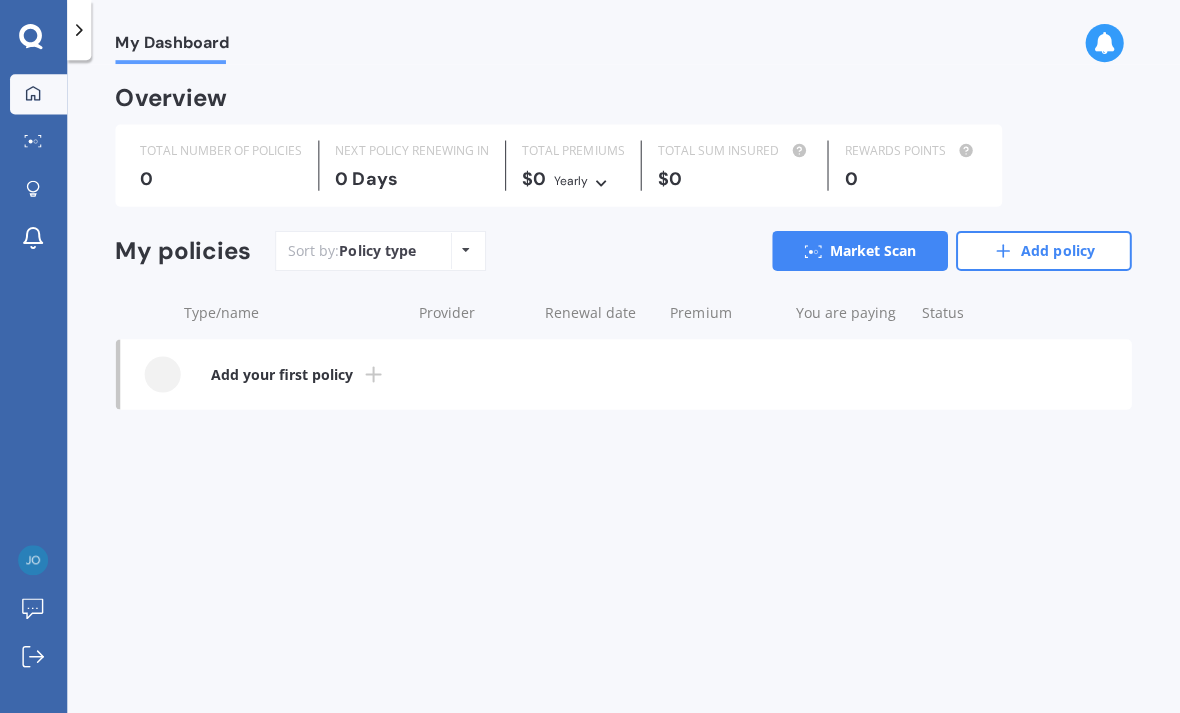 scroll, scrollTop: 0, scrollLeft: 0, axis: both 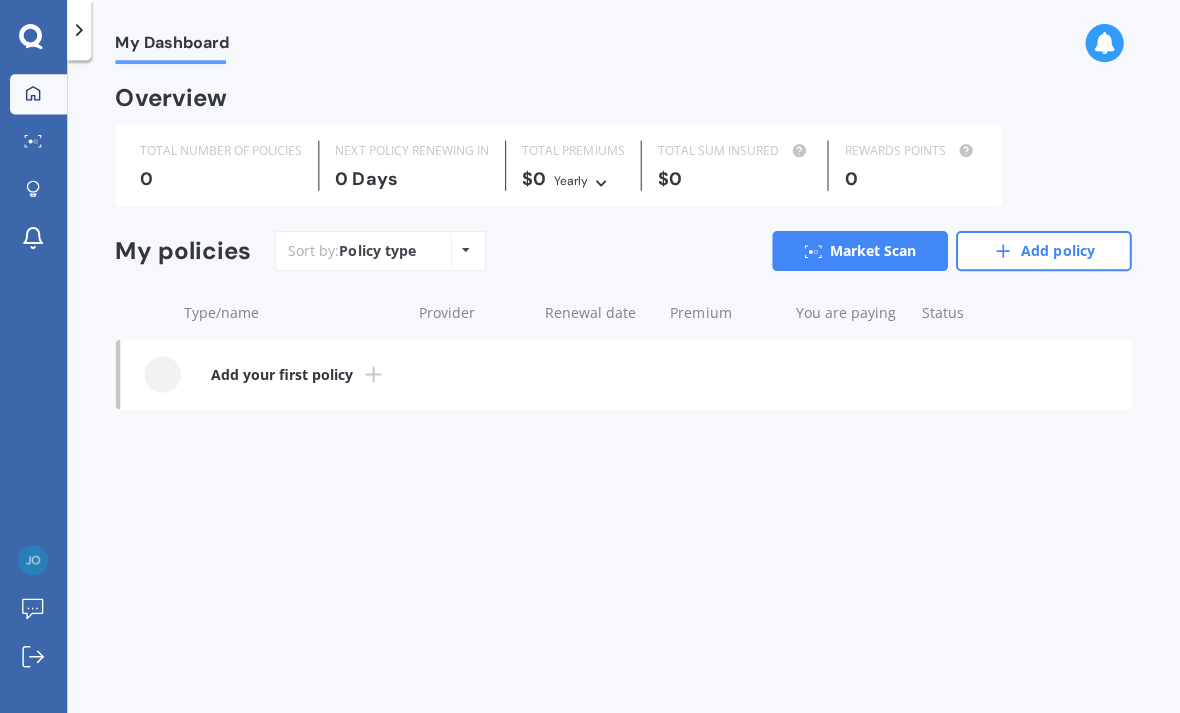 click 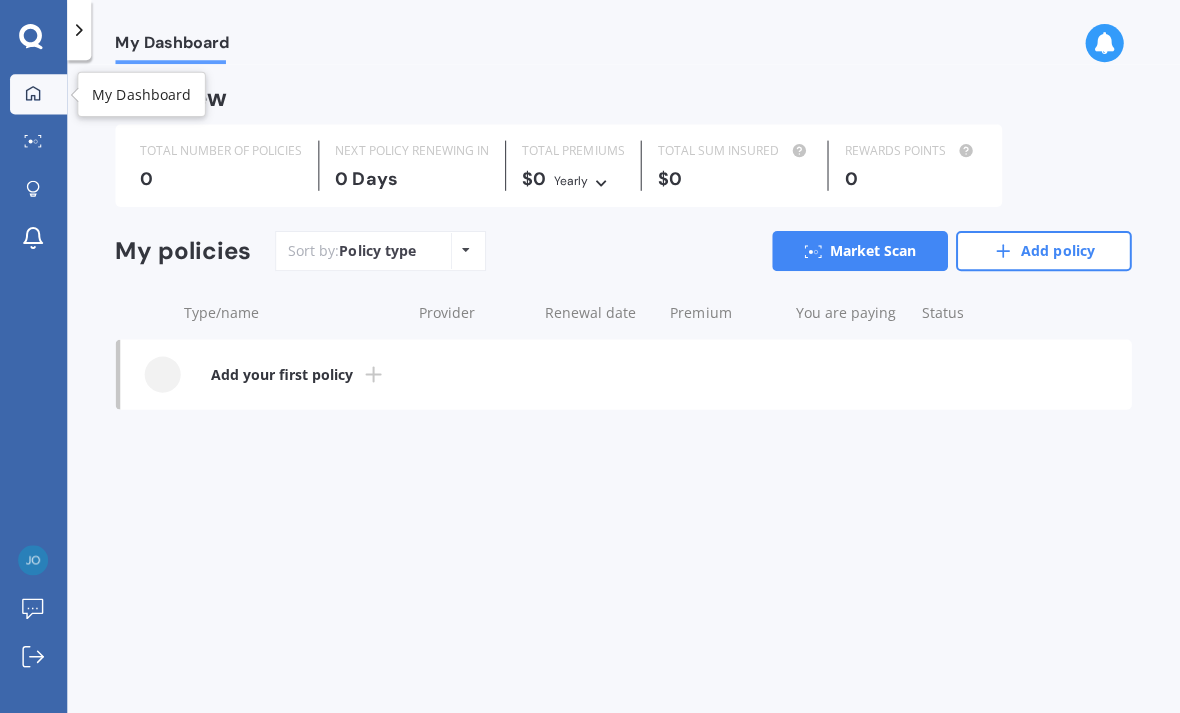 click on "Add policy" at bounding box center [1044, 250] 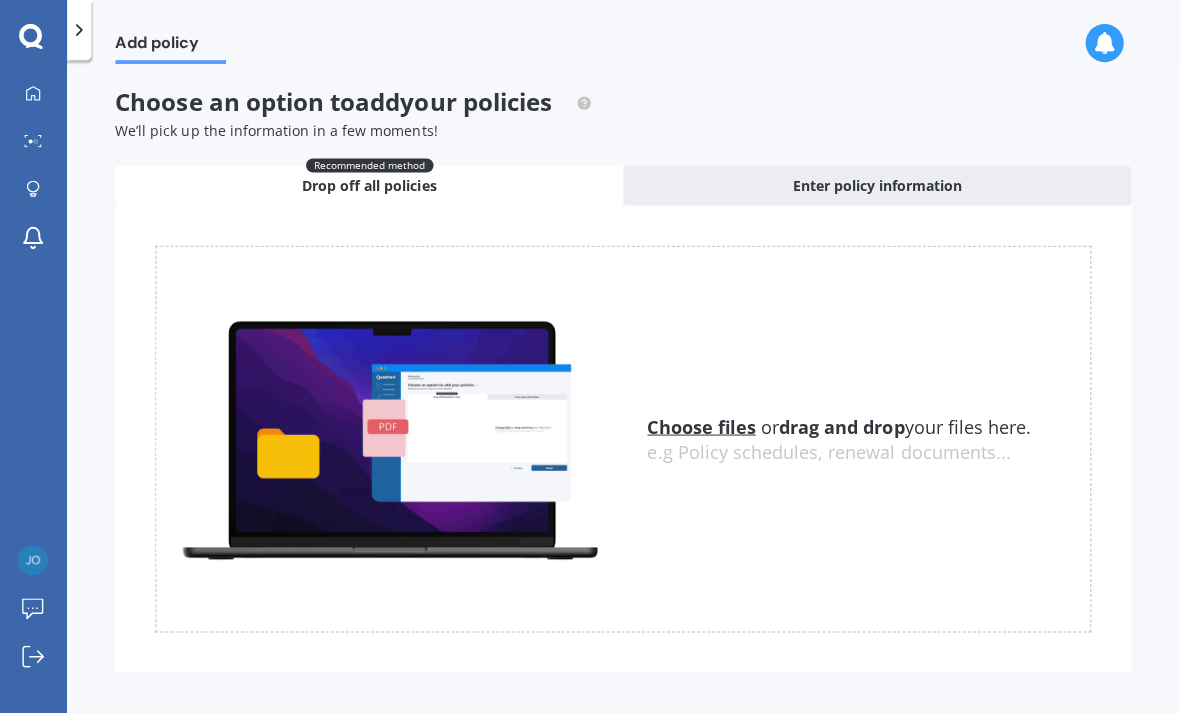 scroll, scrollTop: 0, scrollLeft: 0, axis: both 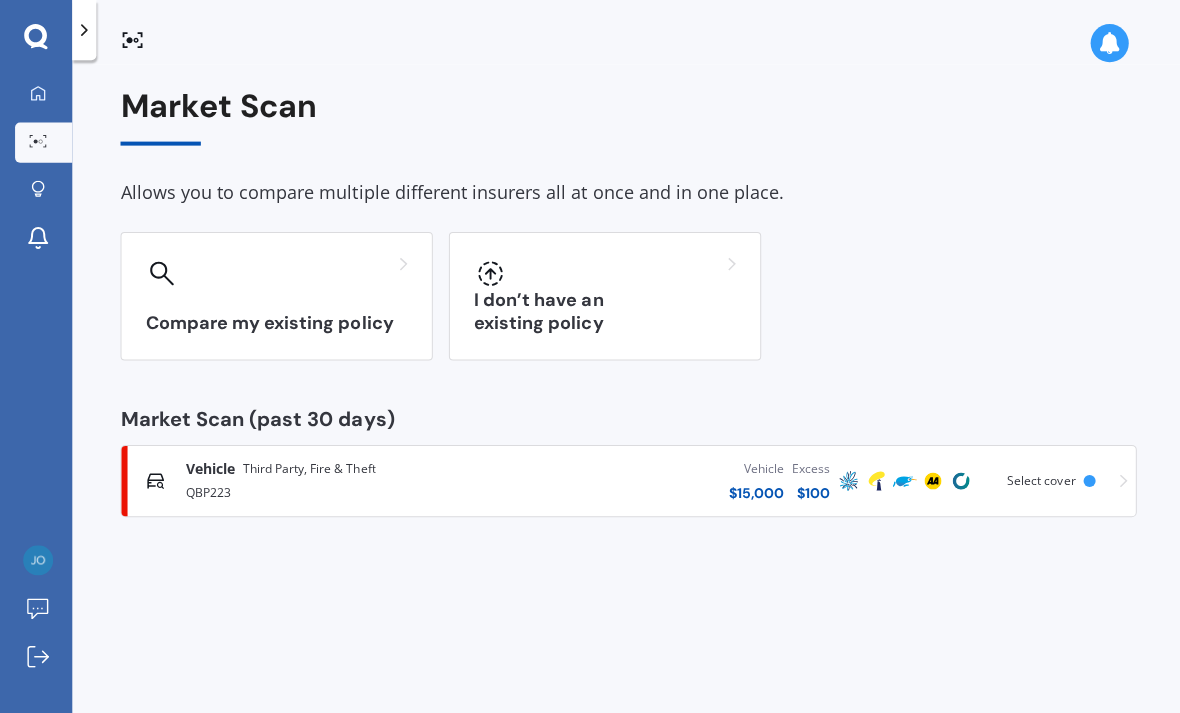click on "I don’t have an existing policy" at bounding box center (602, 311) 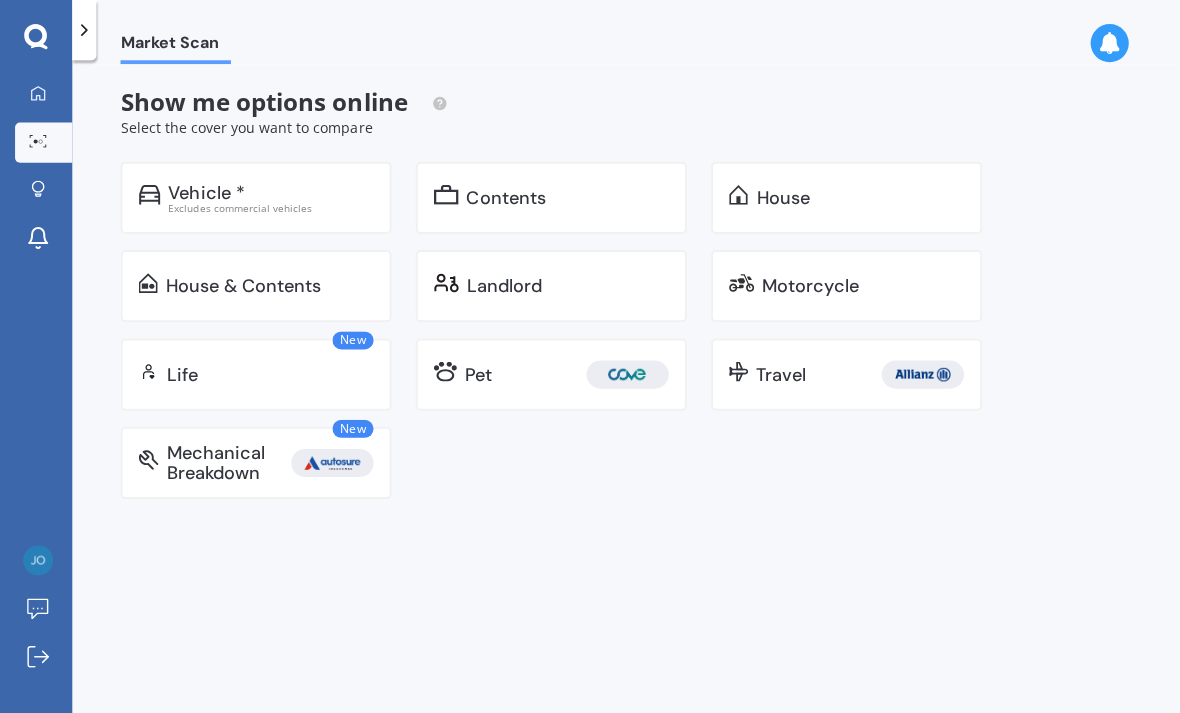 click on "Excludes commercial vehicles" at bounding box center (270, 207) 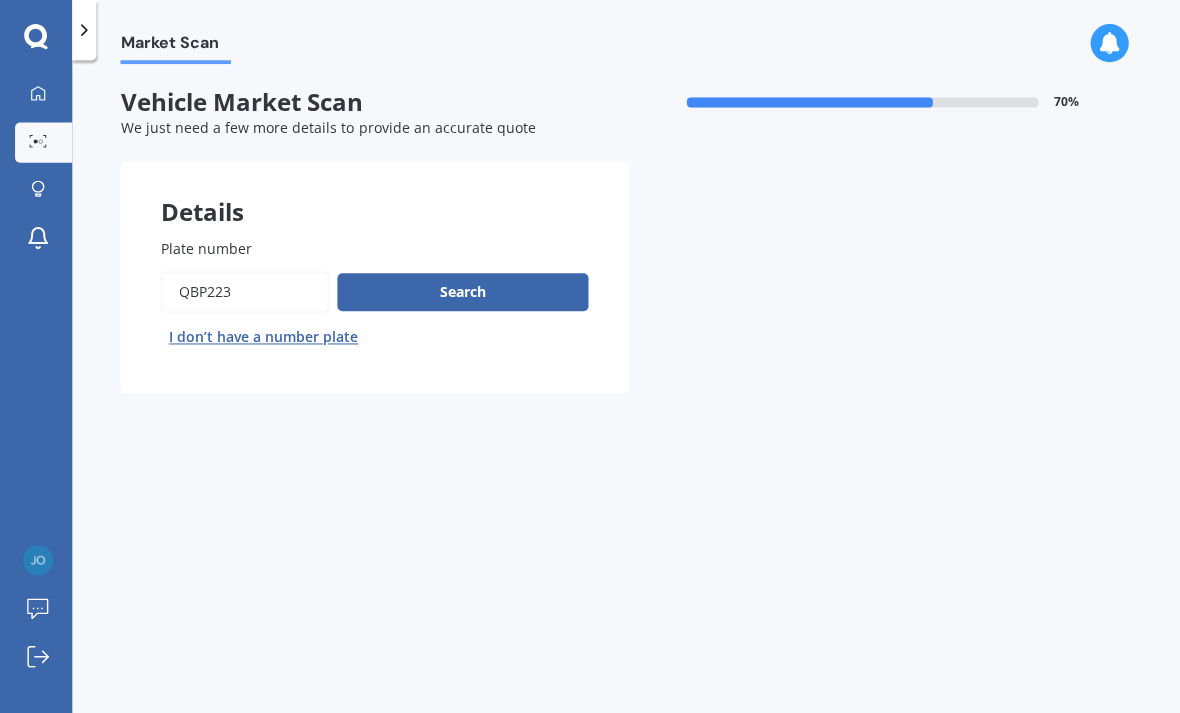 click on "Search" at bounding box center (461, 291) 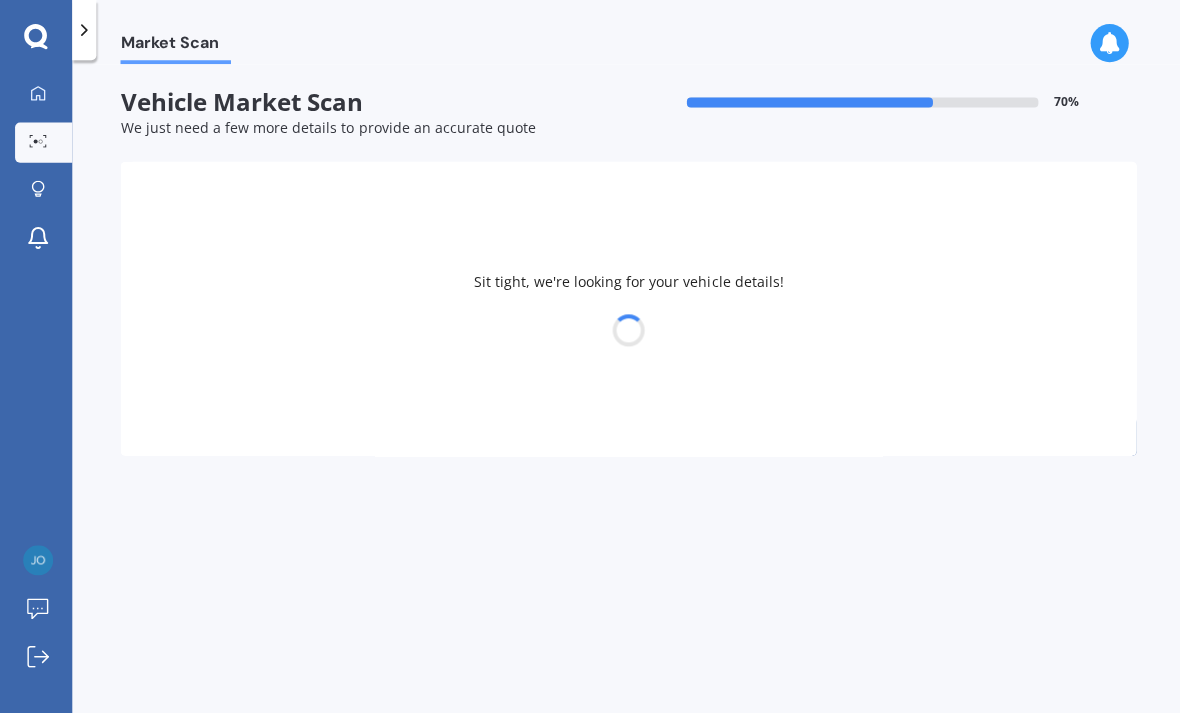 select on "TOYOTA" 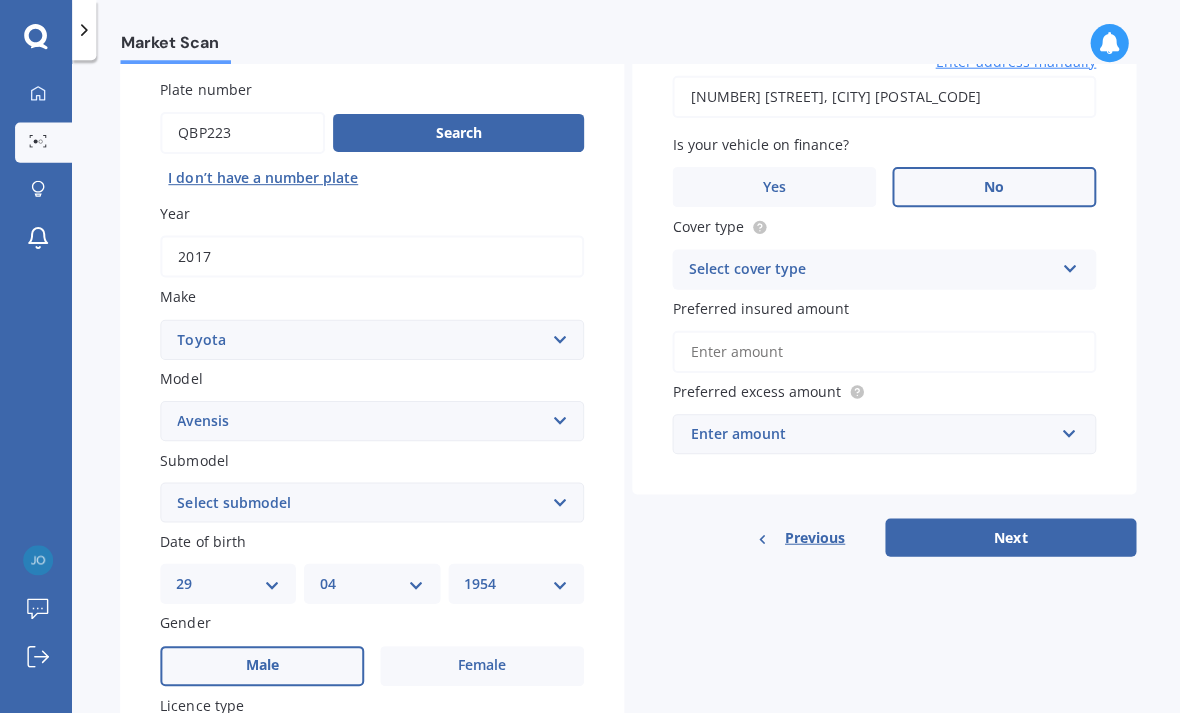scroll, scrollTop: 155, scrollLeft: 0, axis: vertical 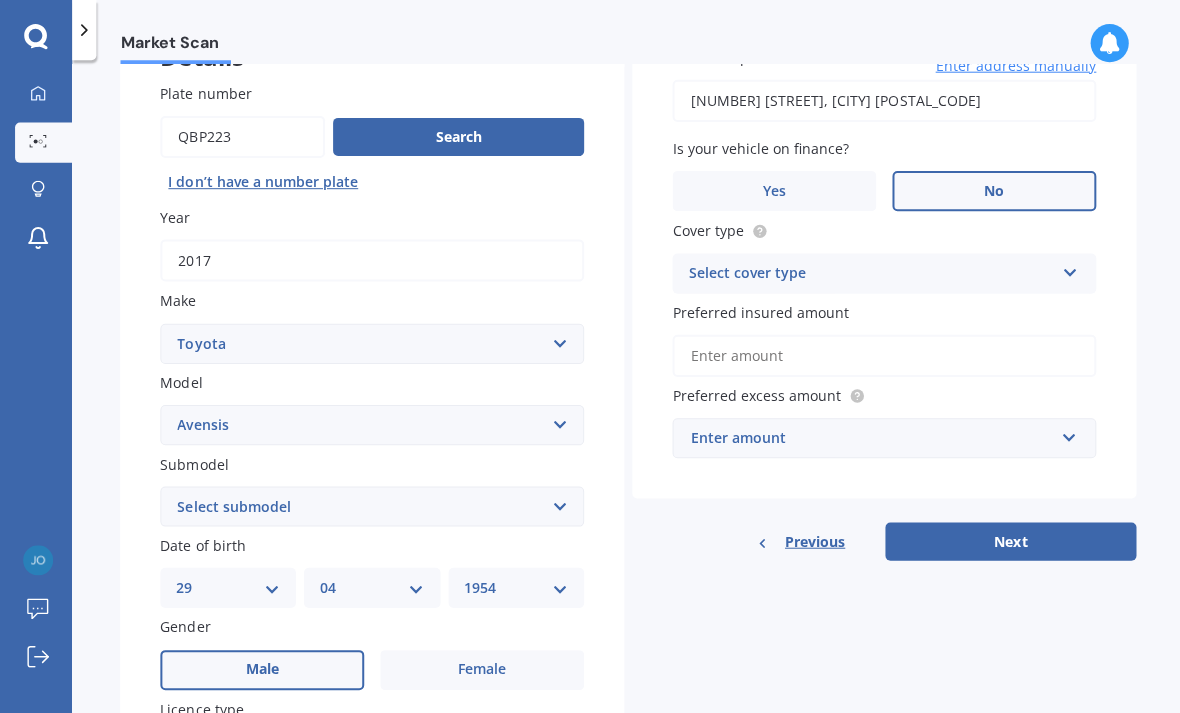 click at bounding box center [1066, 267] 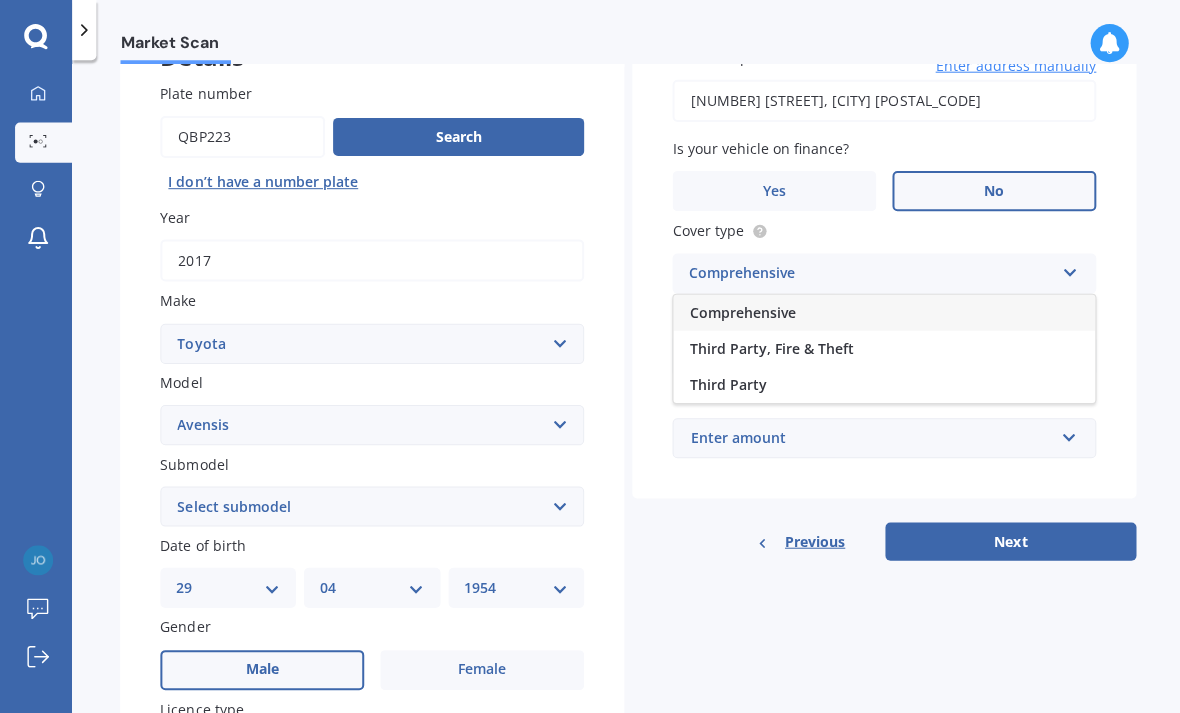 click on "Third Party" at bounding box center (881, 383) 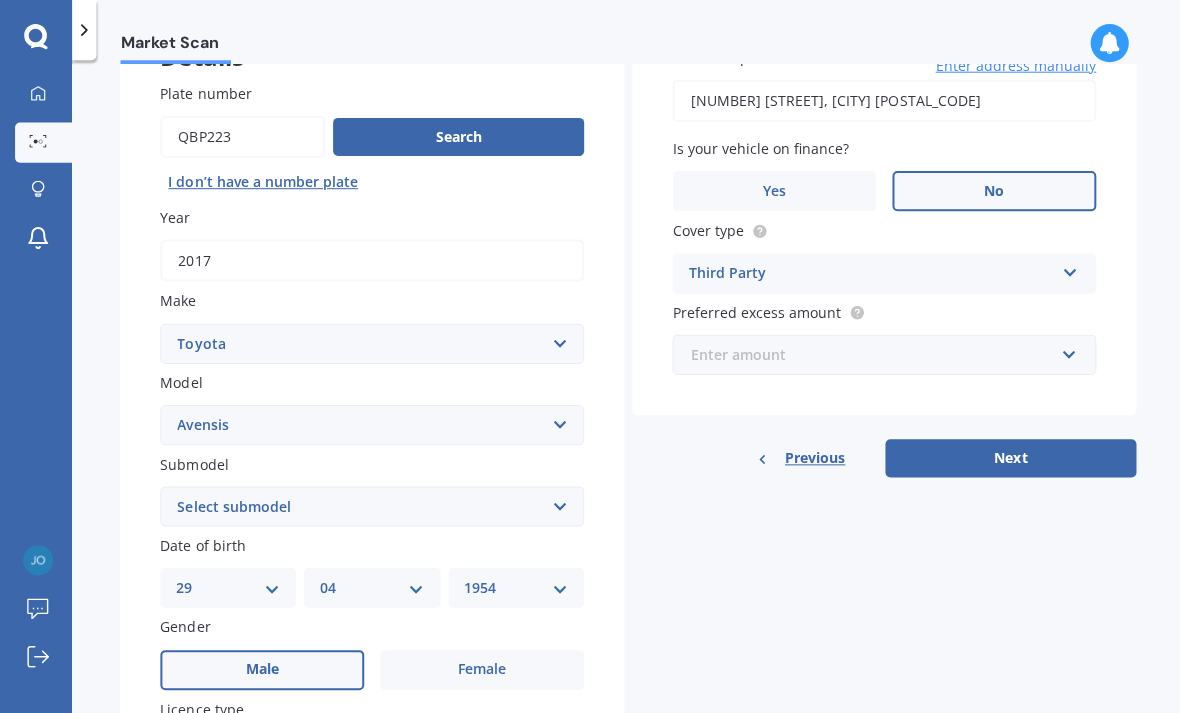 click at bounding box center (874, 353) 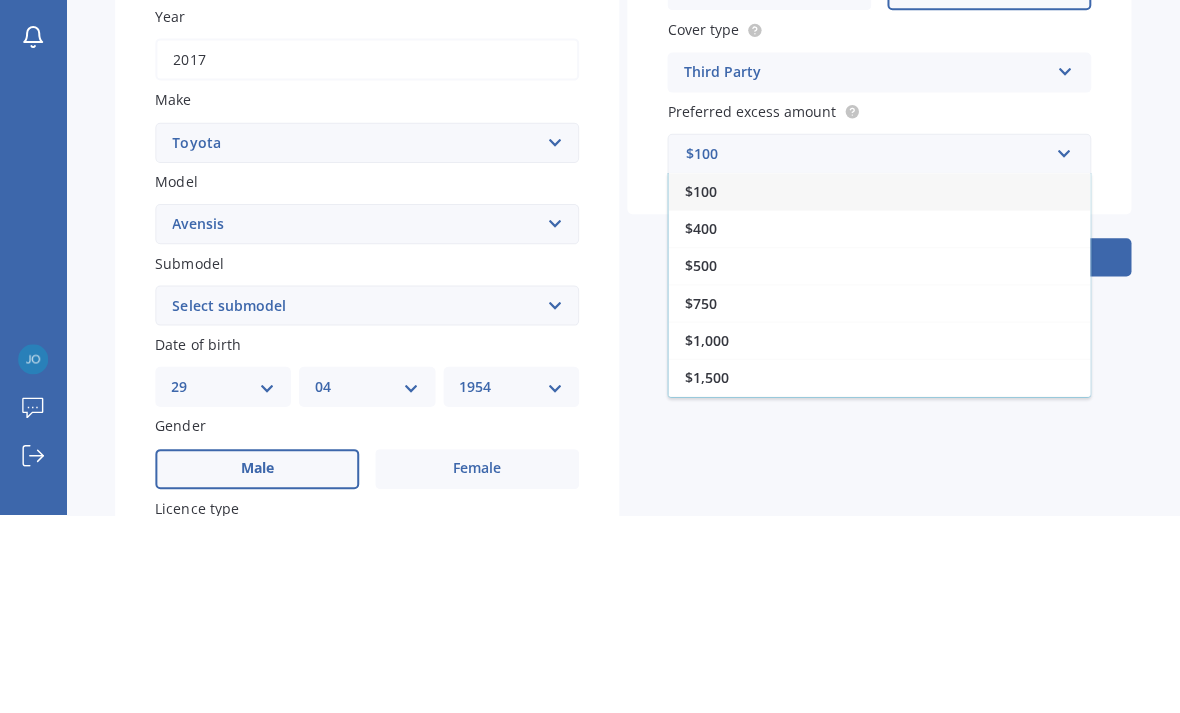 click on "$500" at bounding box center [881, 464] 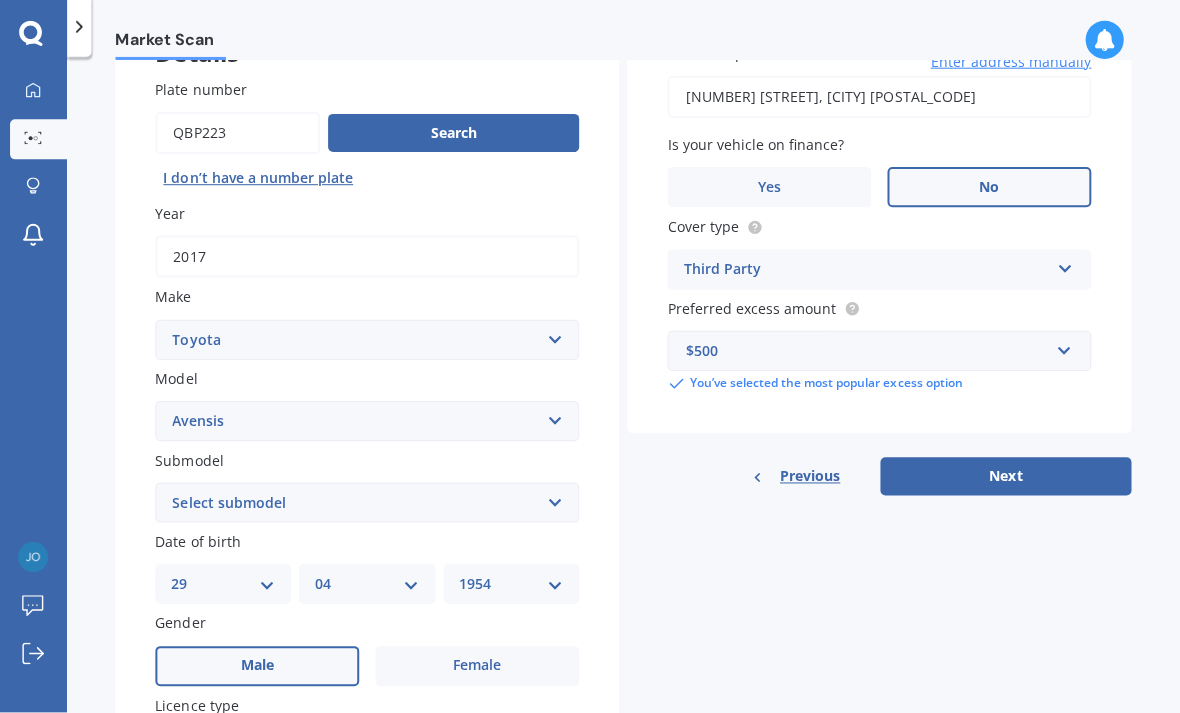 scroll, scrollTop: 64, scrollLeft: 0, axis: vertical 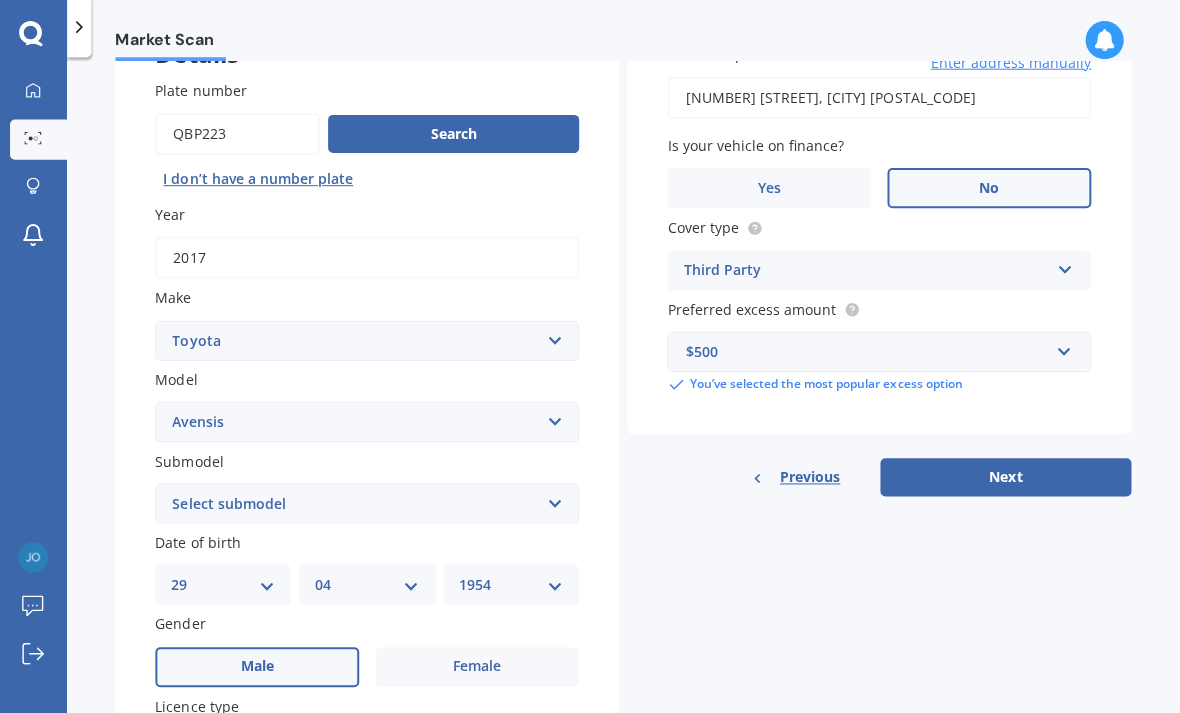 click on "Next" at bounding box center [1007, 478] 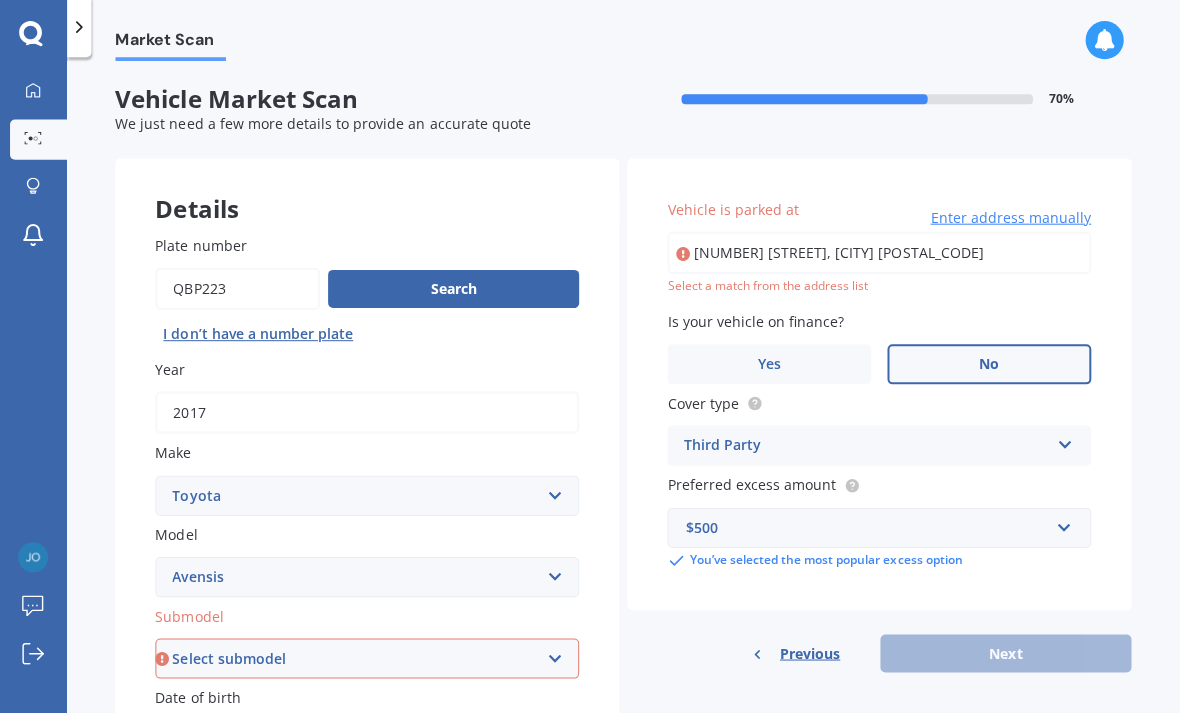 scroll, scrollTop: 0, scrollLeft: 0, axis: both 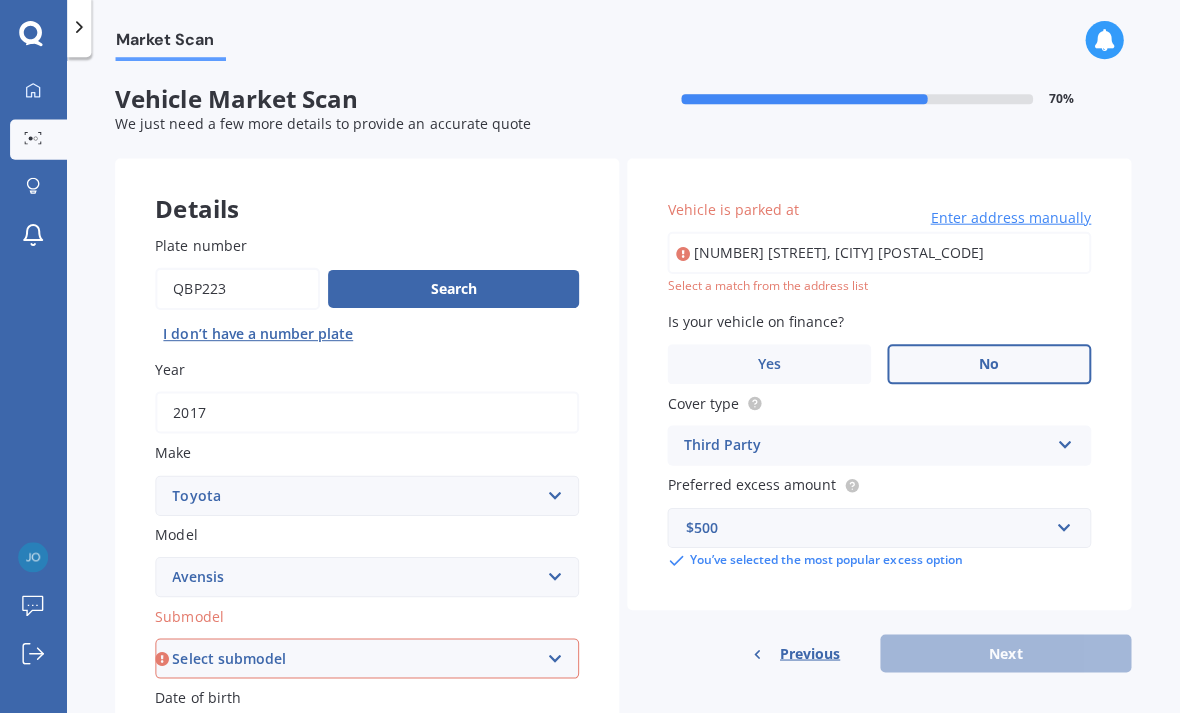 click on "[NUMBER] [STREET], [CITY] [POSTCODE]" at bounding box center (881, 255) 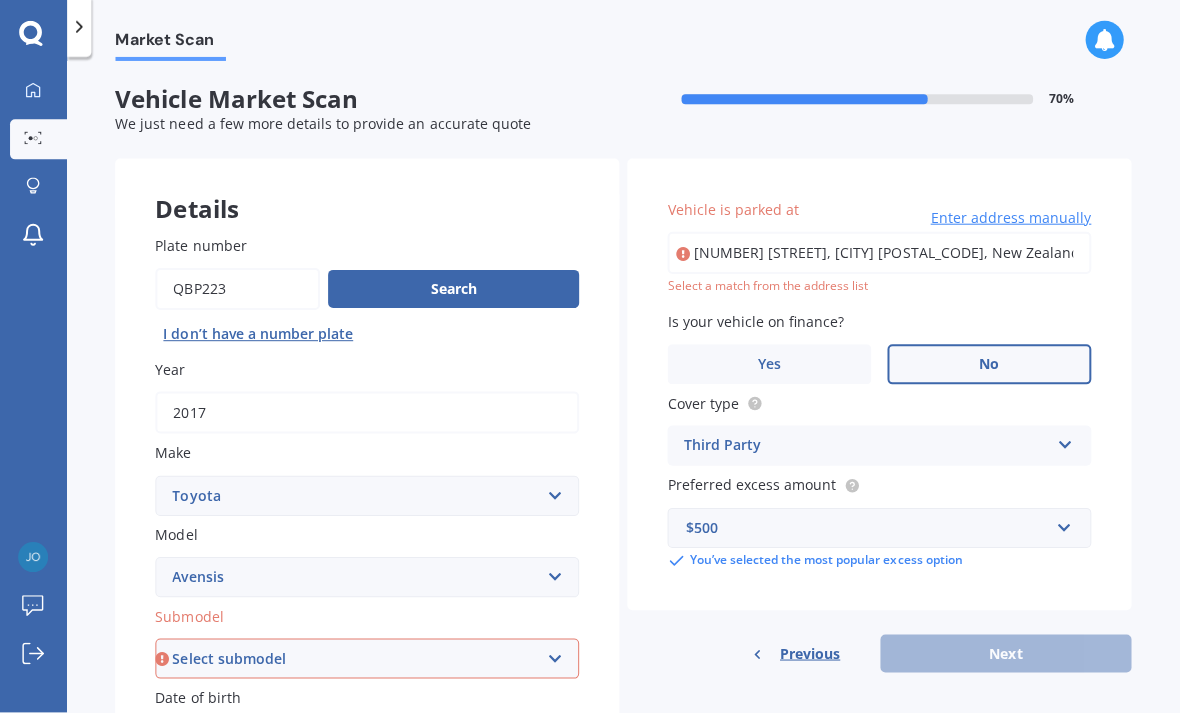 type on "[NUMBER] [STREET], [CITY] [POSTCODE]" 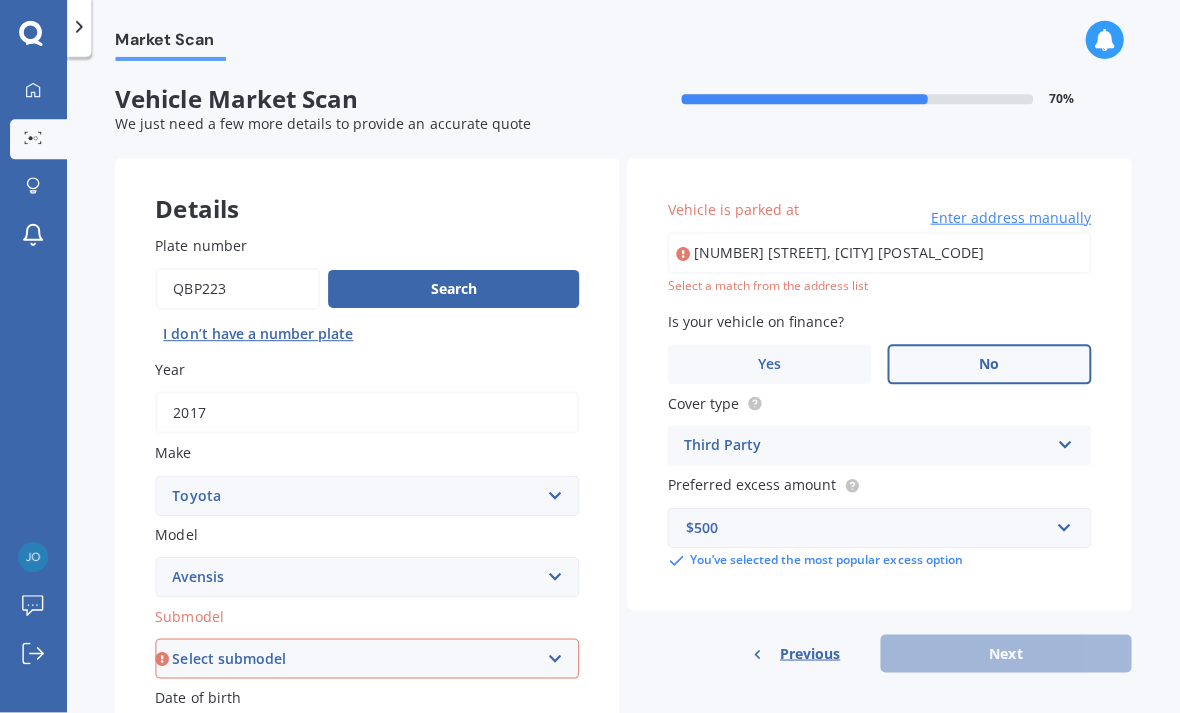scroll, scrollTop: 64, scrollLeft: 0, axis: vertical 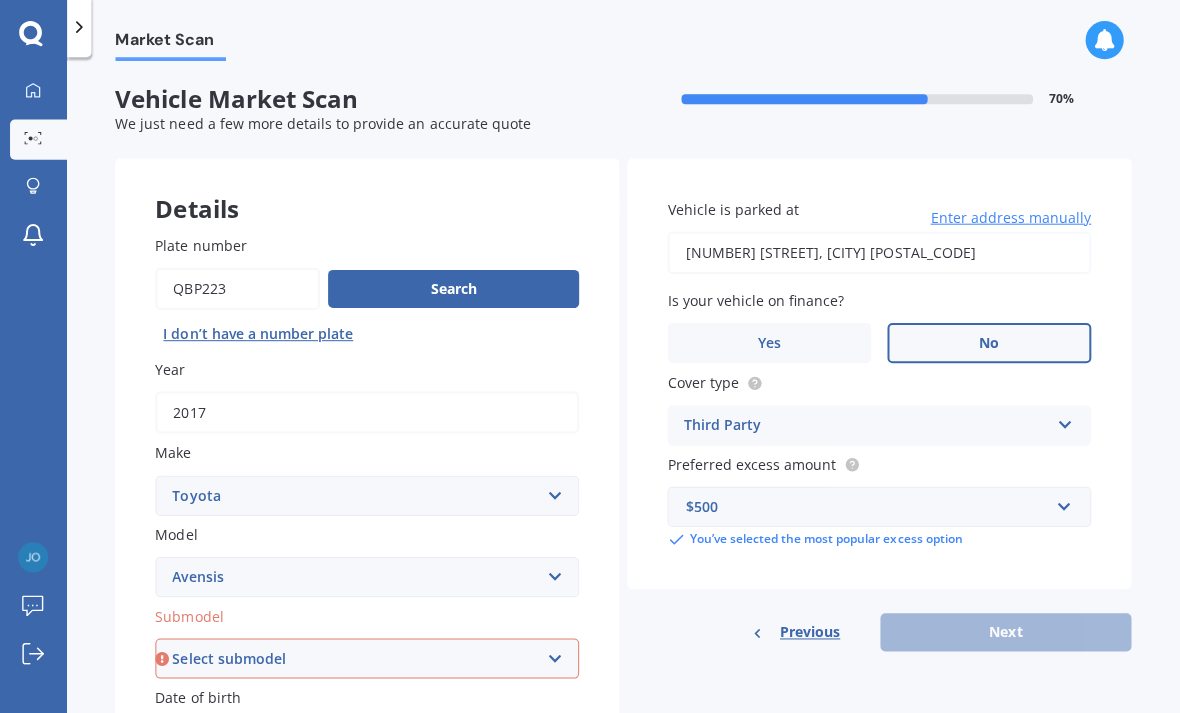 click on "Select submodel (All other) [ENGINE_SIZE] MPV Verso" at bounding box center [371, 659] 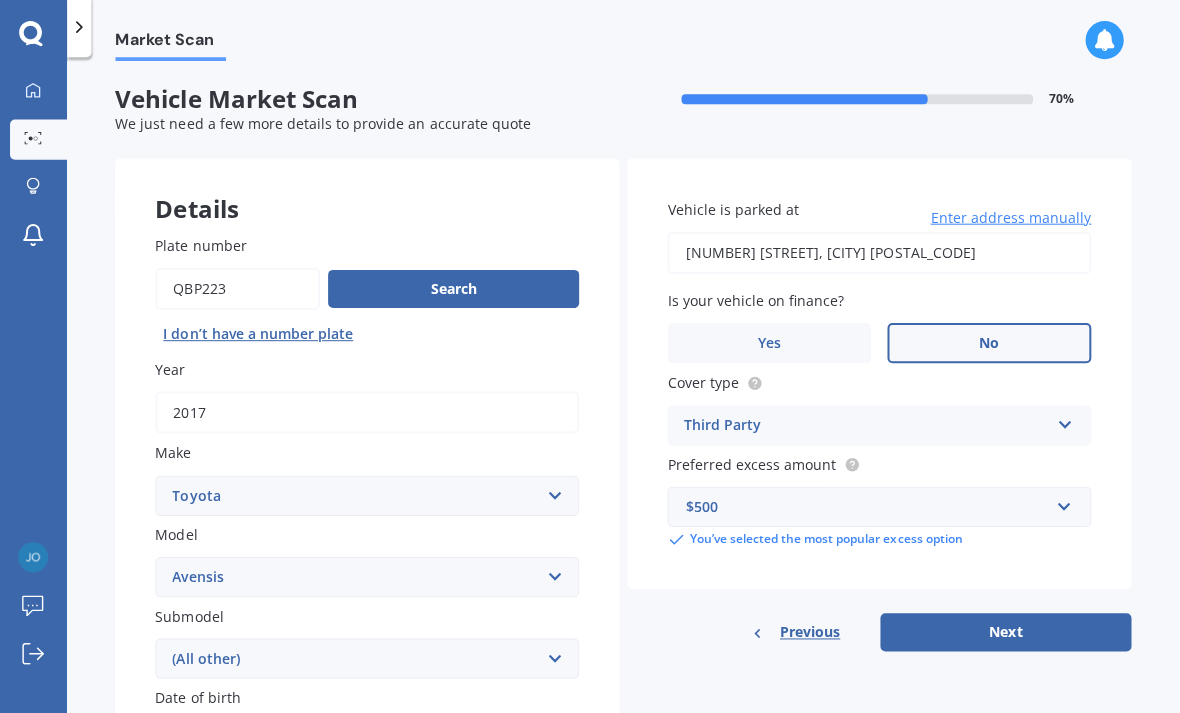 click on "Next" at bounding box center (1007, 633) 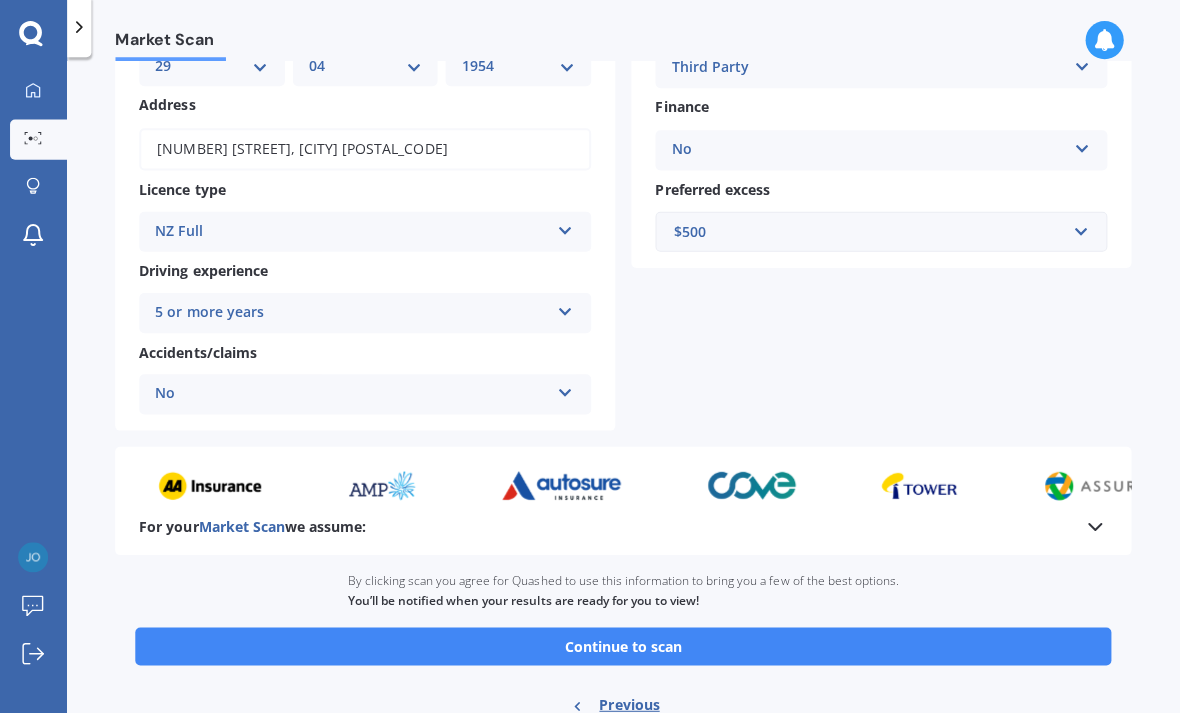 scroll, scrollTop: 240, scrollLeft: 0, axis: vertical 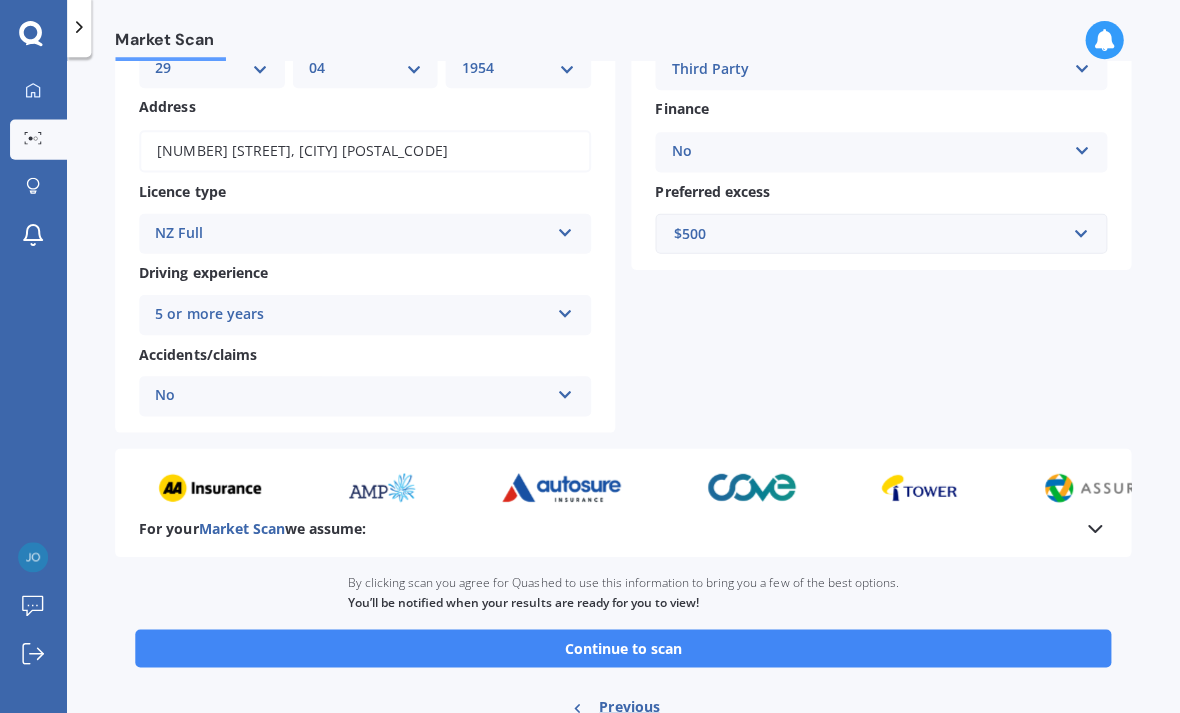 click on "Continue to scan" at bounding box center (626, 649) 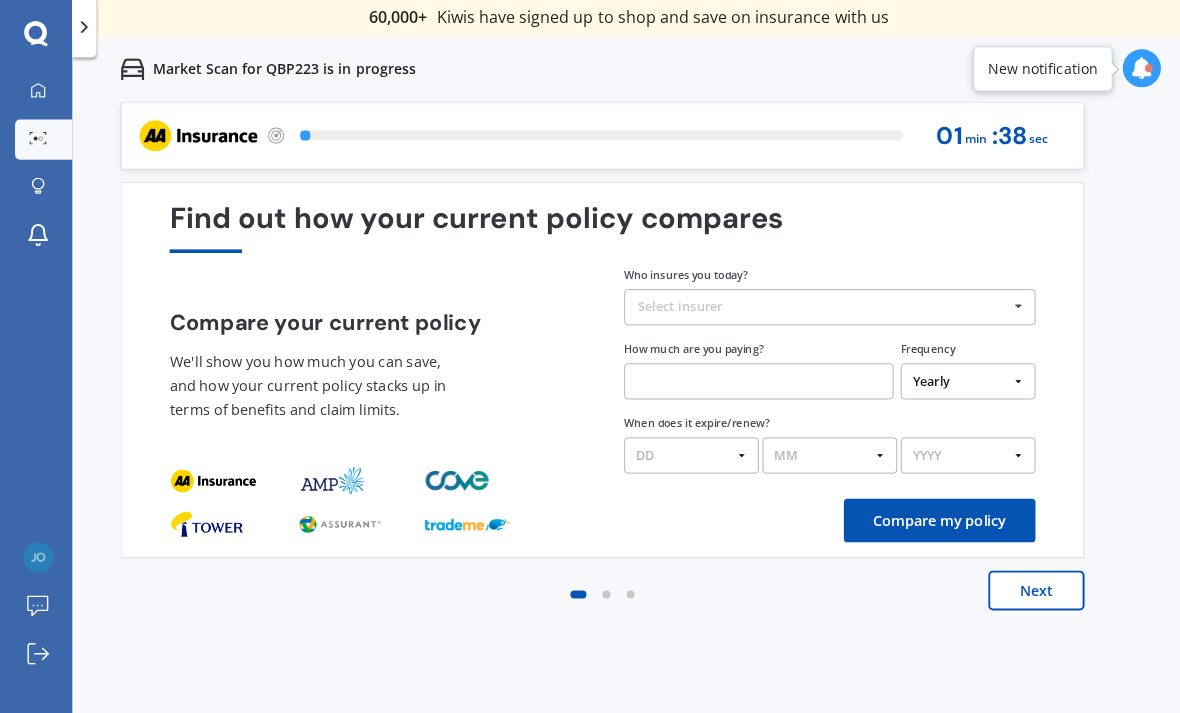 scroll, scrollTop: 0, scrollLeft: 0, axis: both 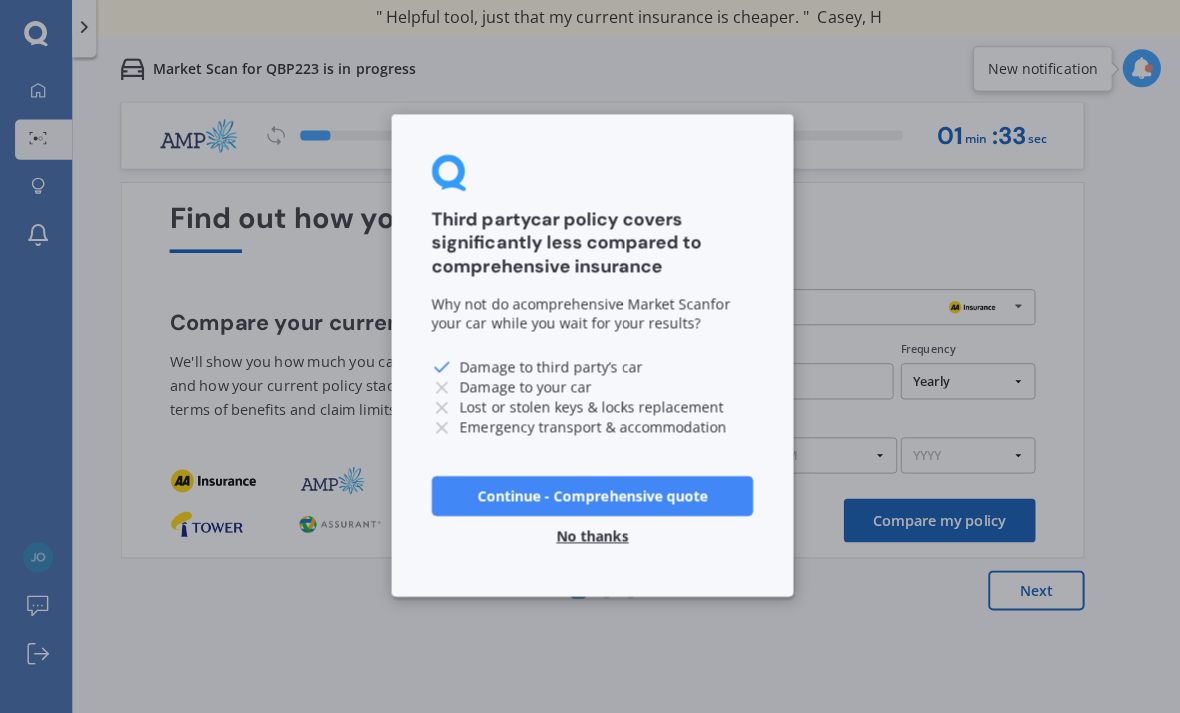 click on "No thanks" at bounding box center (590, 536) 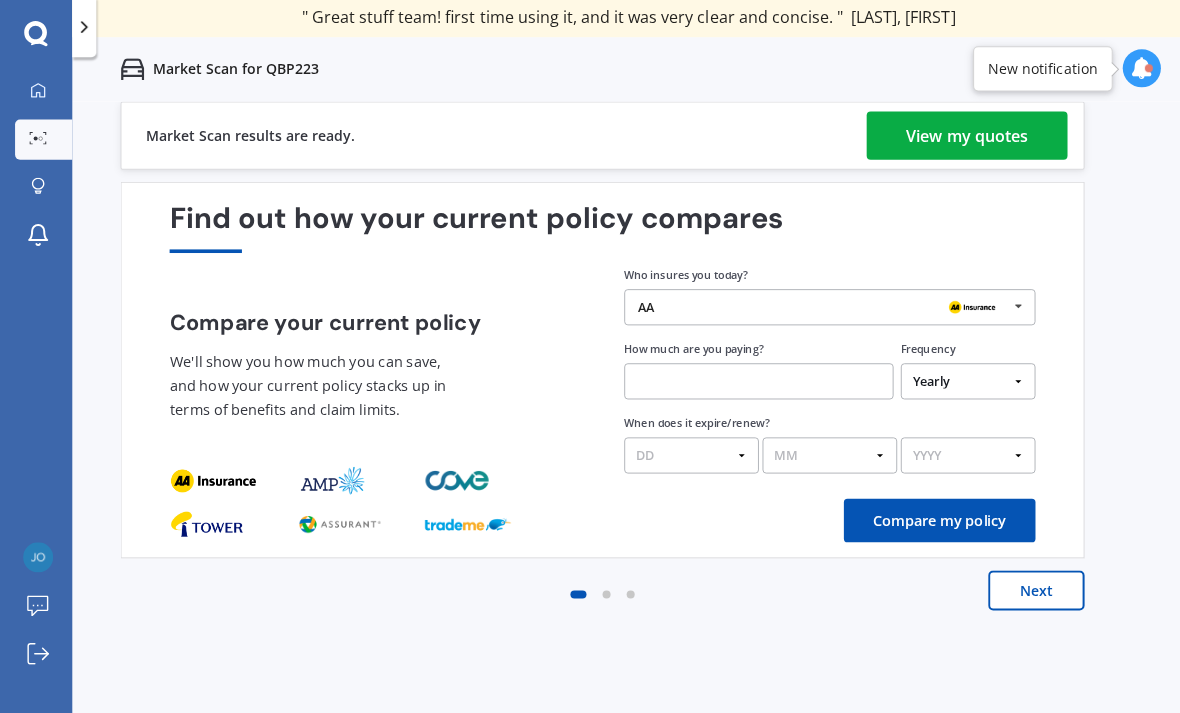 click on "View my quotes" at bounding box center (963, 138) 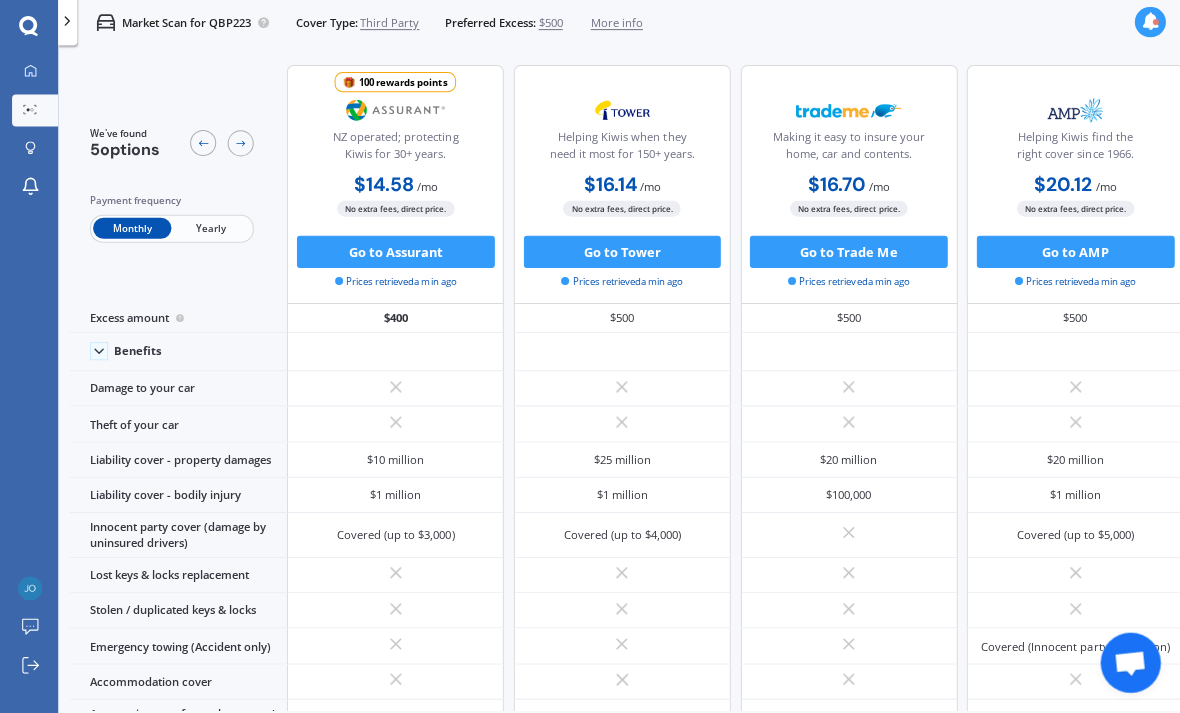 click on "Yearly" at bounding box center (210, 230) 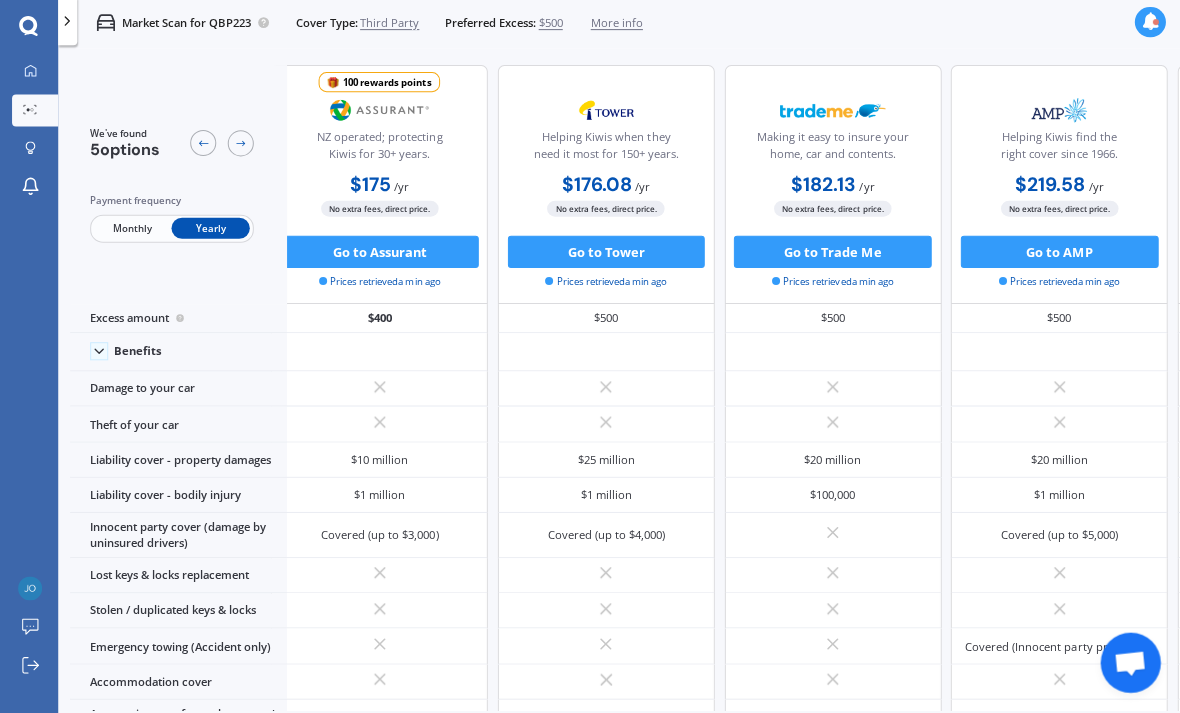 scroll, scrollTop: 0, scrollLeft: 18, axis: horizontal 